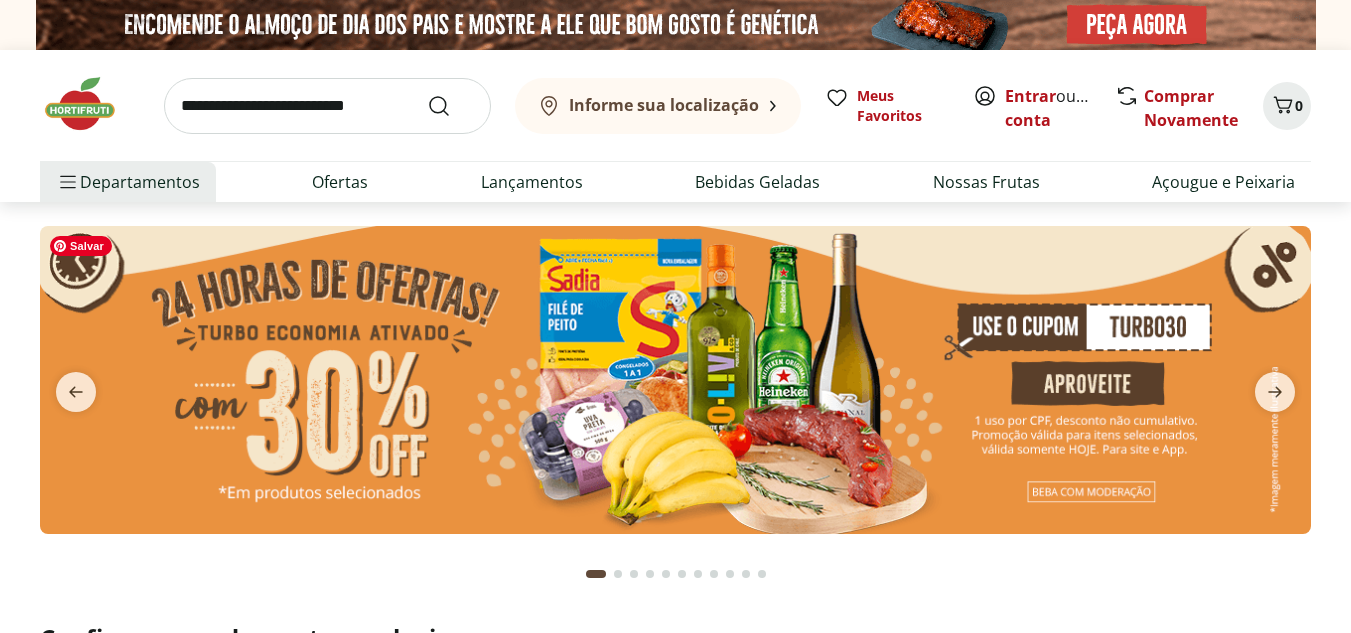 scroll, scrollTop: 0, scrollLeft: 0, axis: both 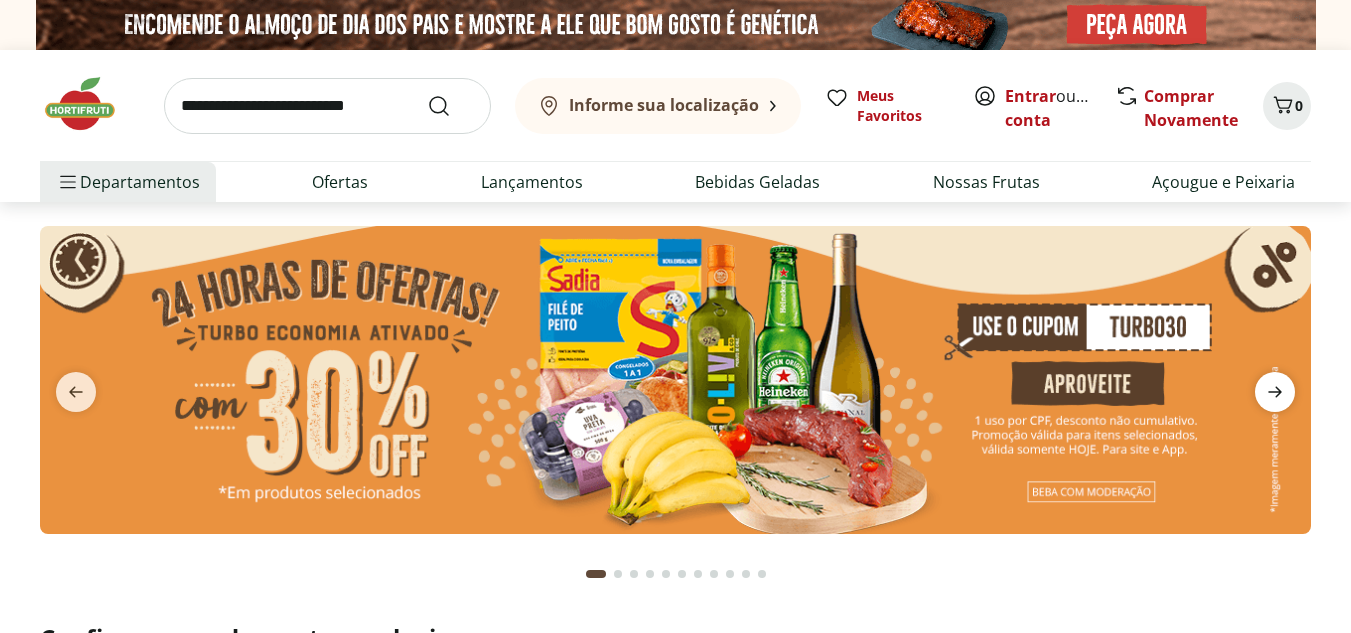 click 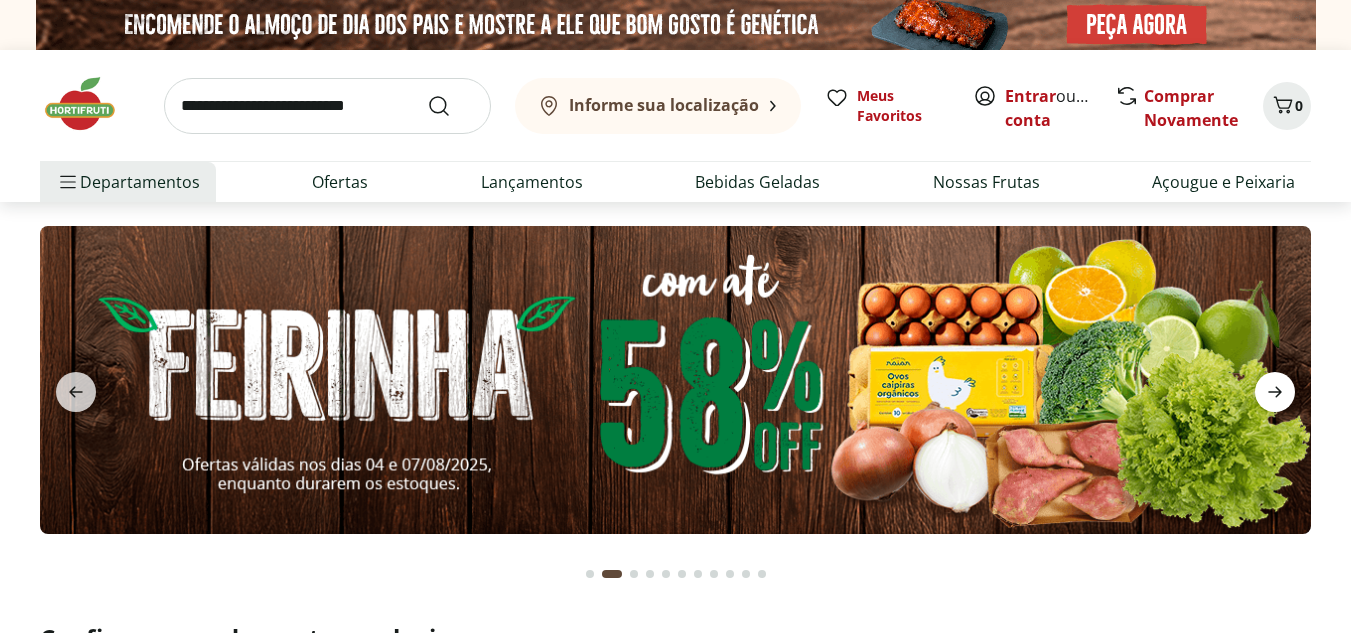 click 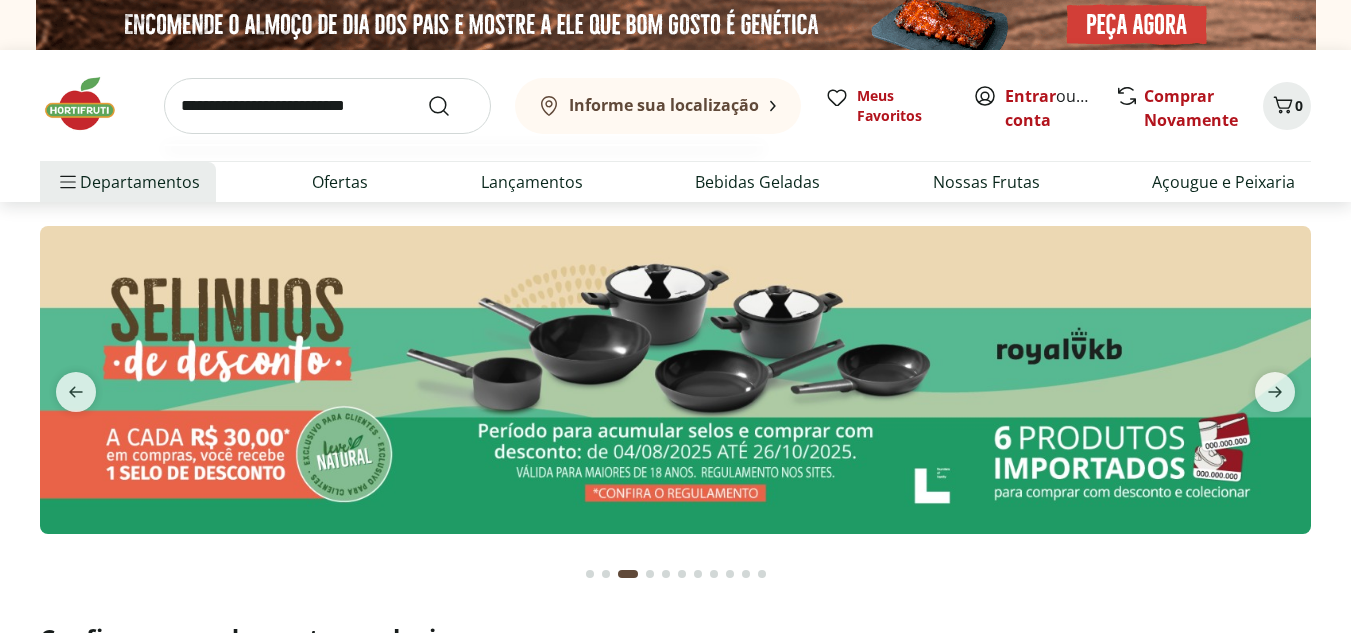 click at bounding box center [327, 106] 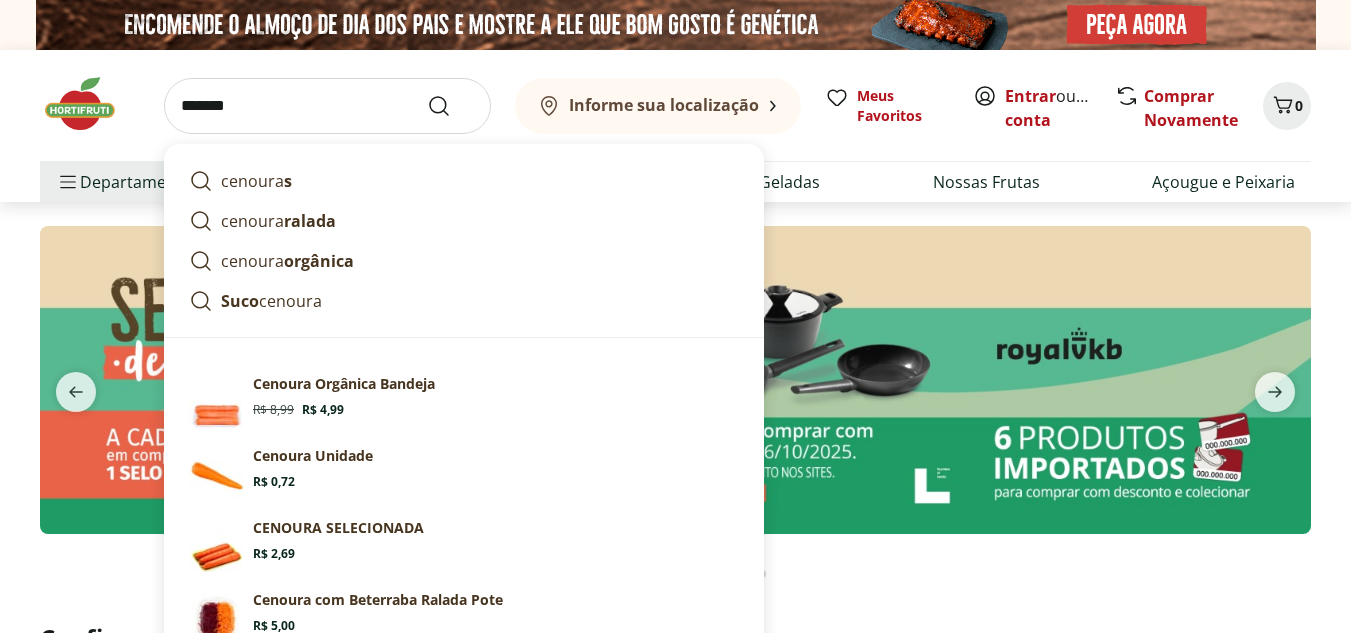 type on "*******" 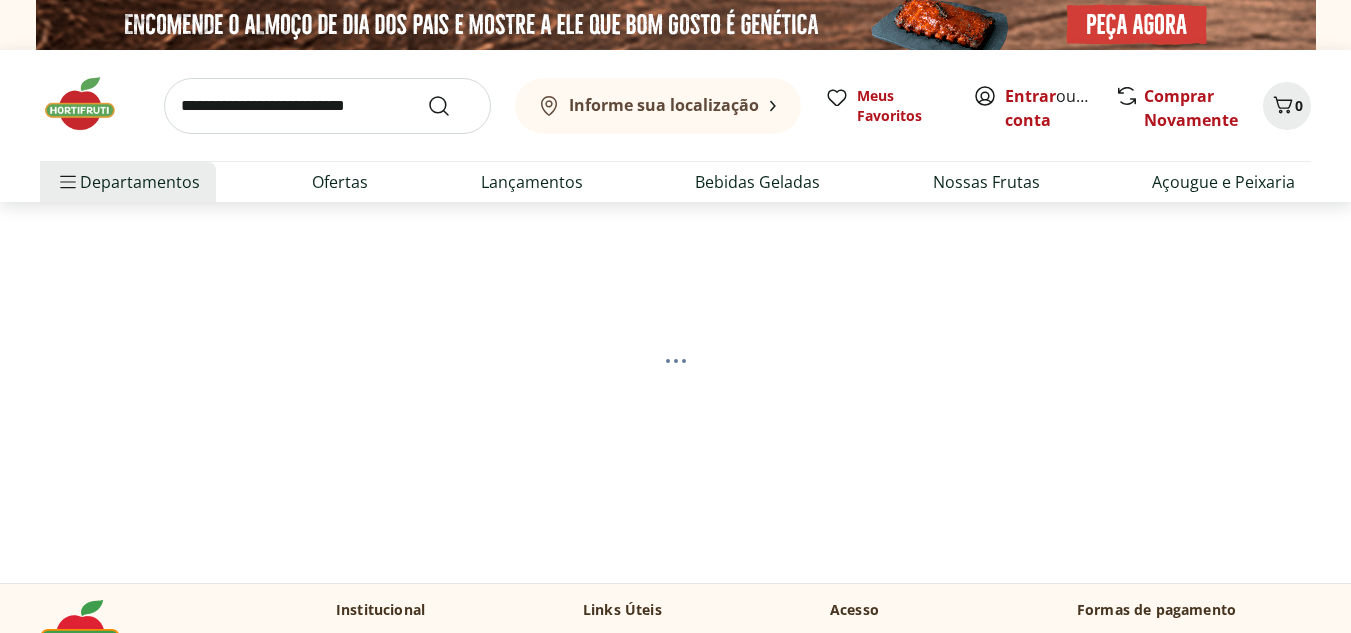 select on "**********" 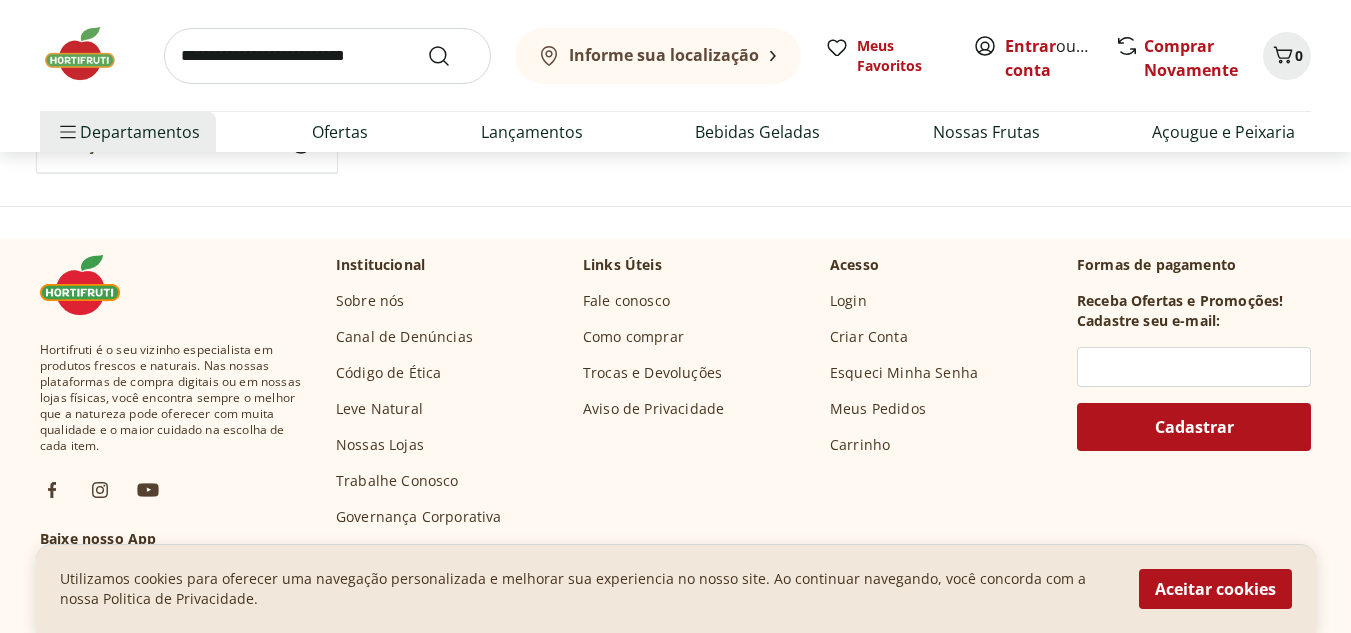 scroll, scrollTop: 1720, scrollLeft: 0, axis: vertical 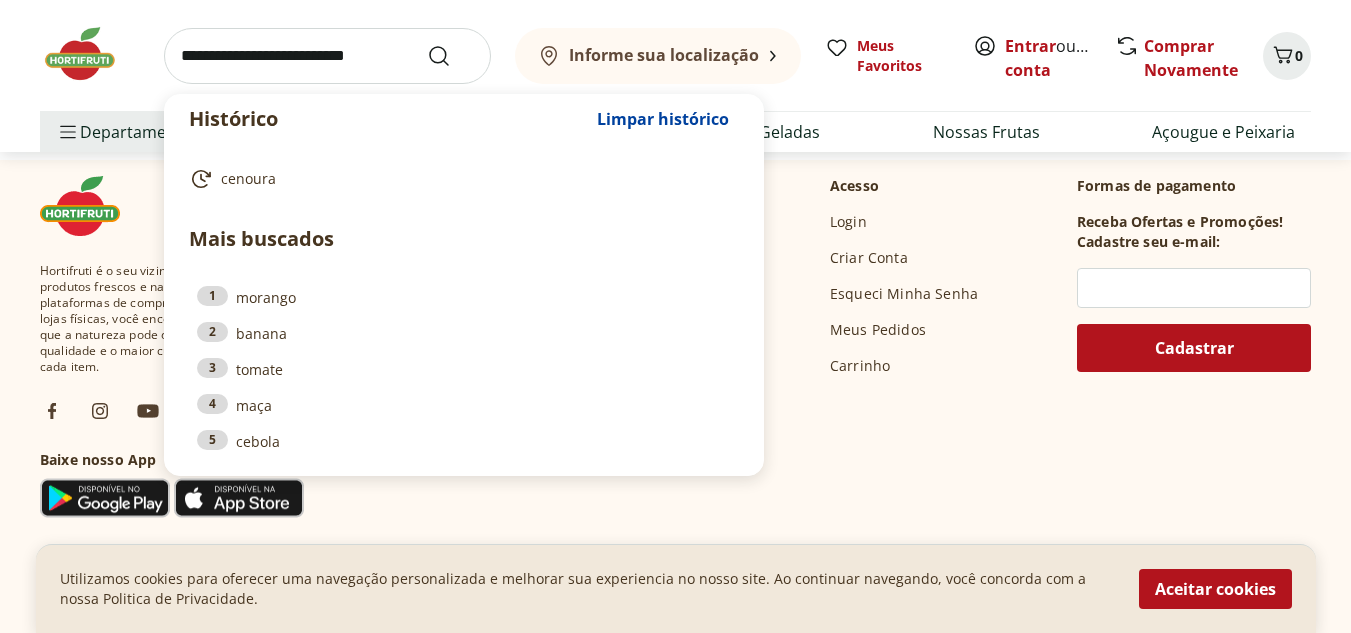 click at bounding box center (327, 56) 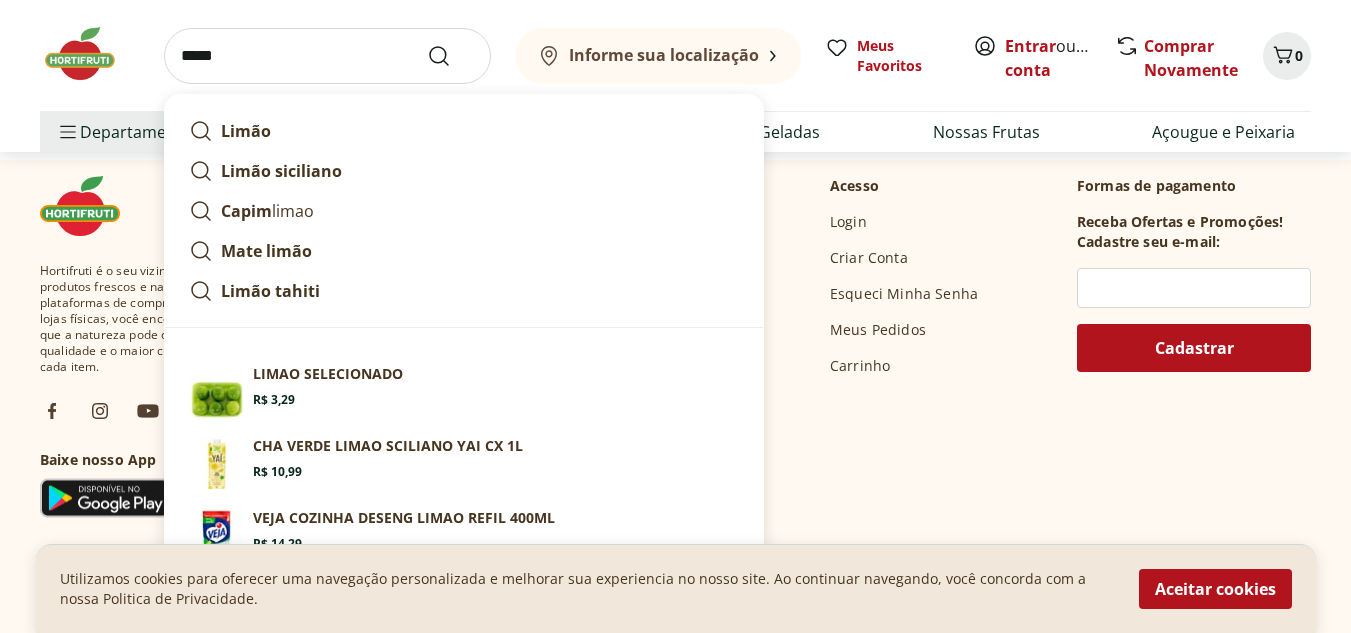 type on "*****" 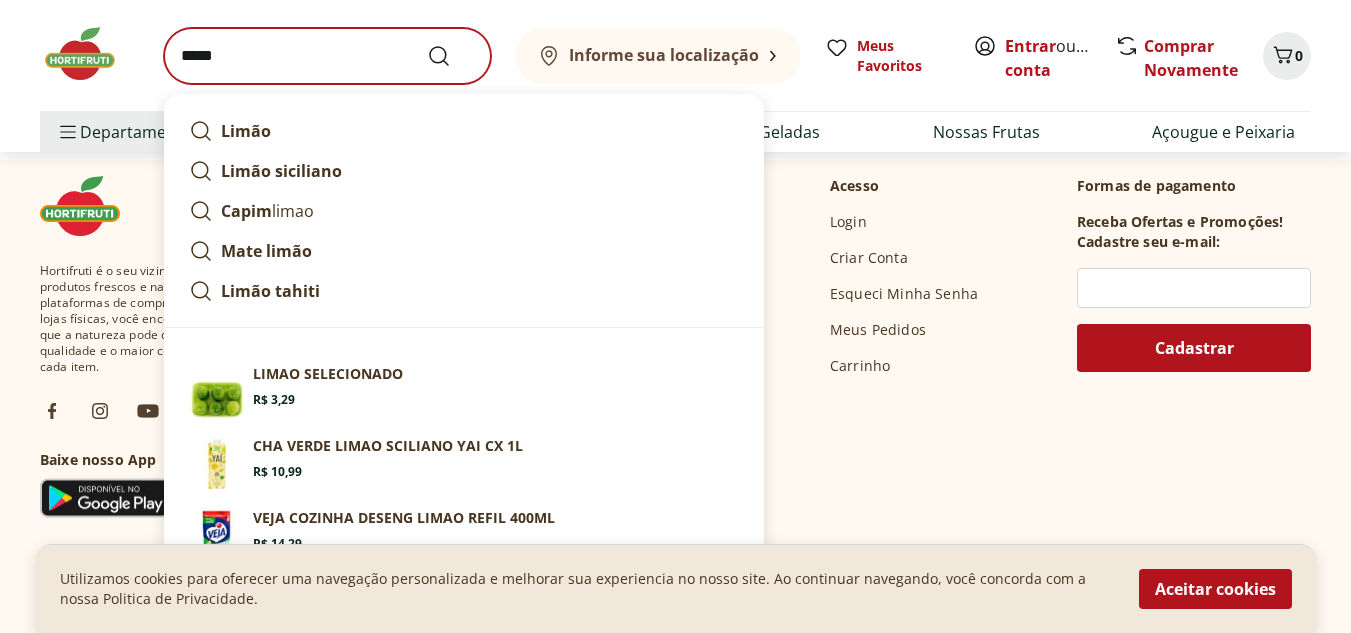 scroll, scrollTop: 0, scrollLeft: 0, axis: both 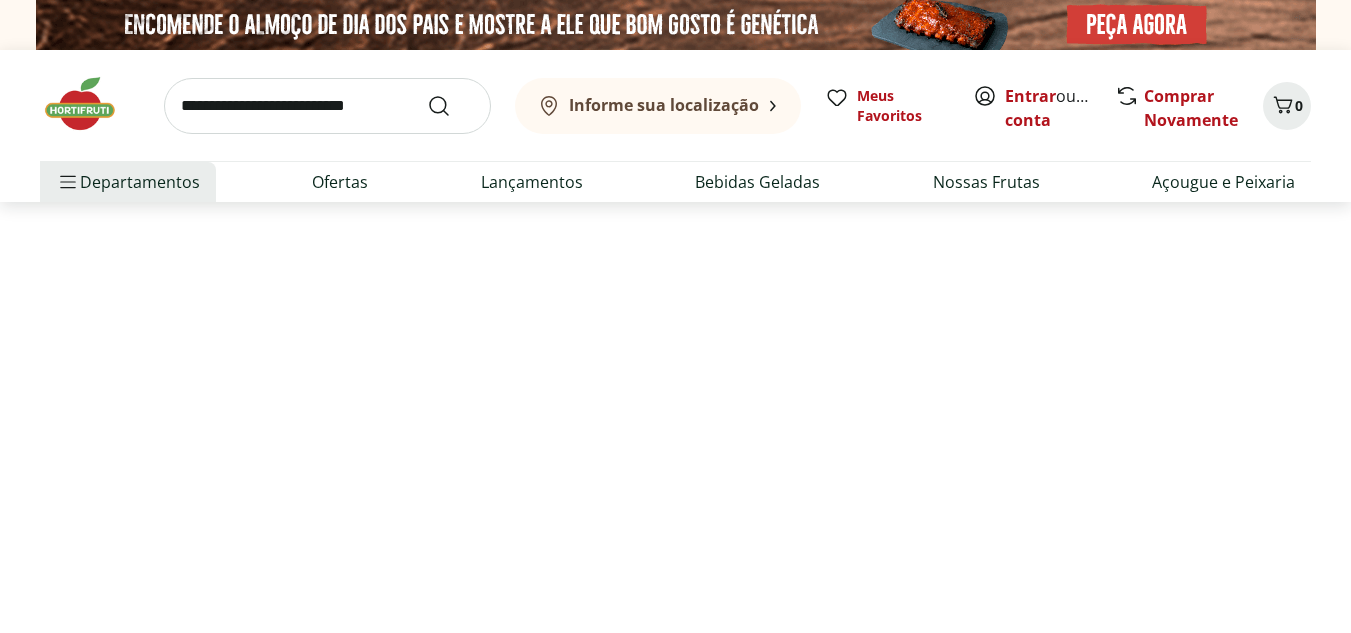 select on "**********" 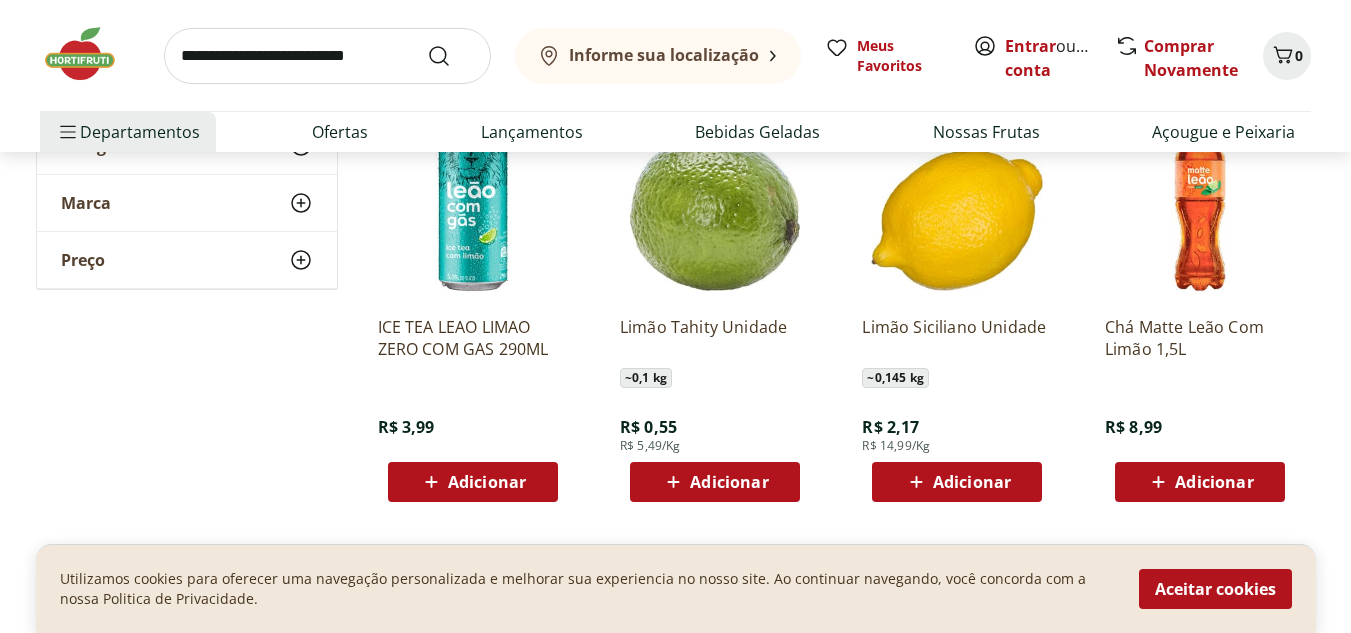 scroll, scrollTop: 754, scrollLeft: 0, axis: vertical 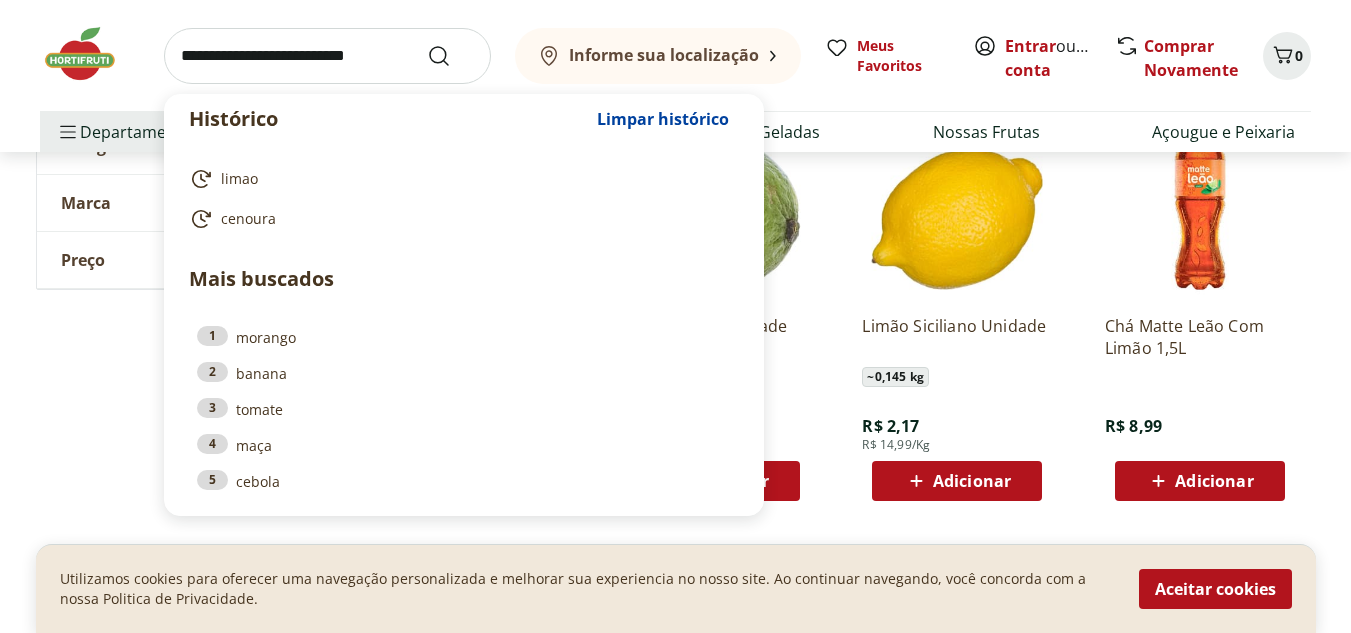 click at bounding box center (327, 56) 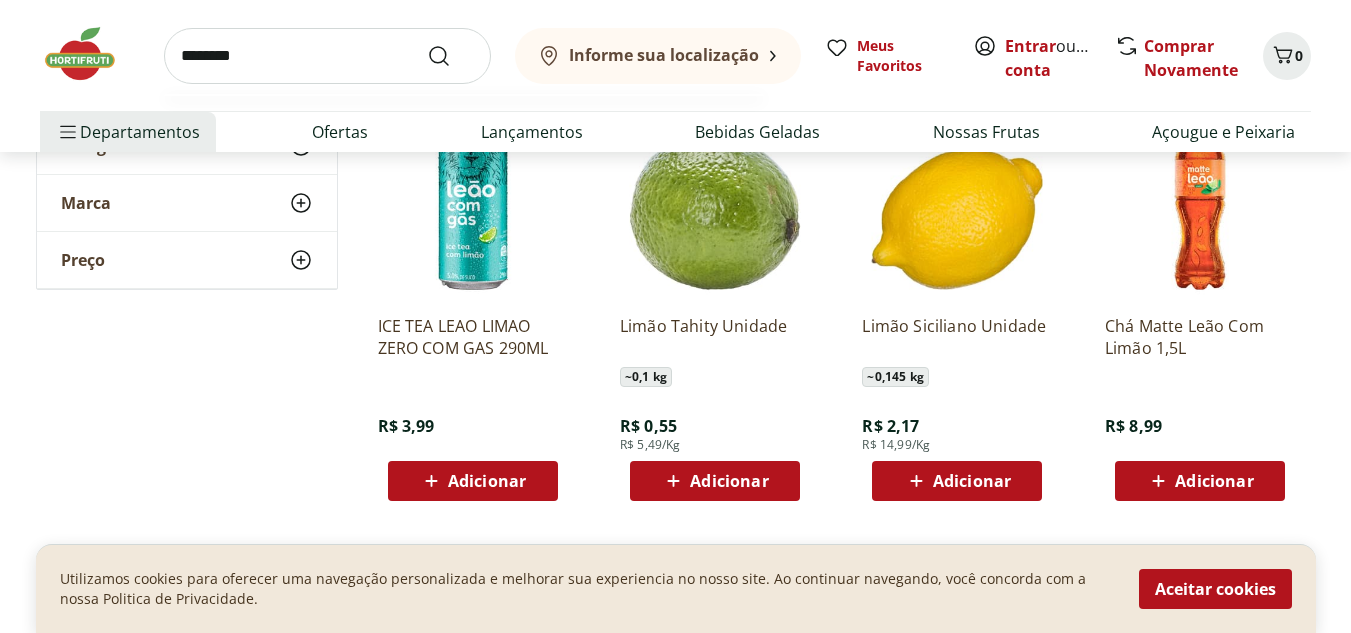 type on "********" 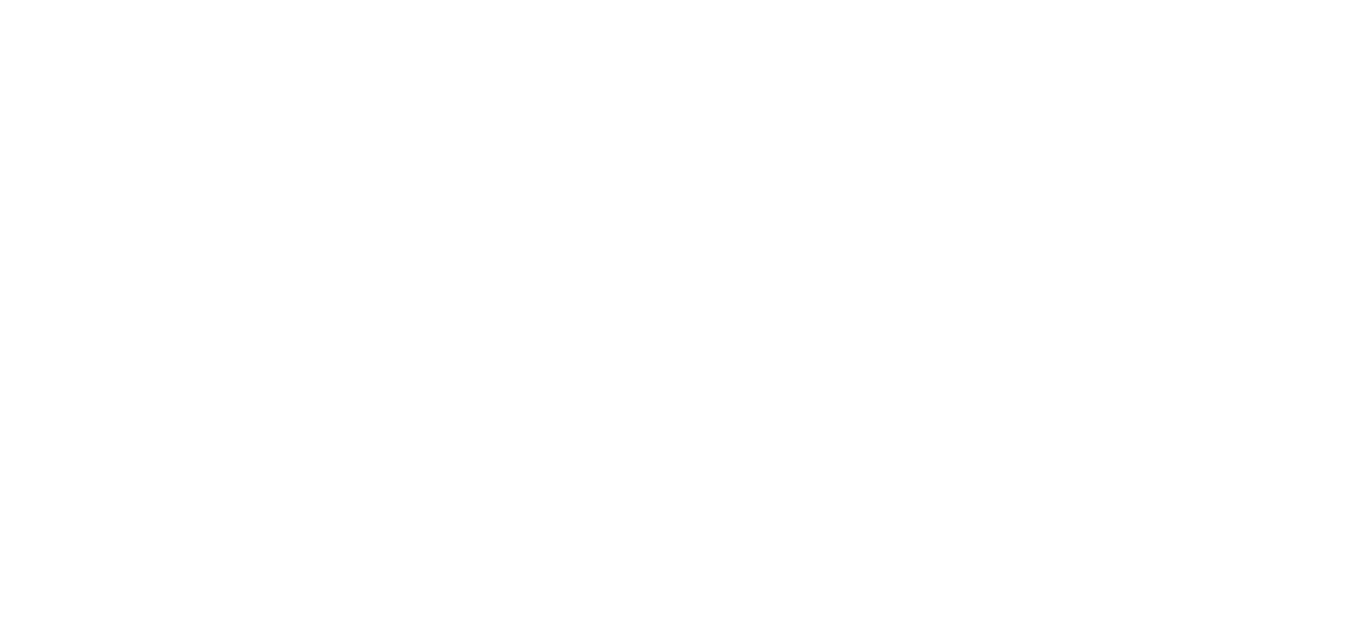 scroll, scrollTop: 0, scrollLeft: 0, axis: both 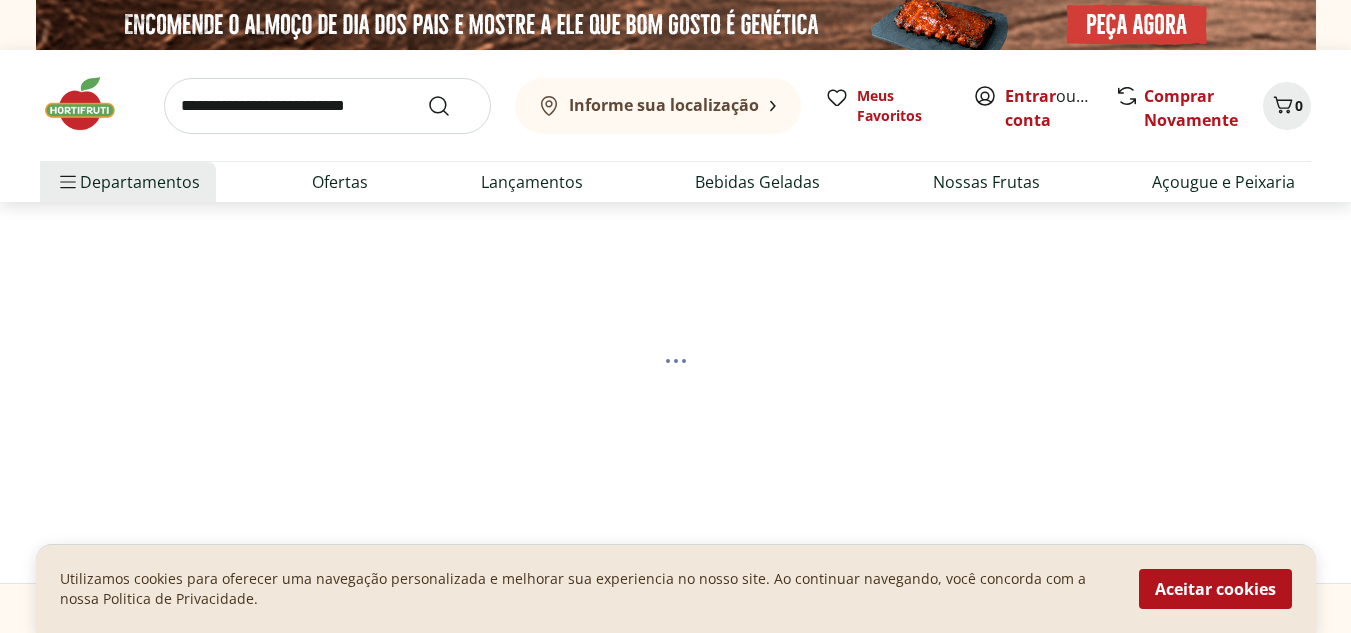 select on "**********" 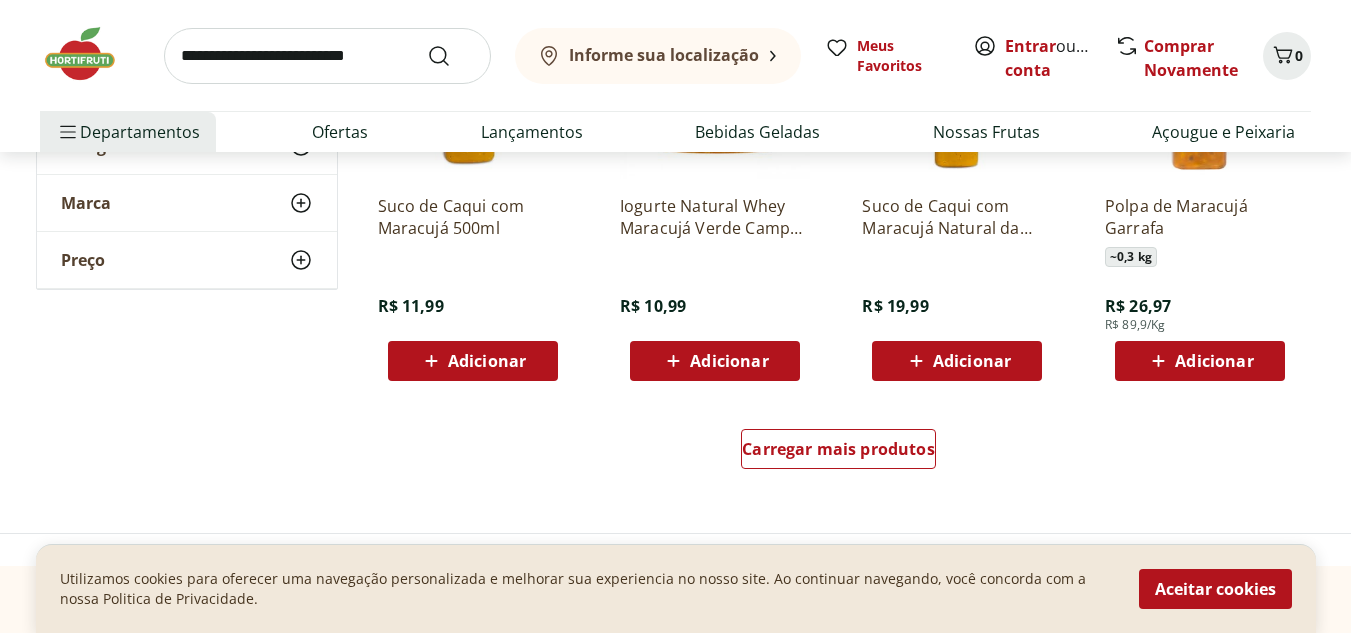 scroll, scrollTop: 1313, scrollLeft: 0, axis: vertical 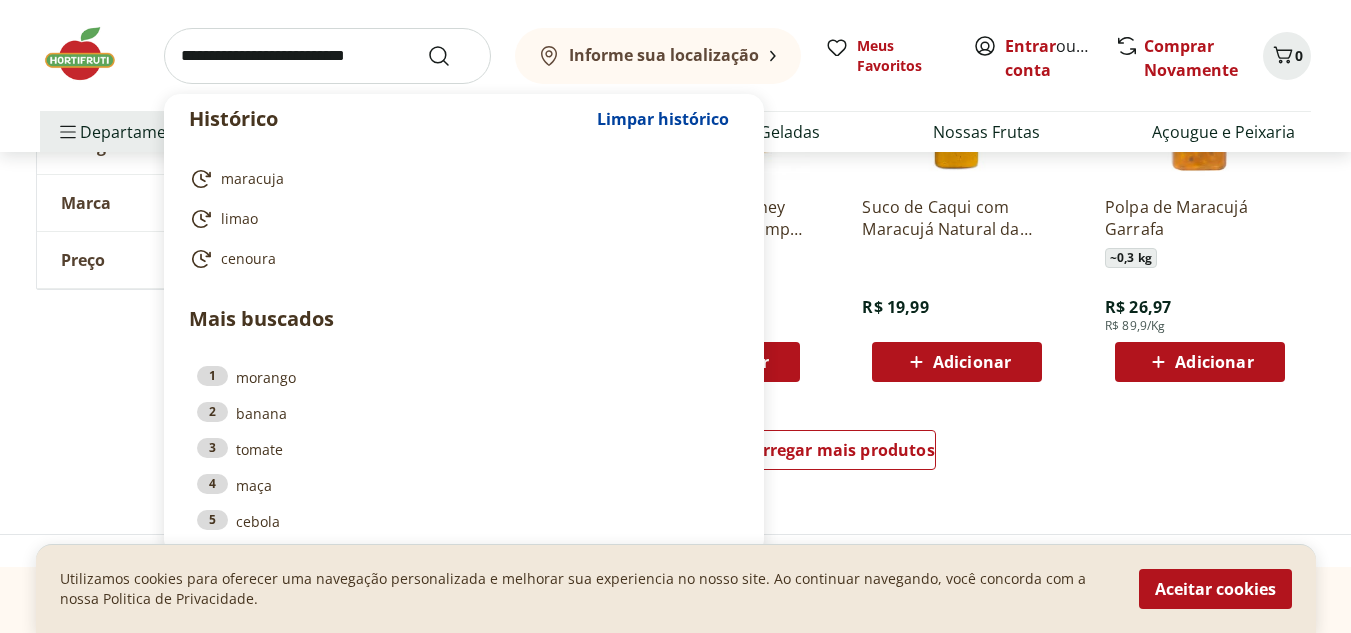 click at bounding box center [327, 56] 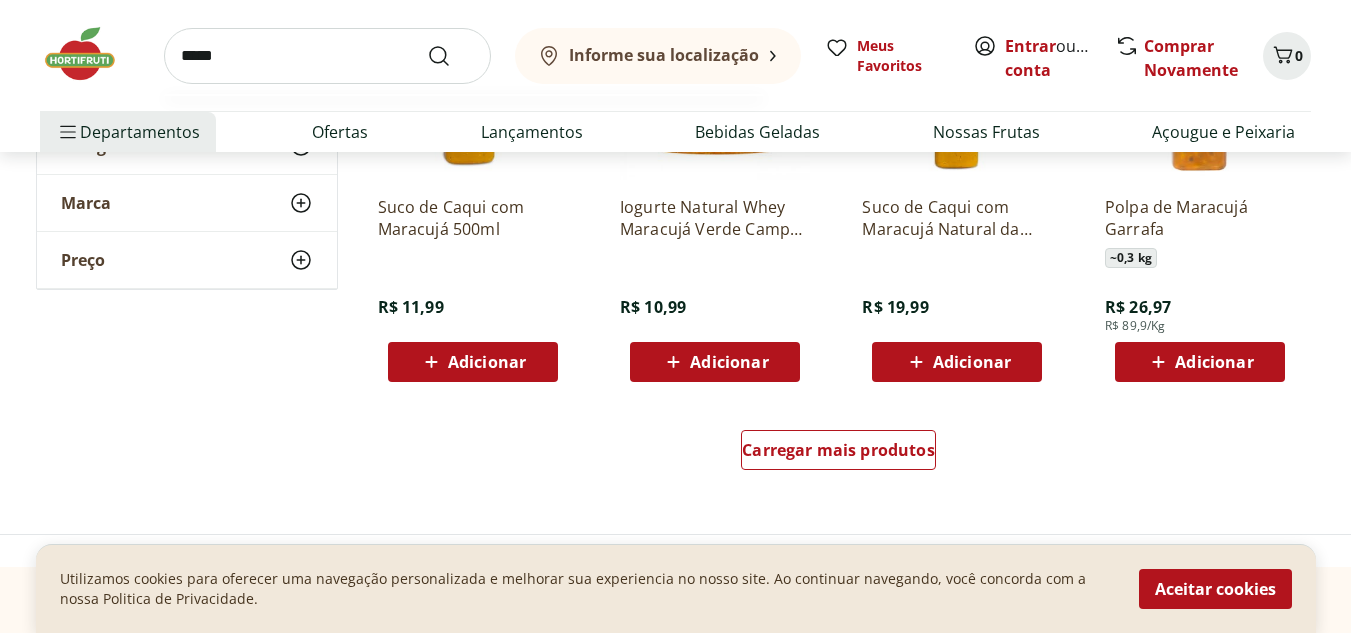 type on "*****" 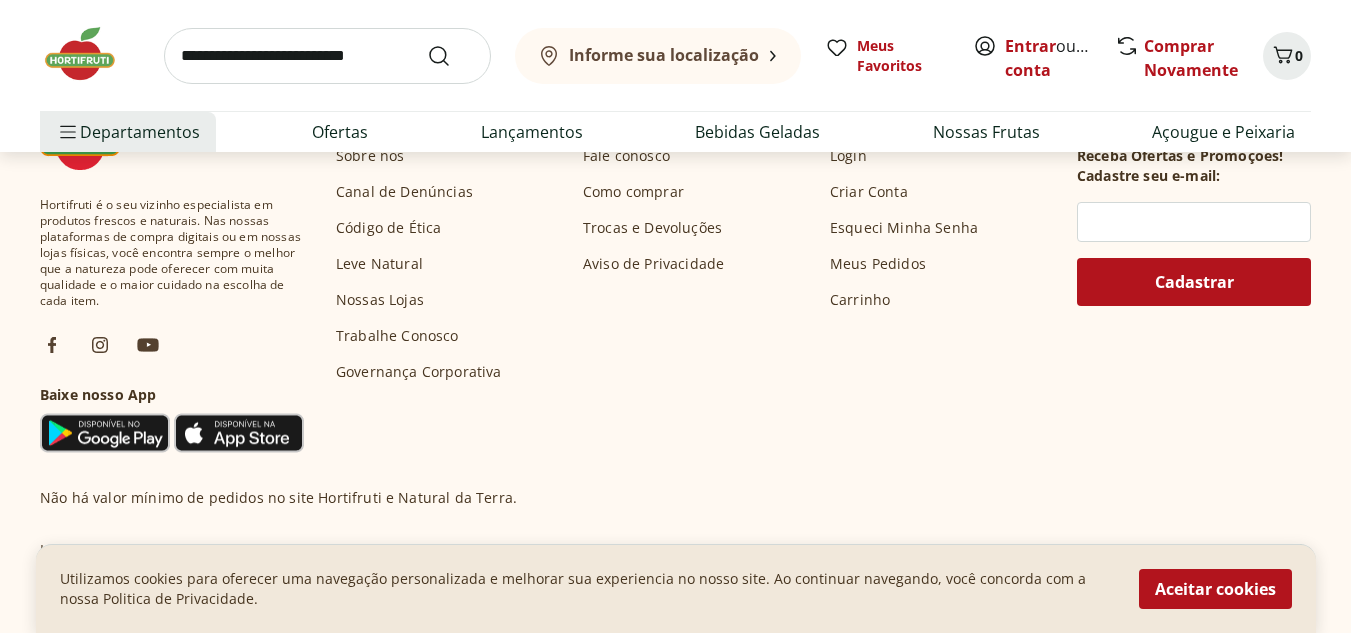 scroll, scrollTop: 0, scrollLeft: 0, axis: both 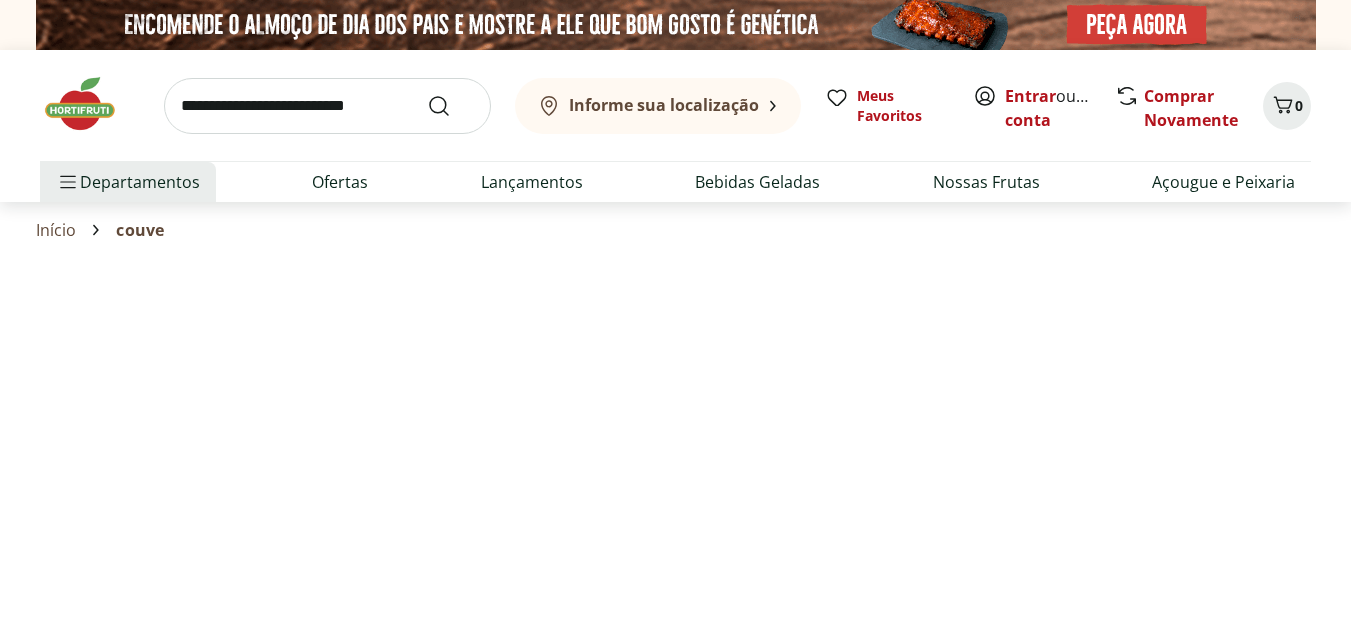select on "**********" 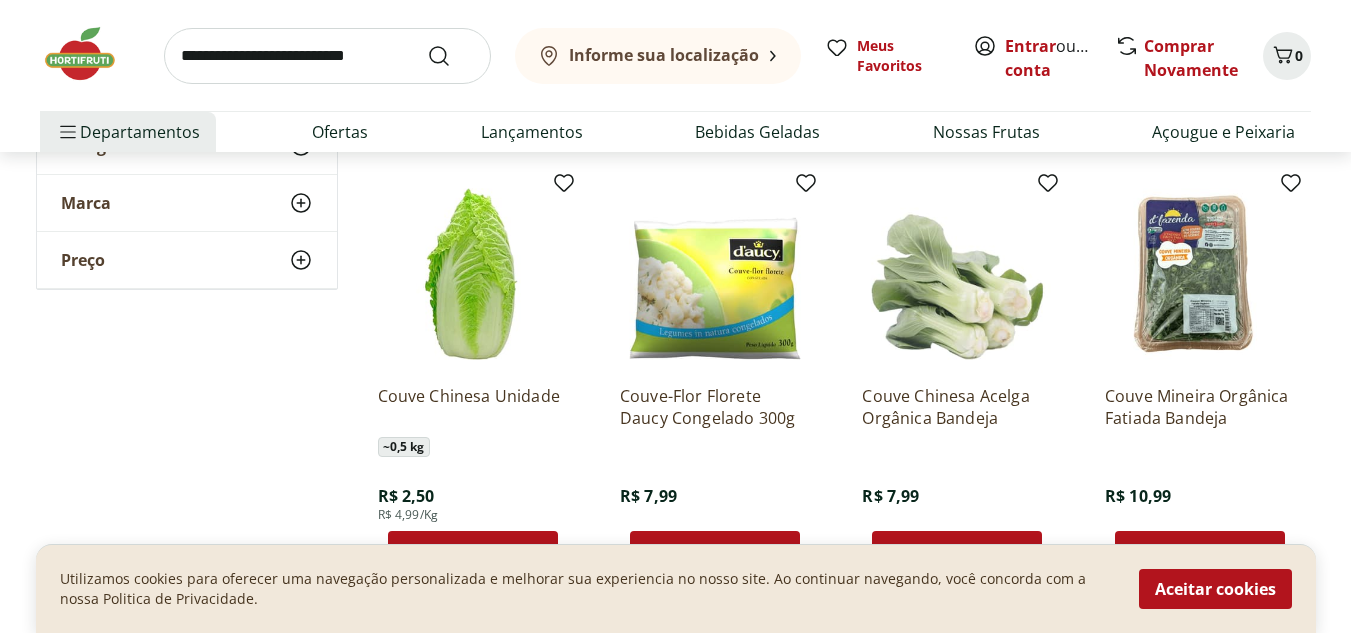 scroll, scrollTop: 685, scrollLeft: 0, axis: vertical 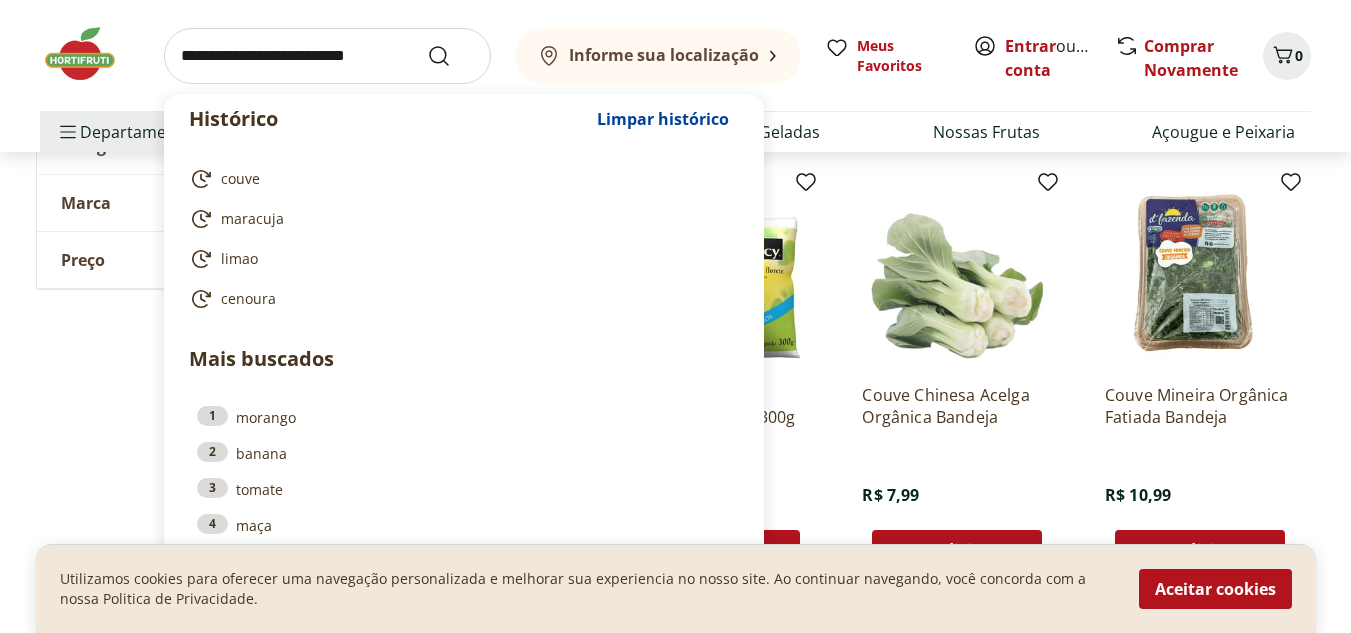 click at bounding box center (327, 56) 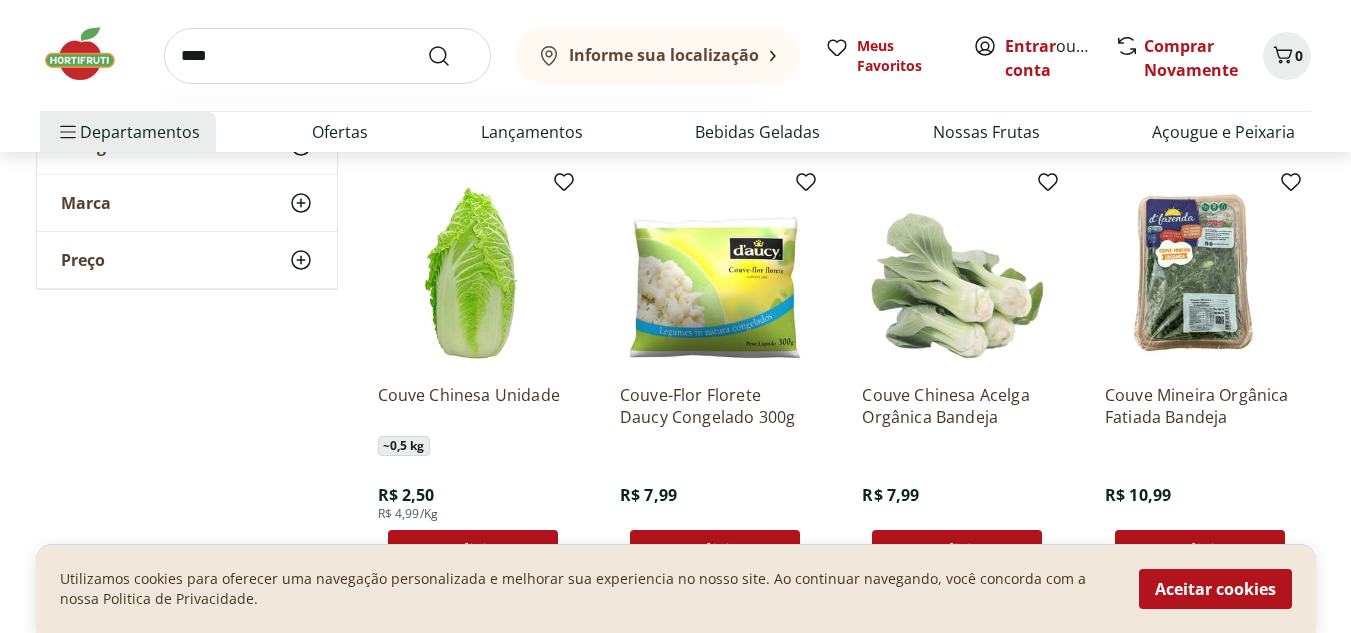 type on "***" 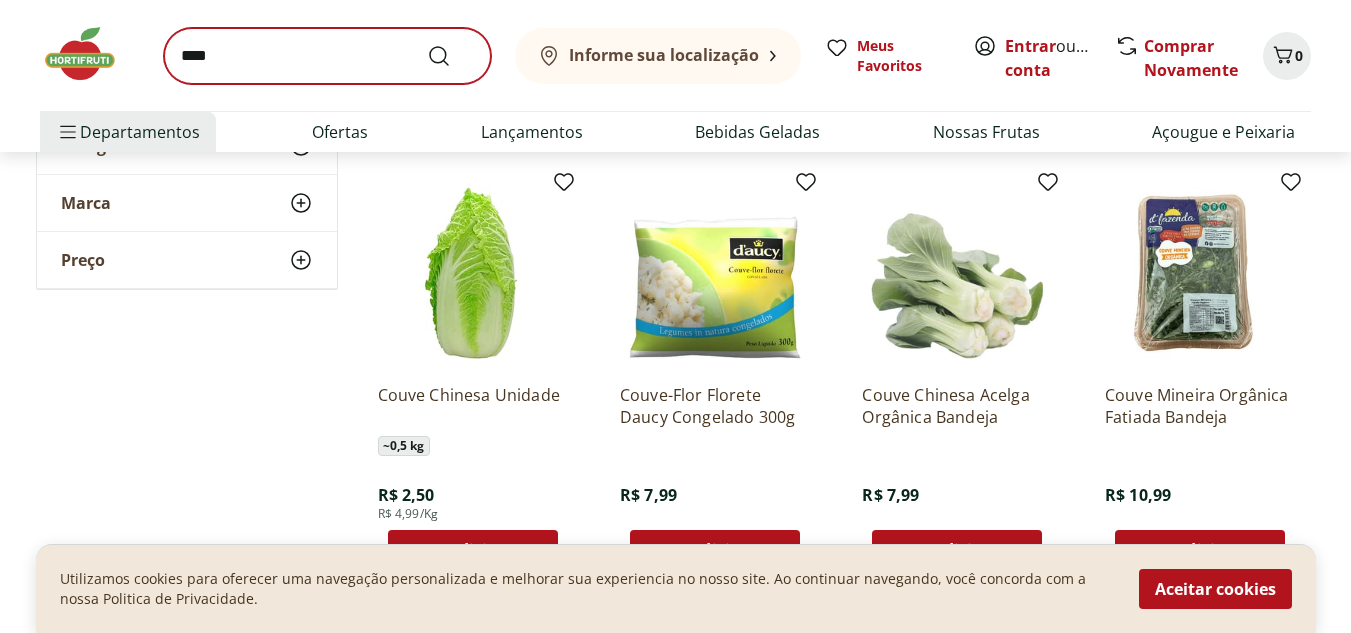 scroll, scrollTop: 0, scrollLeft: 0, axis: both 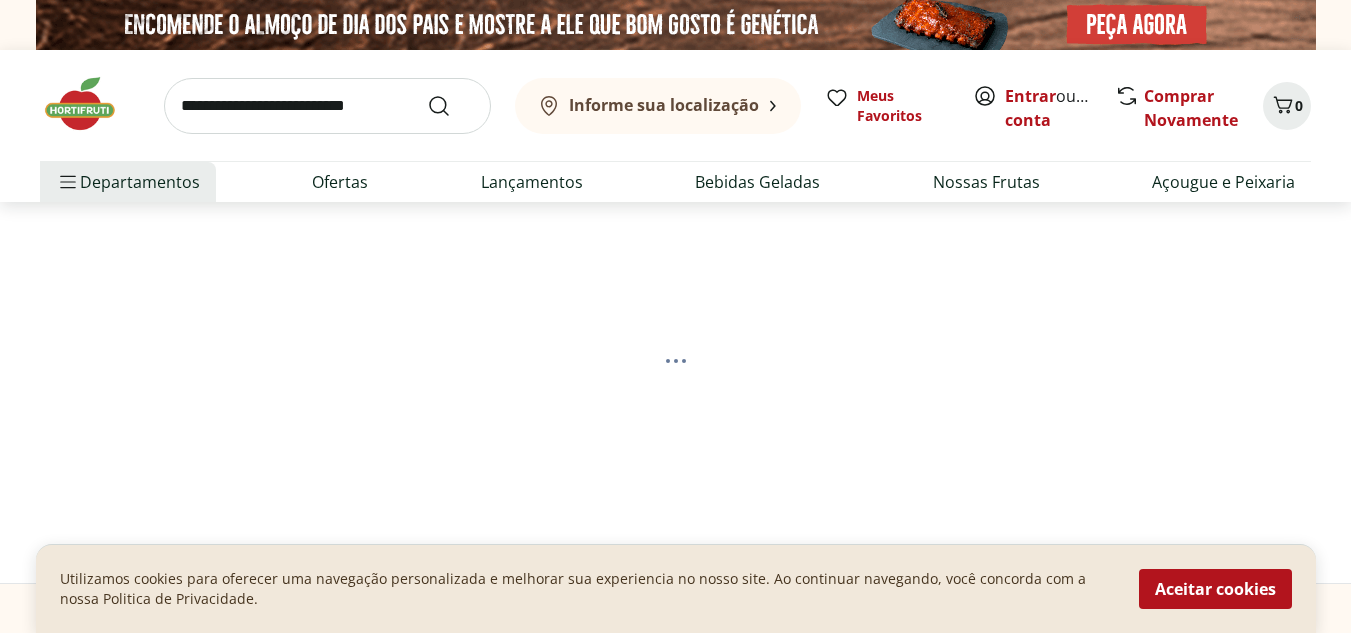 select on "**********" 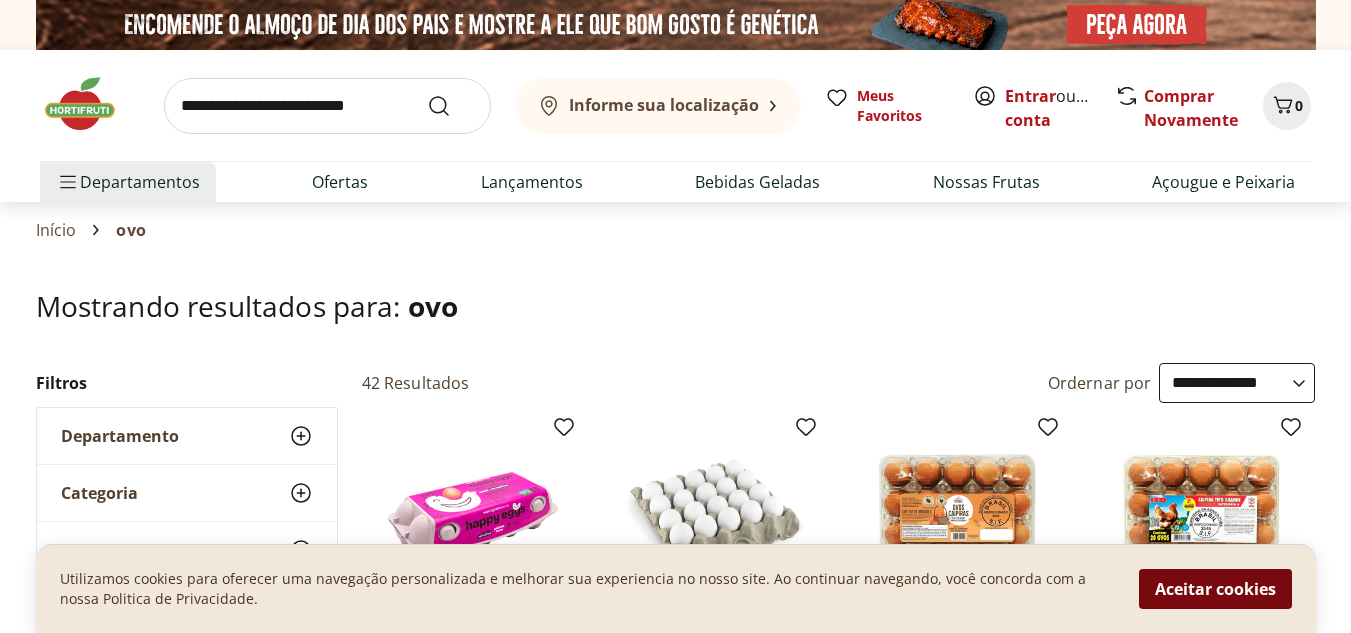 click on "Aceitar cookies" at bounding box center (1215, 589) 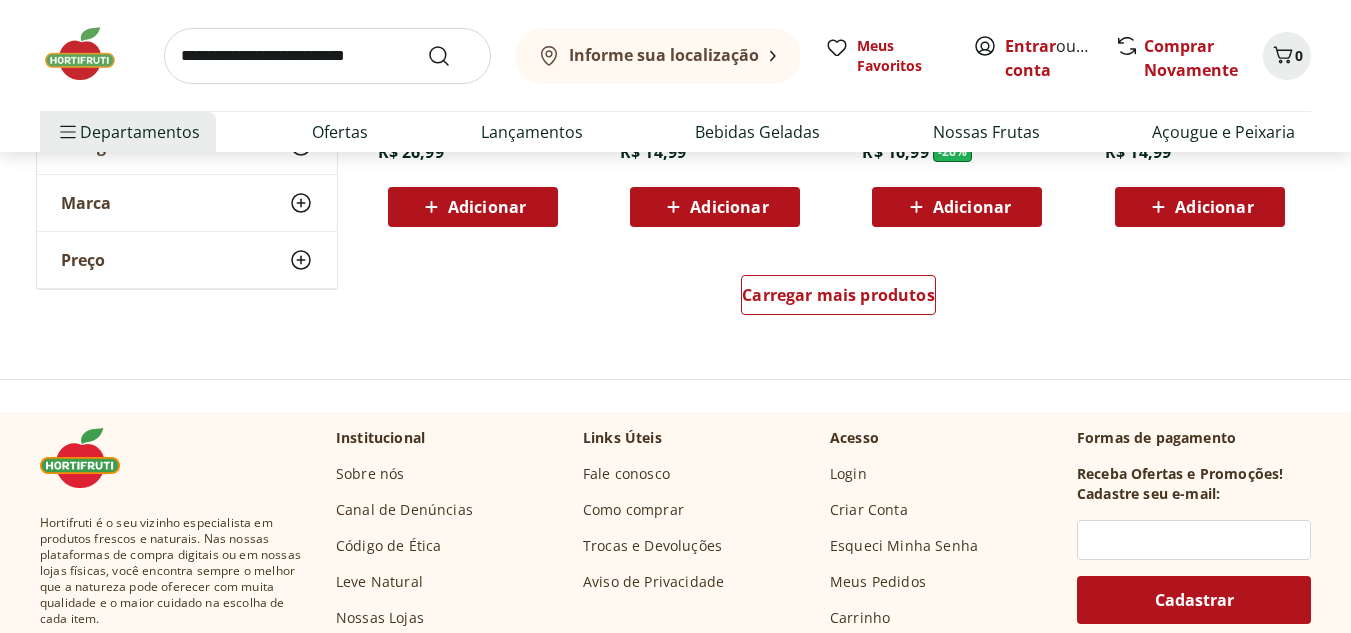 scroll, scrollTop: 1469, scrollLeft: 0, axis: vertical 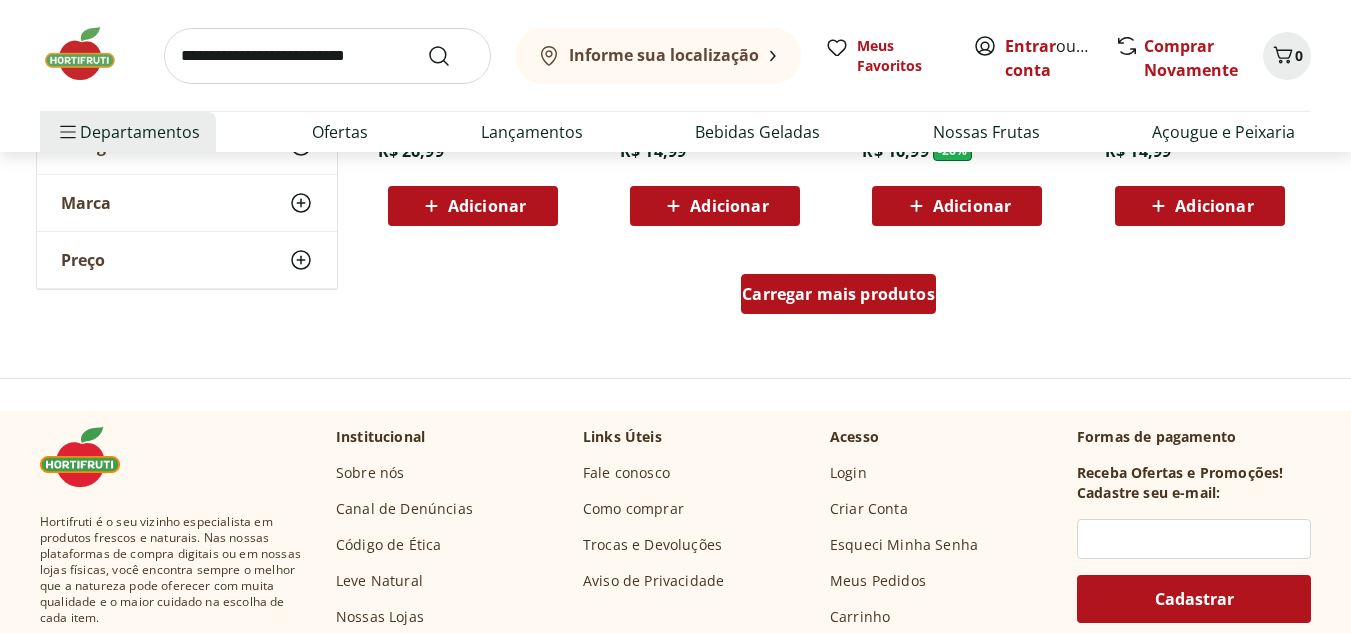 click on "Carregar mais produtos" at bounding box center [838, 294] 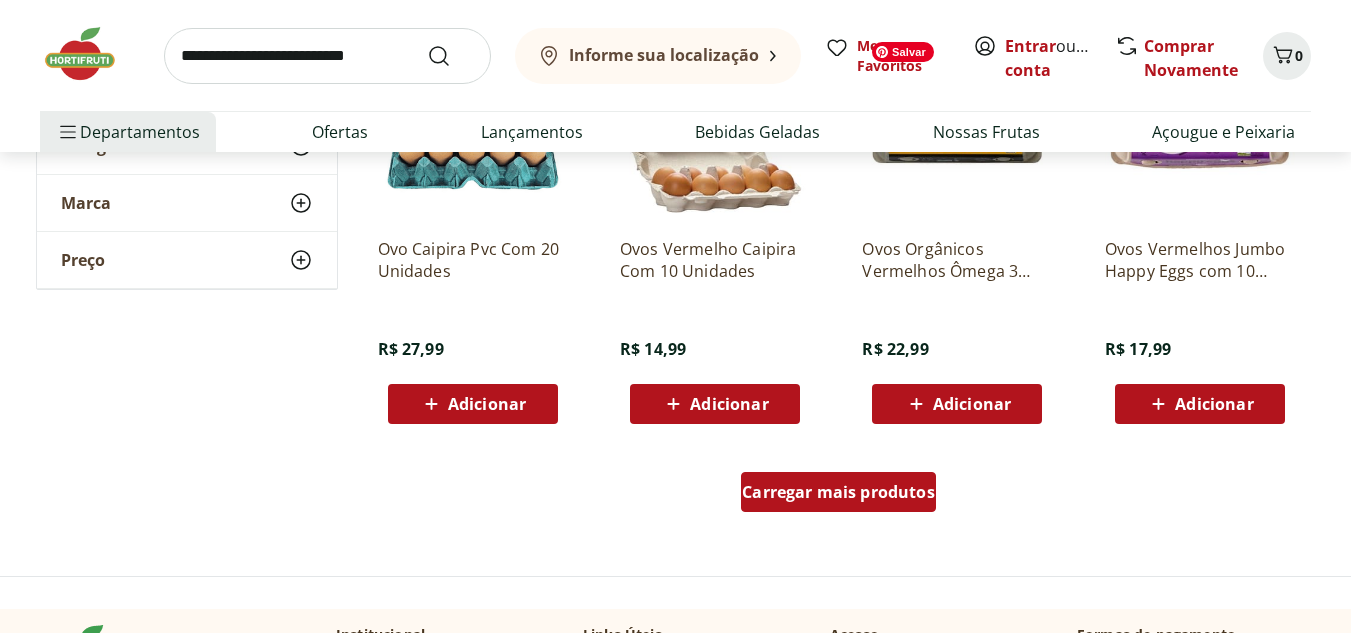 scroll, scrollTop: 2576, scrollLeft: 0, axis: vertical 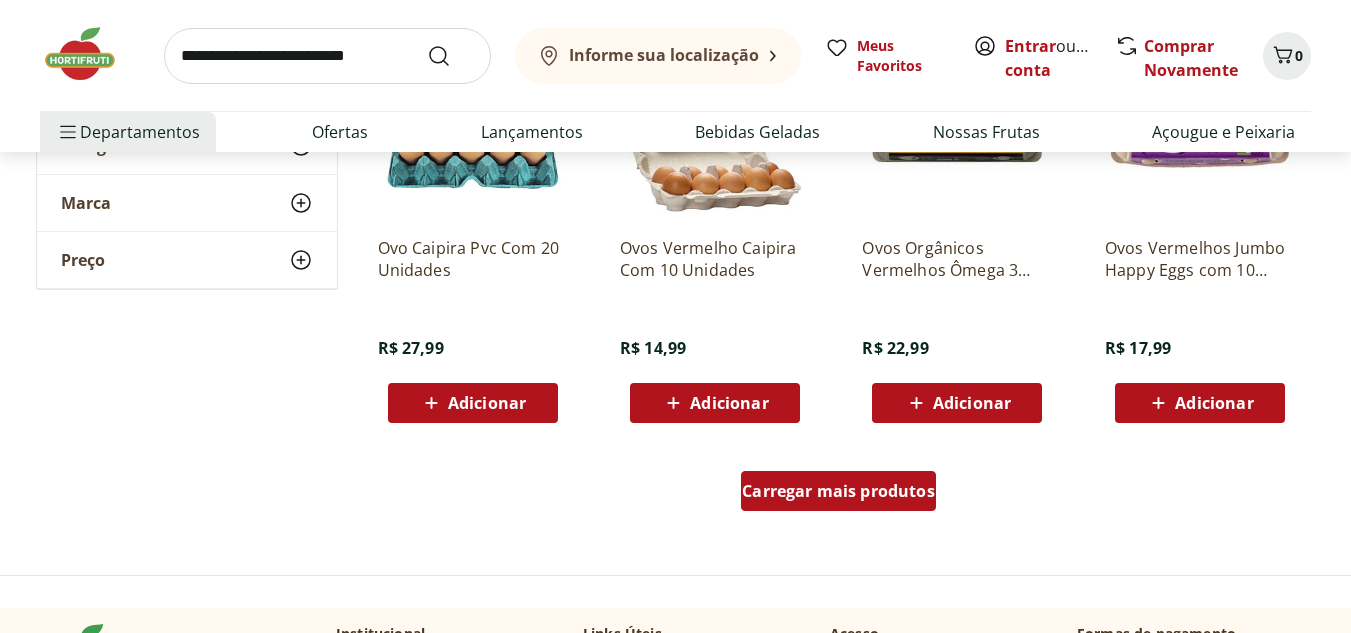 click on "Carregar mais produtos" at bounding box center (838, 491) 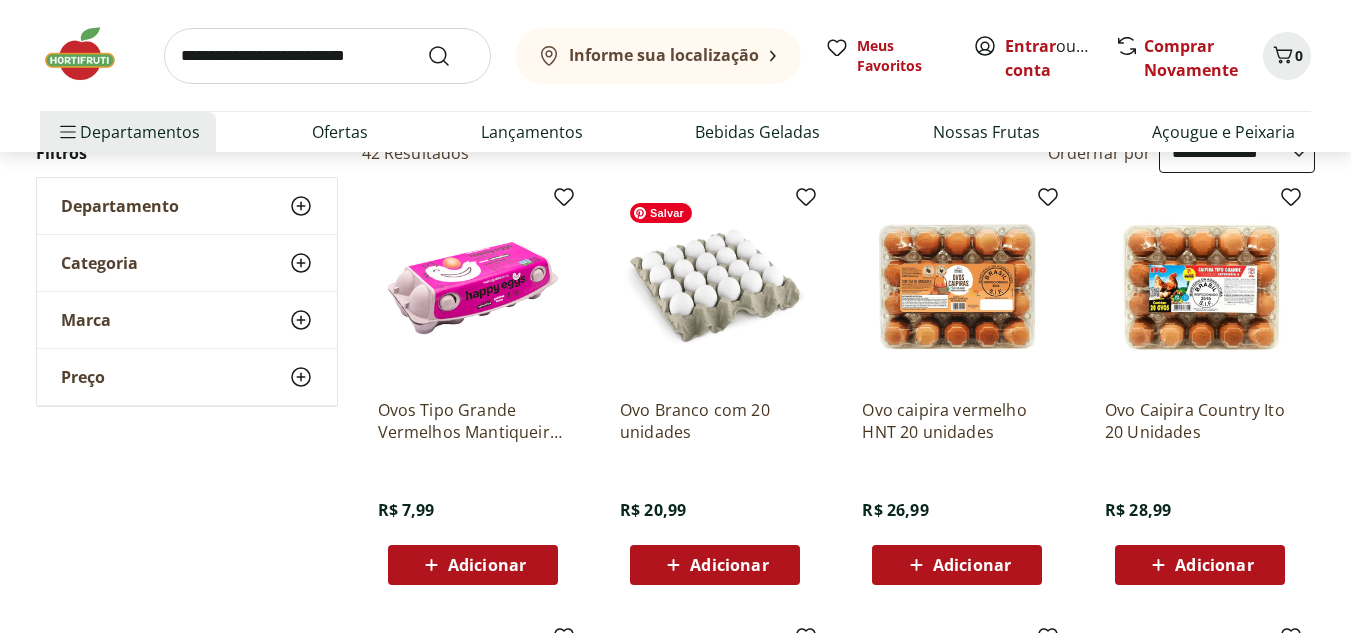 scroll, scrollTop: 236, scrollLeft: 0, axis: vertical 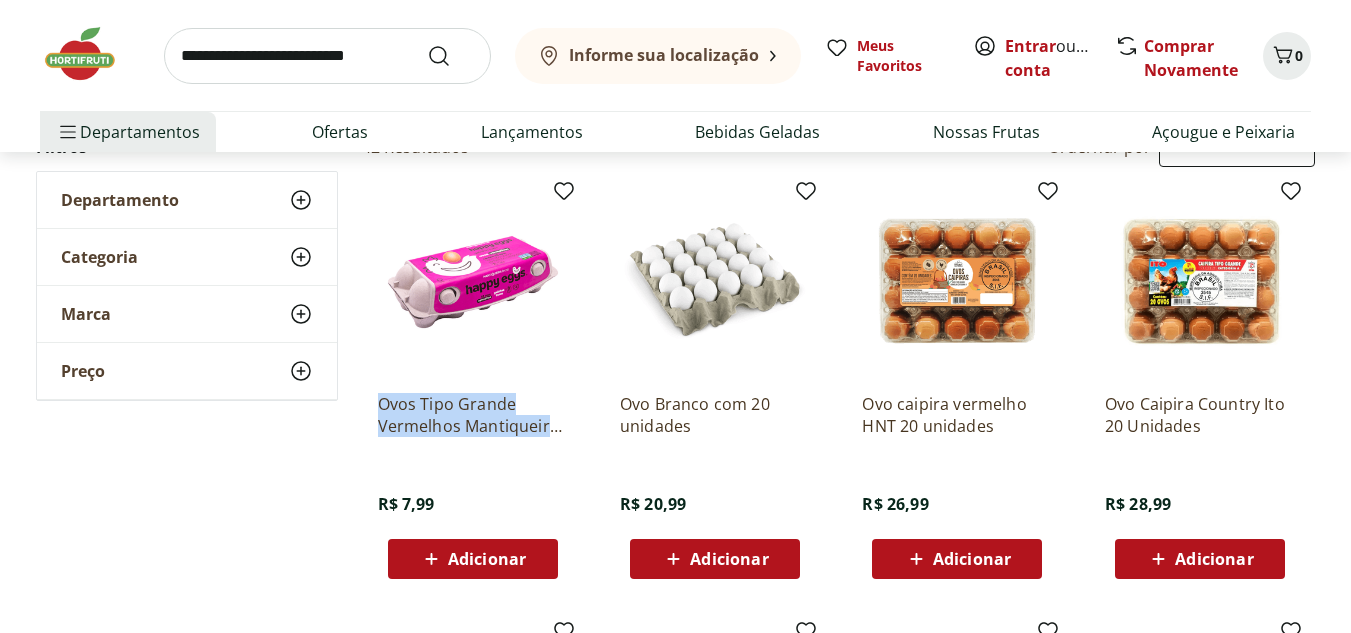 drag, startPoint x: 373, startPoint y: 407, endPoint x: 580, endPoint y: 430, distance: 208.27386 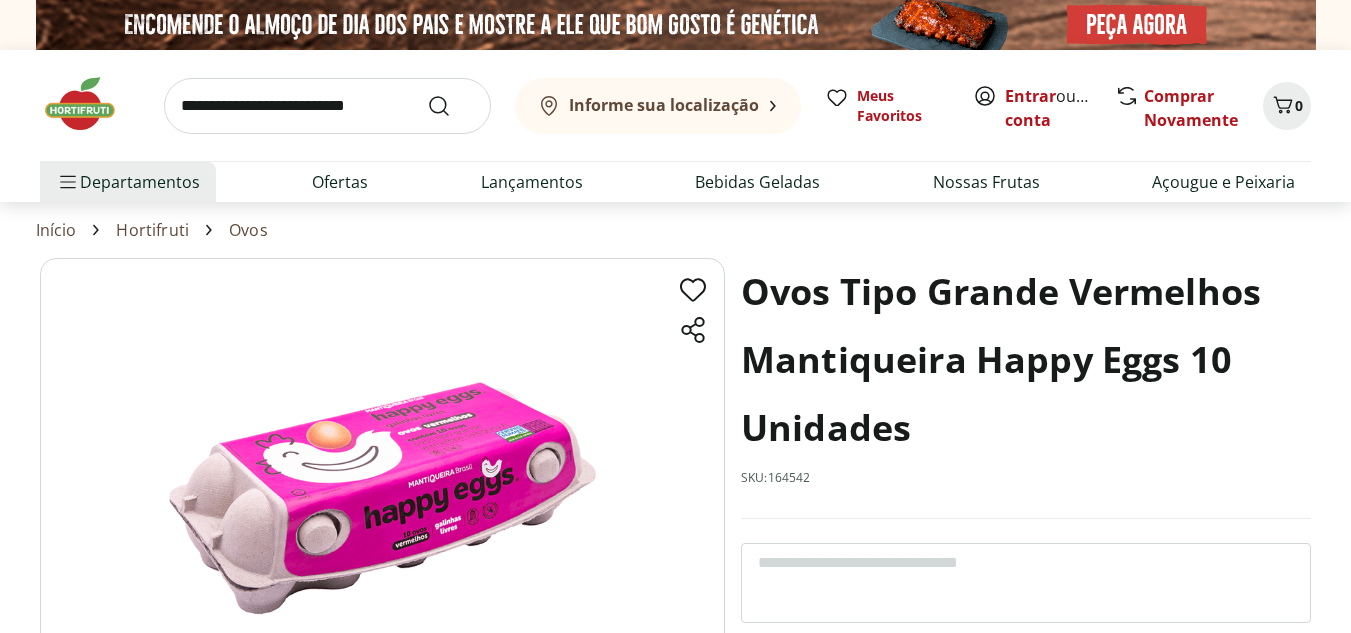 scroll, scrollTop: 33, scrollLeft: 0, axis: vertical 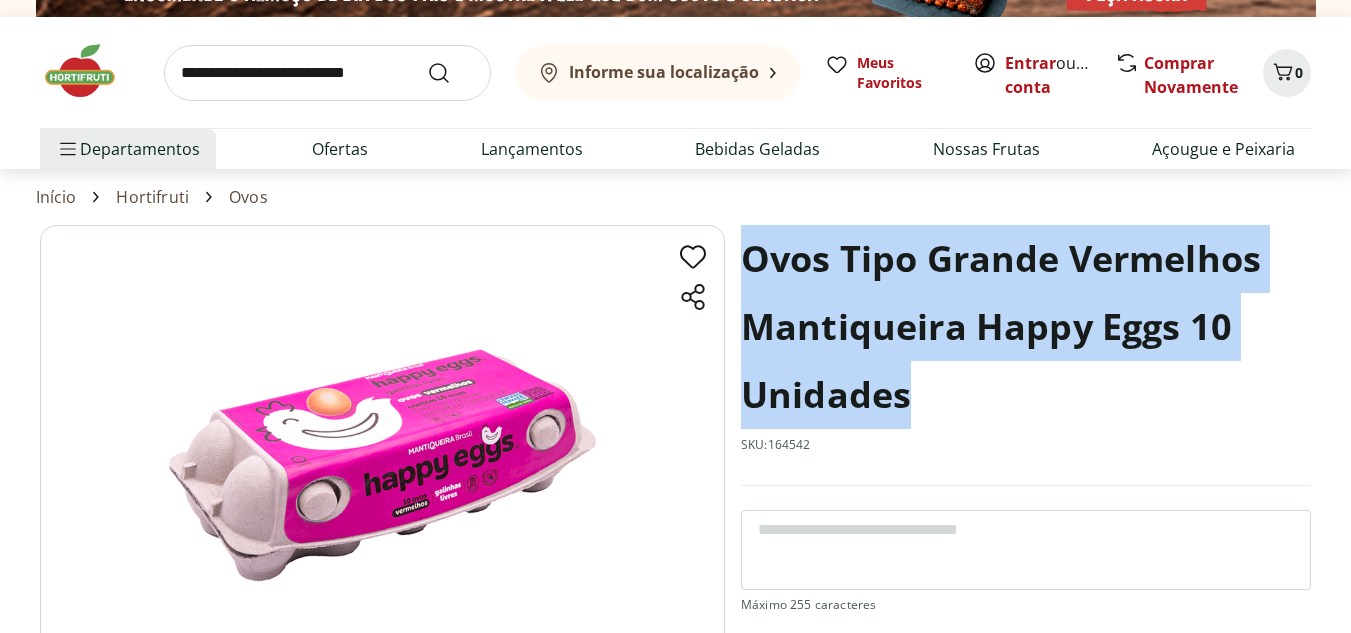 drag, startPoint x: 928, startPoint y: 403, endPoint x: 746, endPoint y: 261, distance: 230.84193 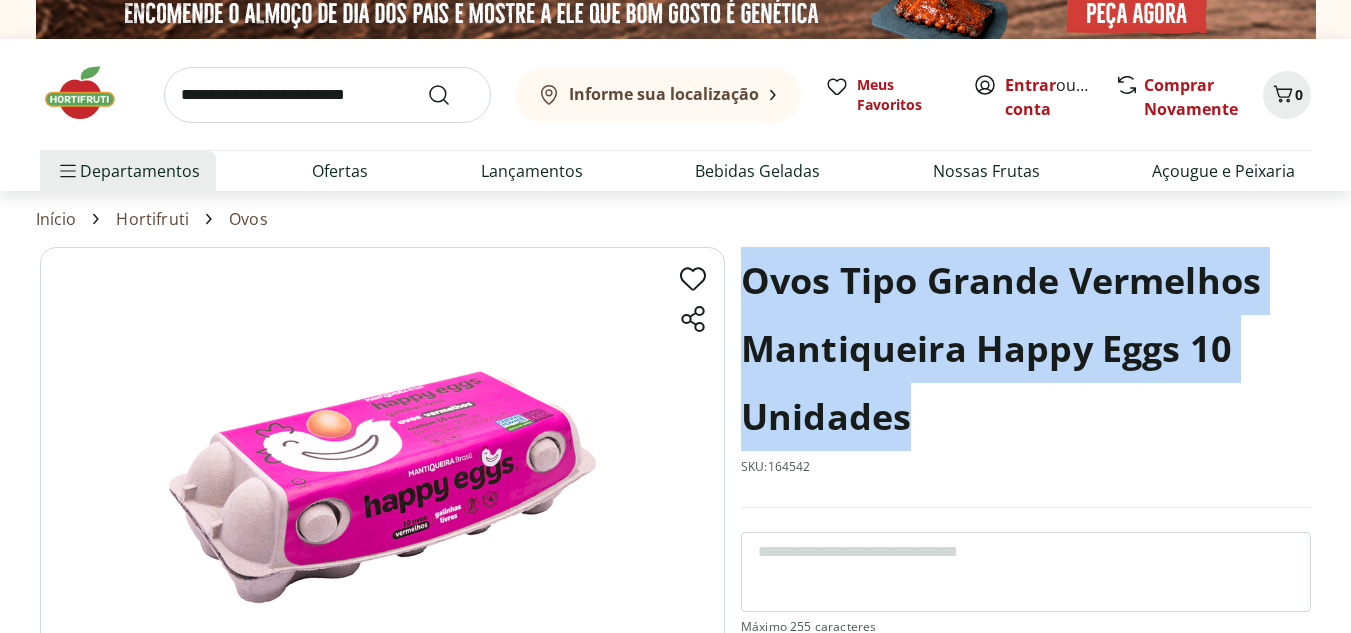 scroll, scrollTop: 0, scrollLeft: 0, axis: both 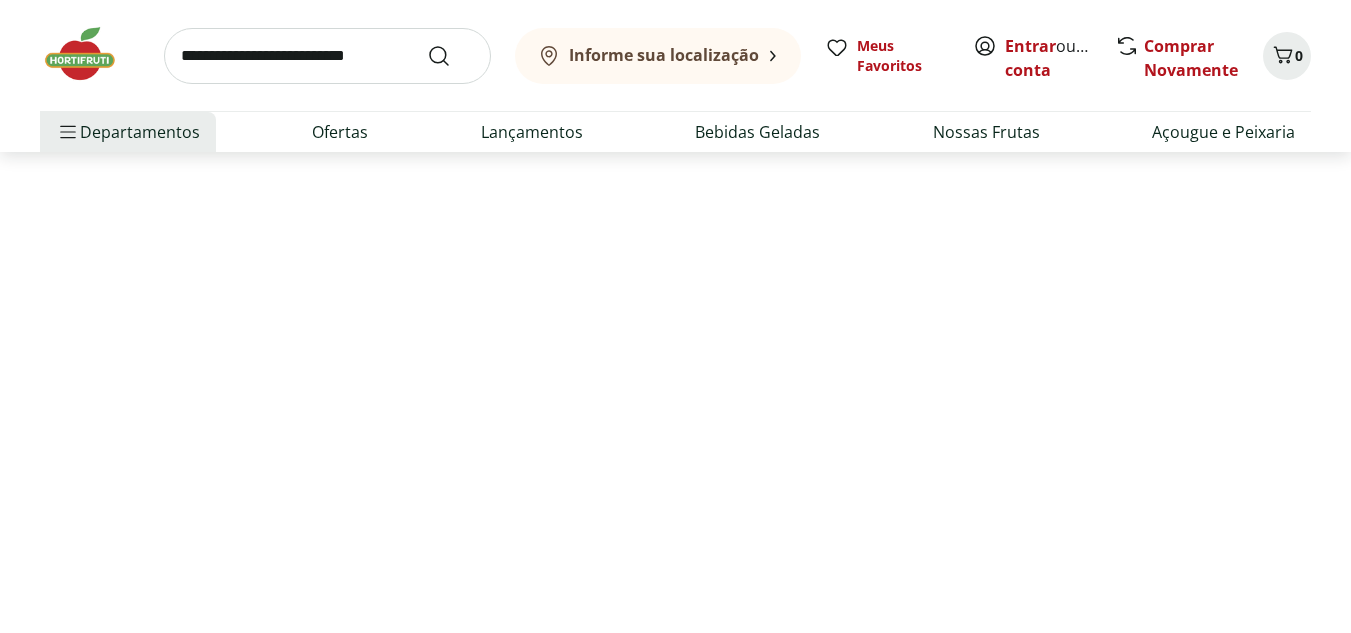 select on "**********" 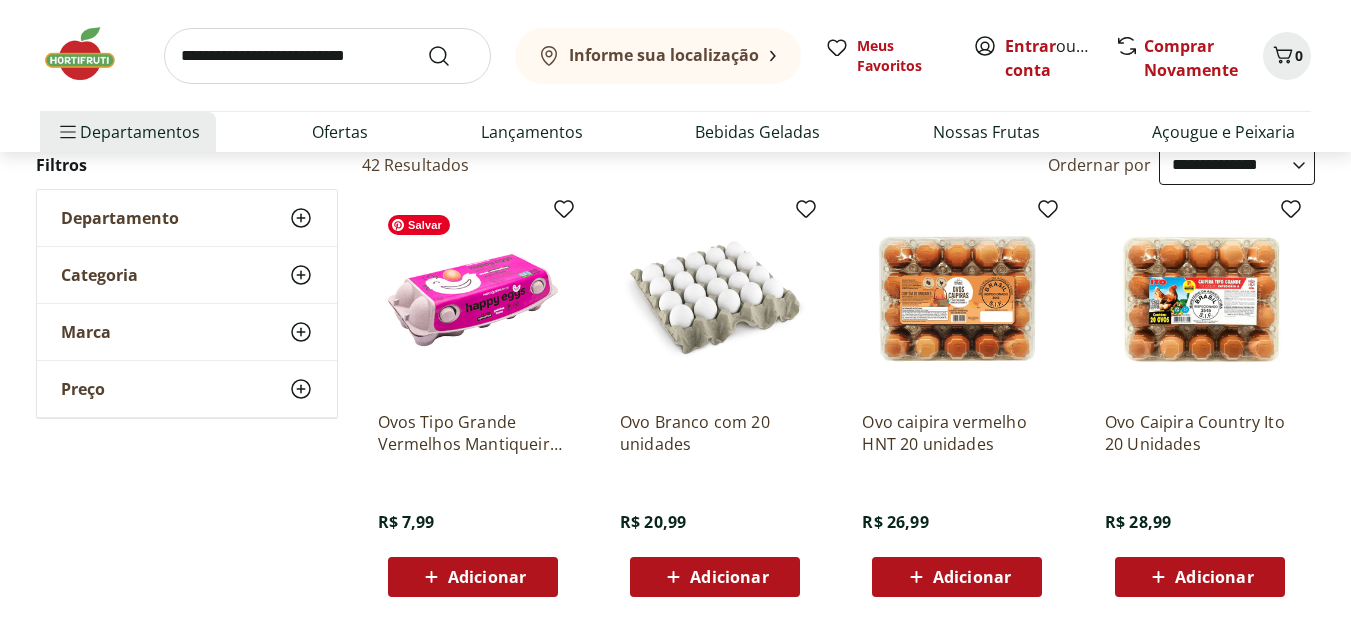 scroll, scrollTop: 217, scrollLeft: 0, axis: vertical 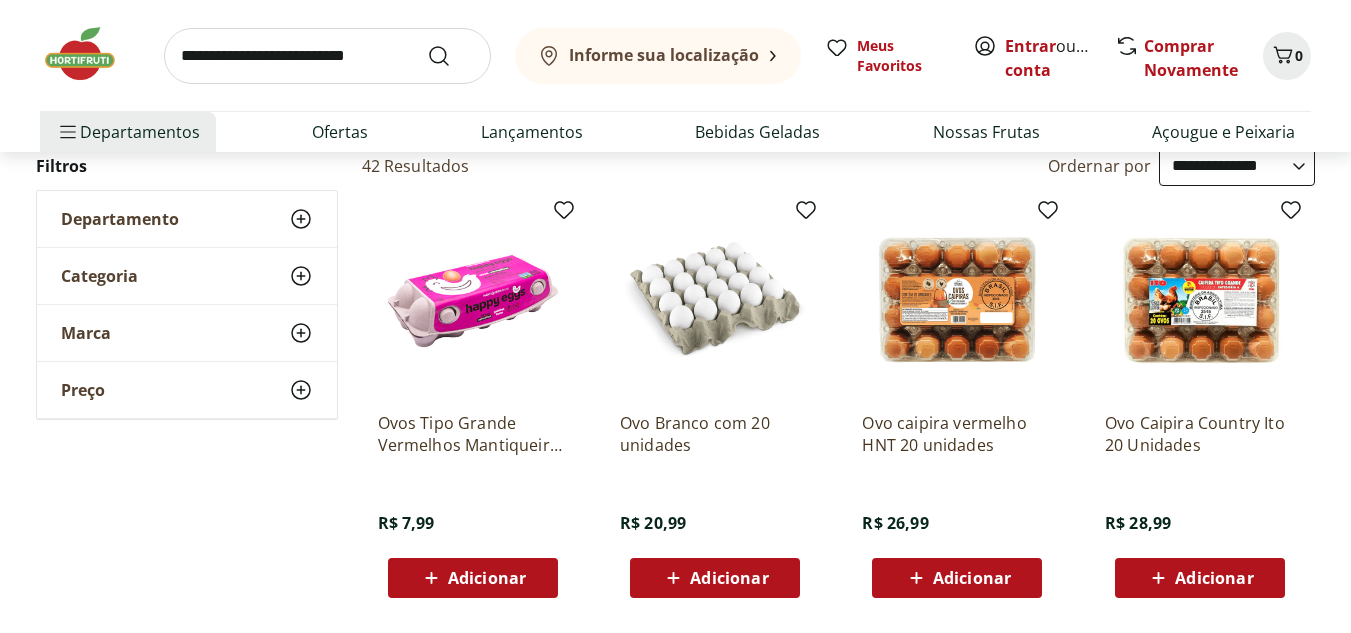click on "Ovos Tipo Grande Vermelhos Mantiqueira Happy Eggs 10 Unidades" at bounding box center (473, 434) 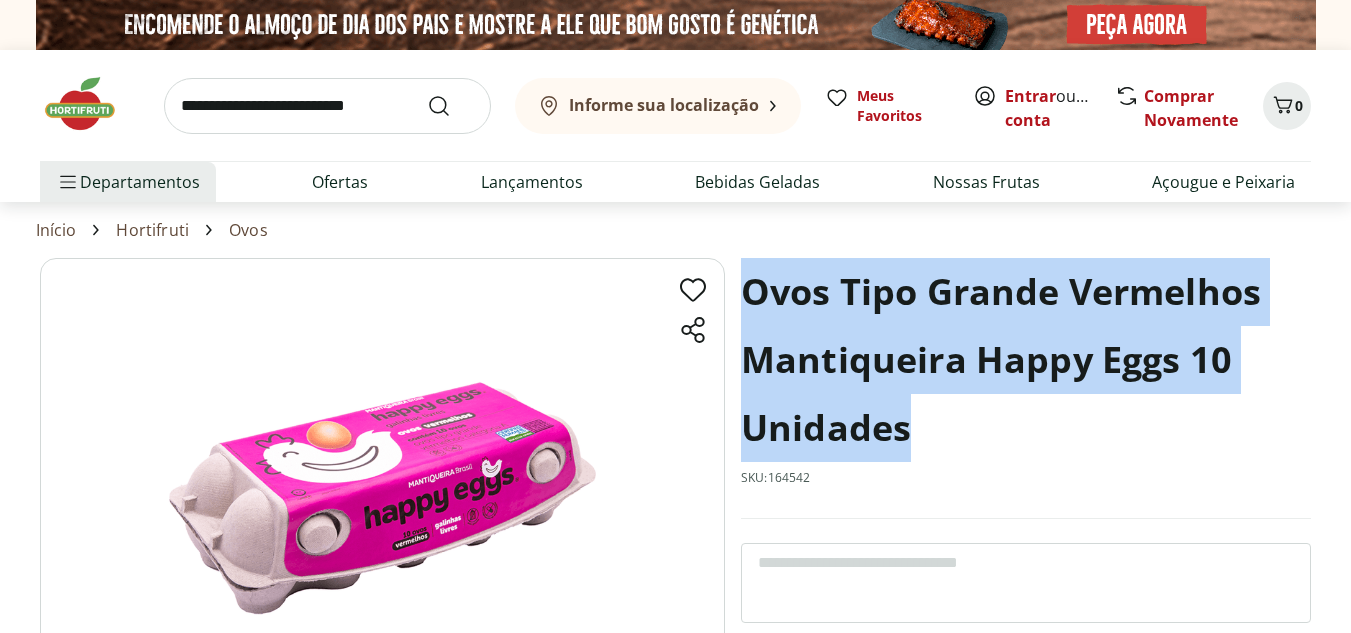 drag, startPoint x: 923, startPoint y: 443, endPoint x: 746, endPoint y: 290, distance: 233.96153 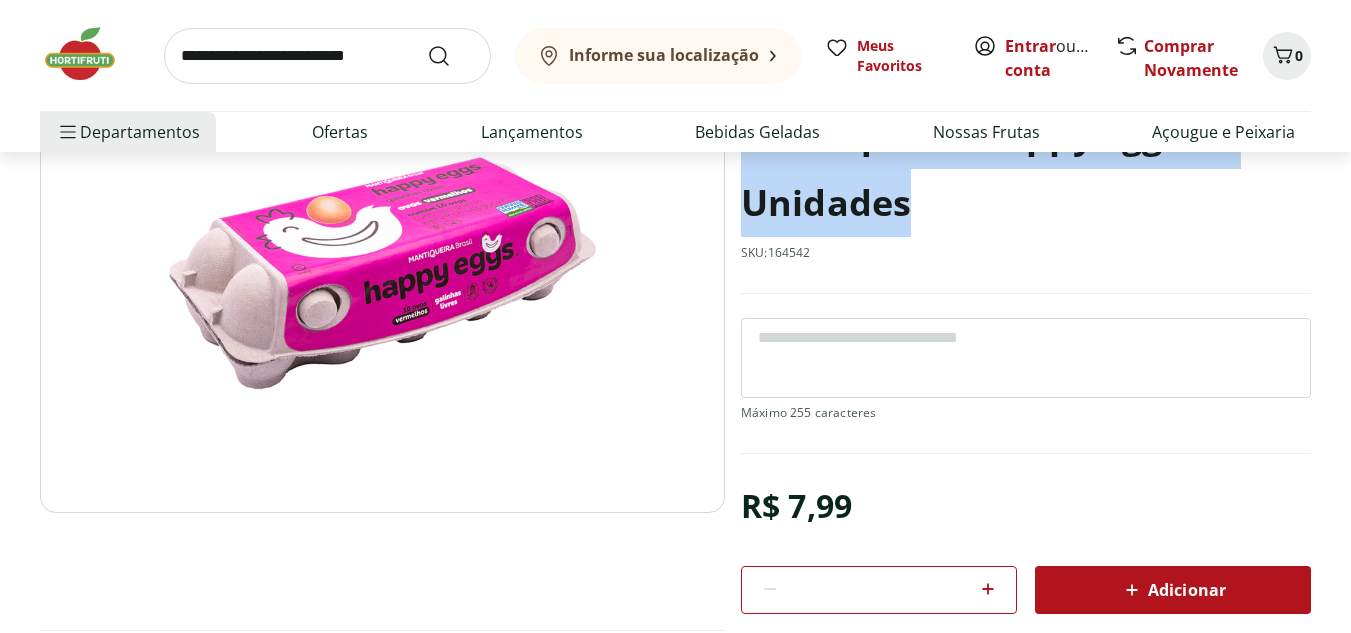 scroll, scrollTop: 192, scrollLeft: 0, axis: vertical 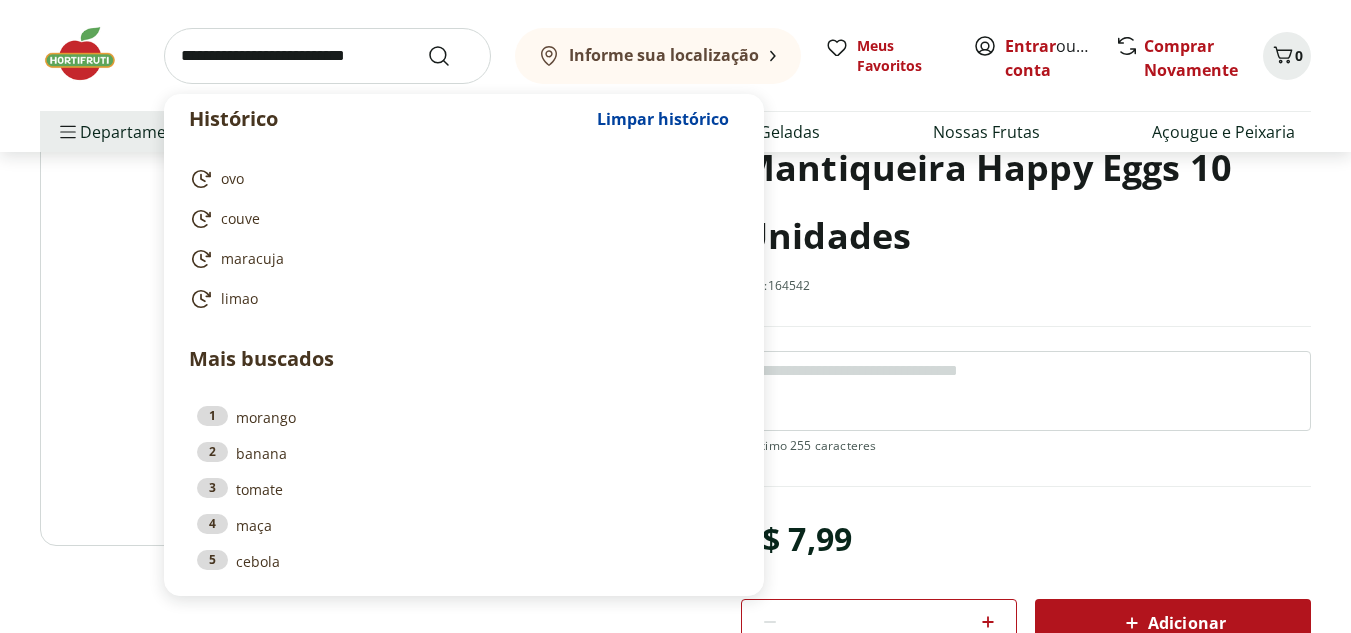 click at bounding box center (327, 56) 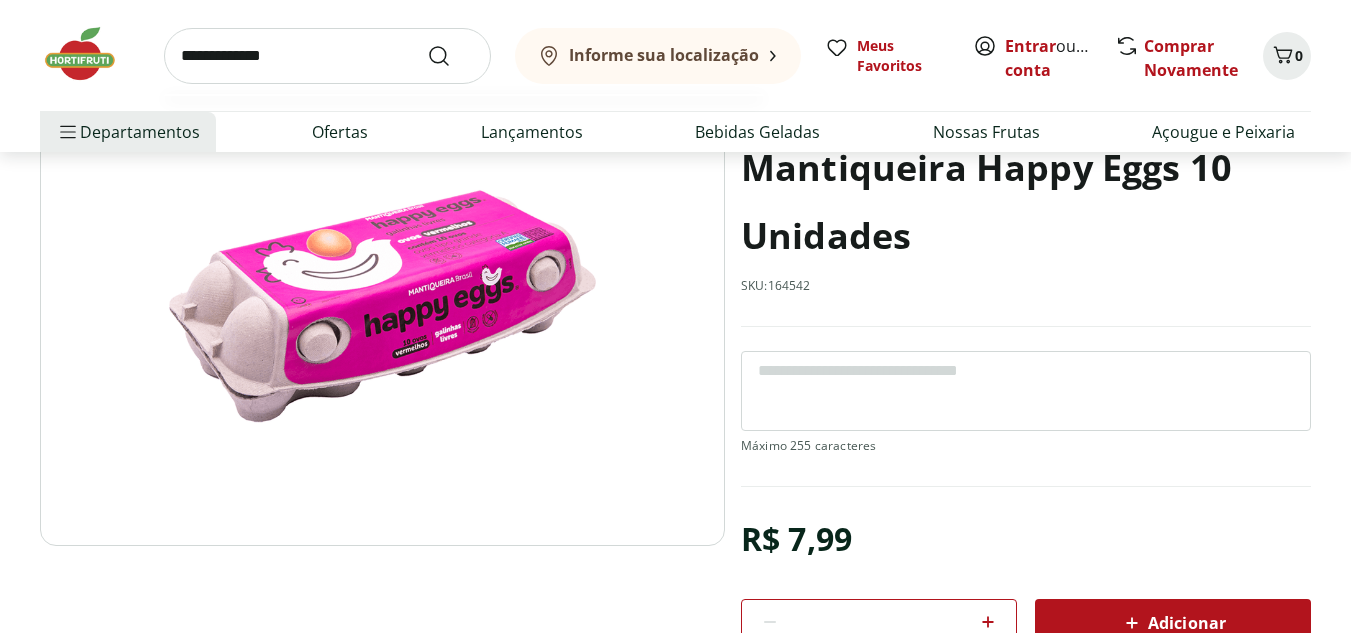 type on "**********" 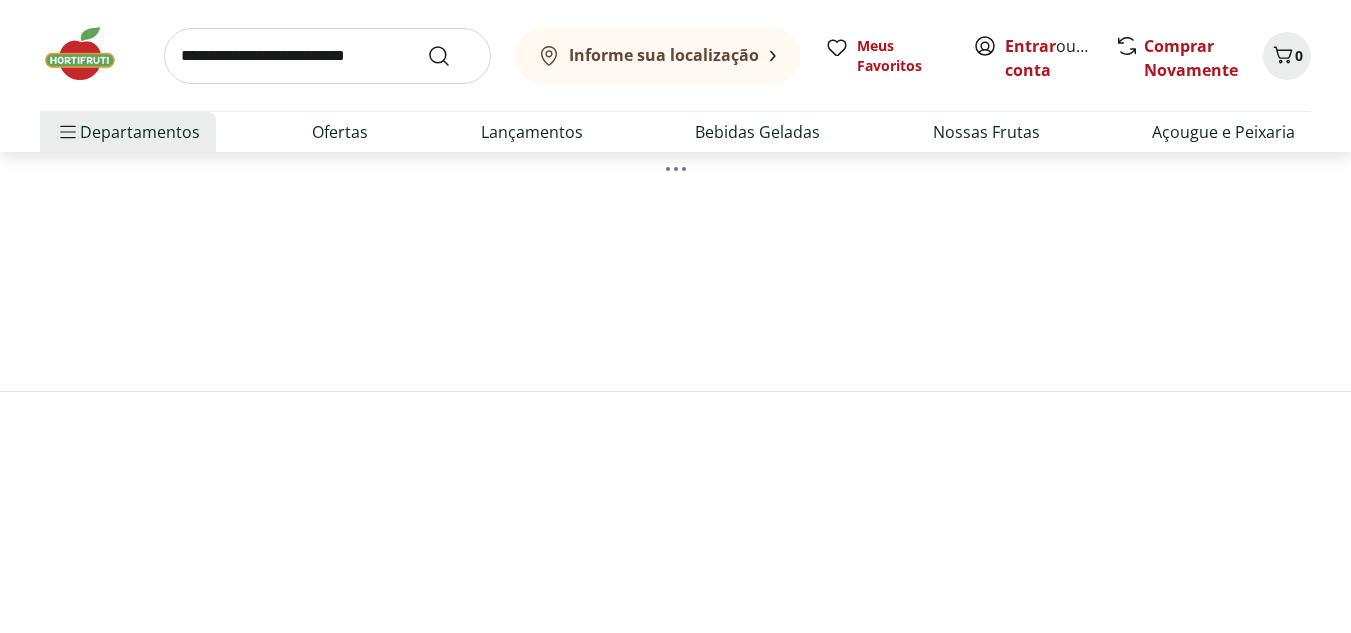 scroll, scrollTop: 0, scrollLeft: 0, axis: both 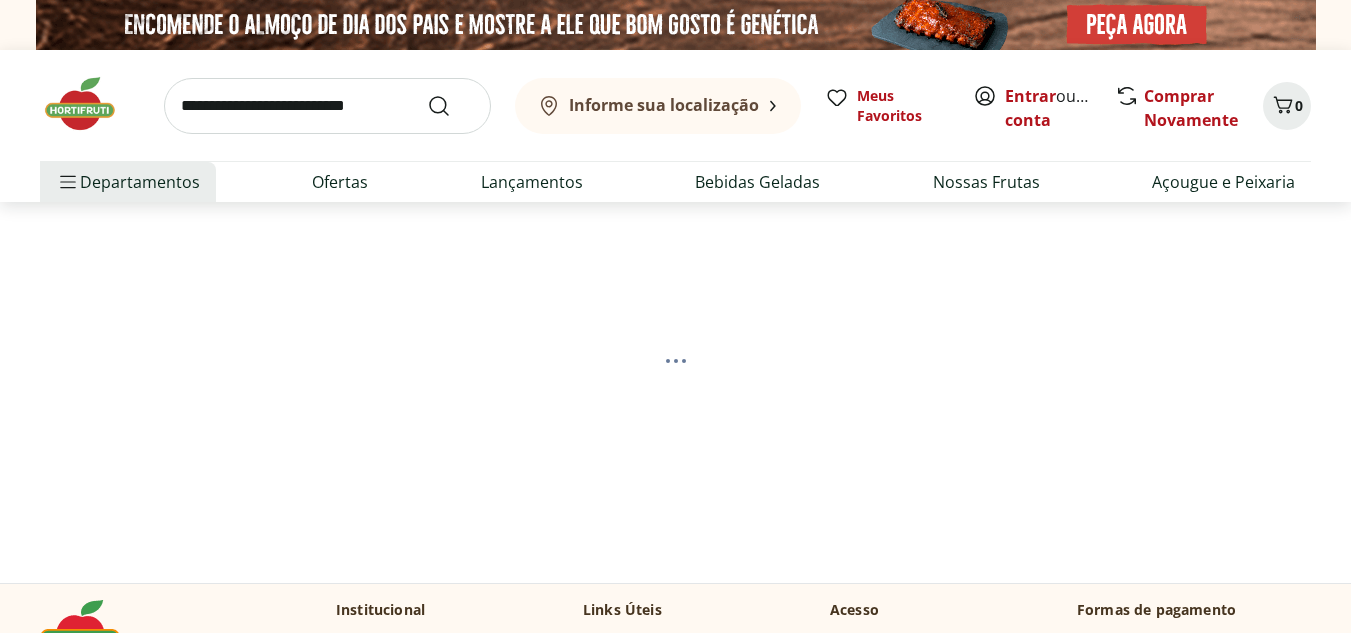 select on "**********" 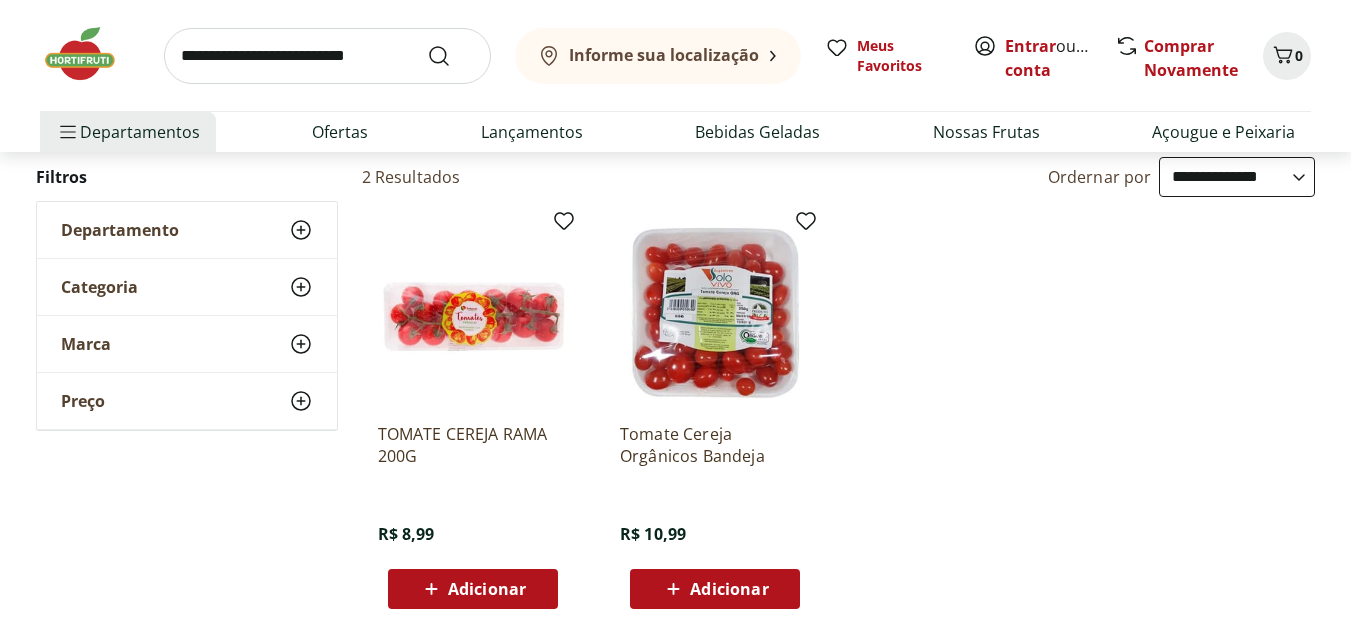 scroll, scrollTop: 0, scrollLeft: 0, axis: both 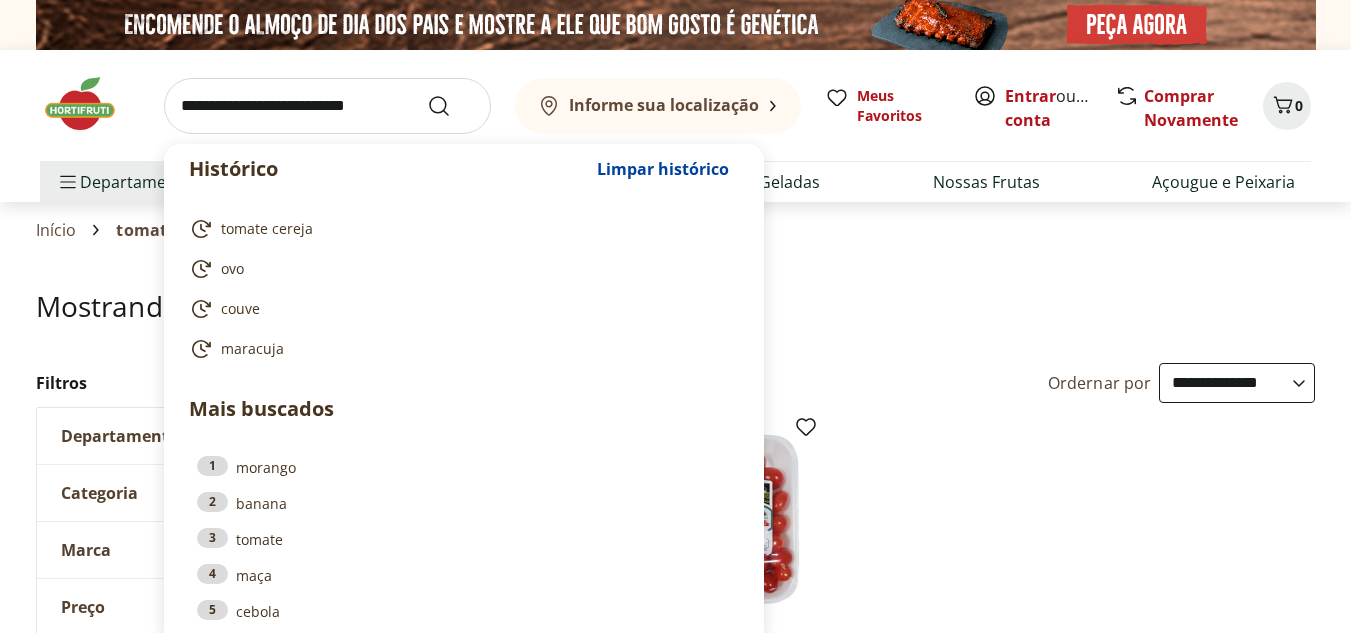 click at bounding box center (327, 106) 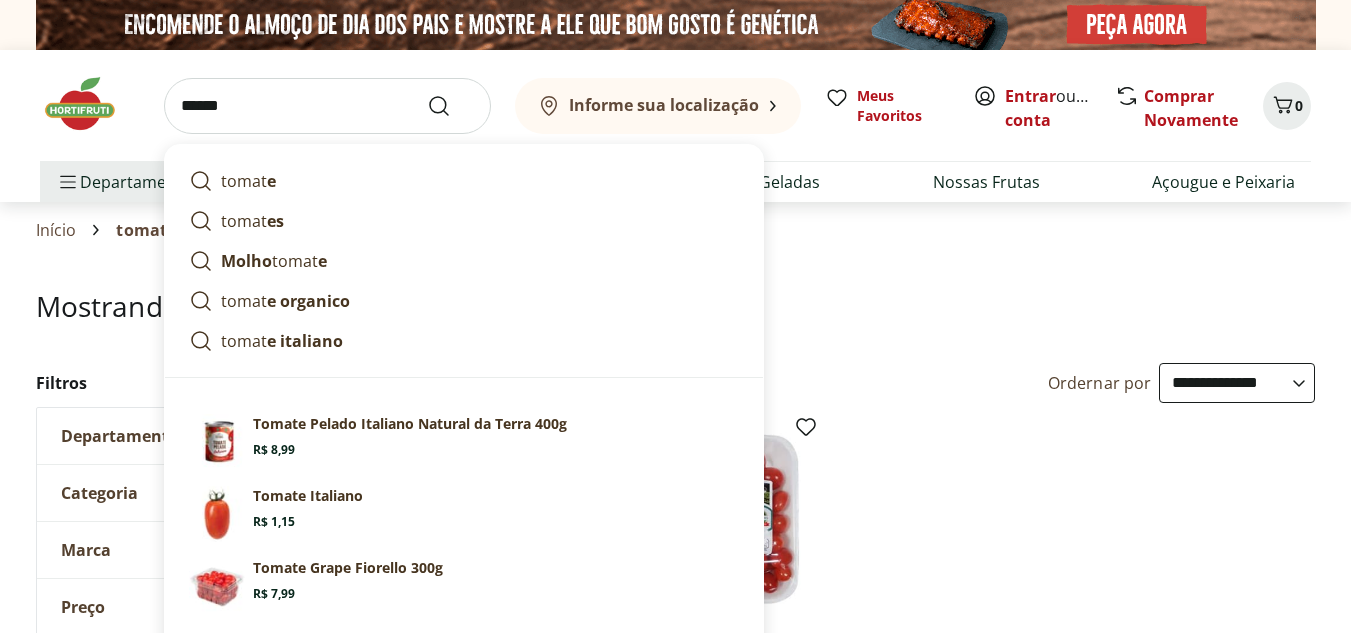type on "******" 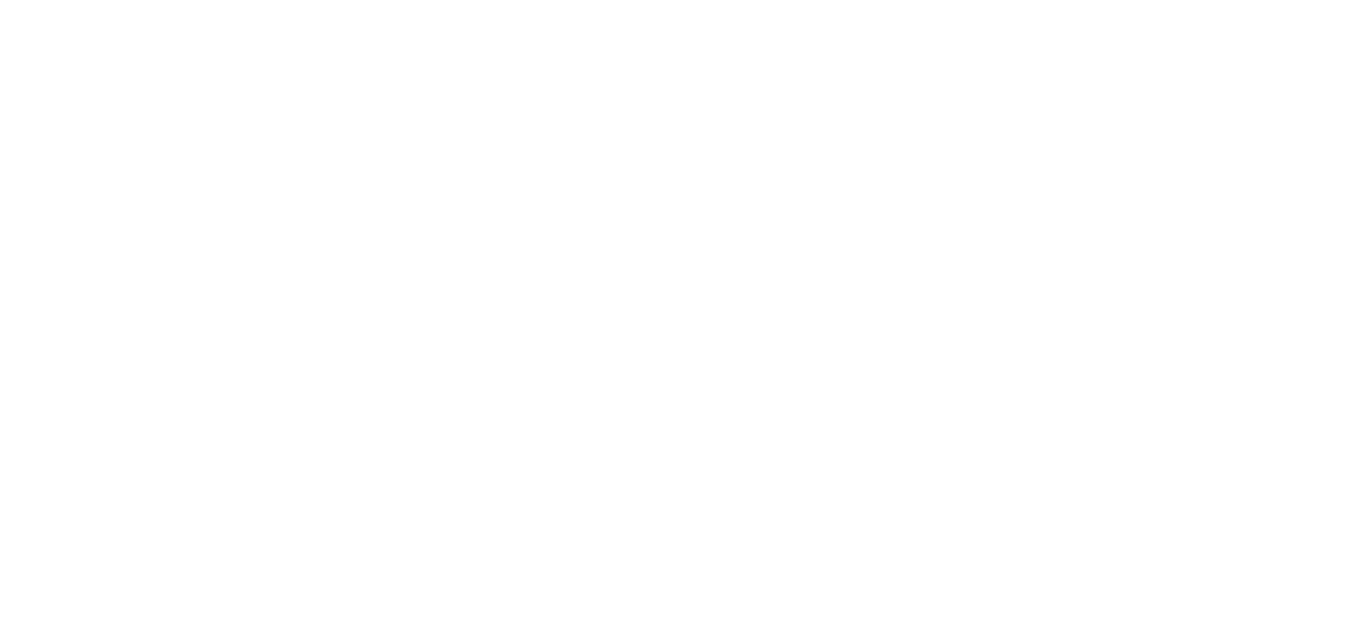 select on "**********" 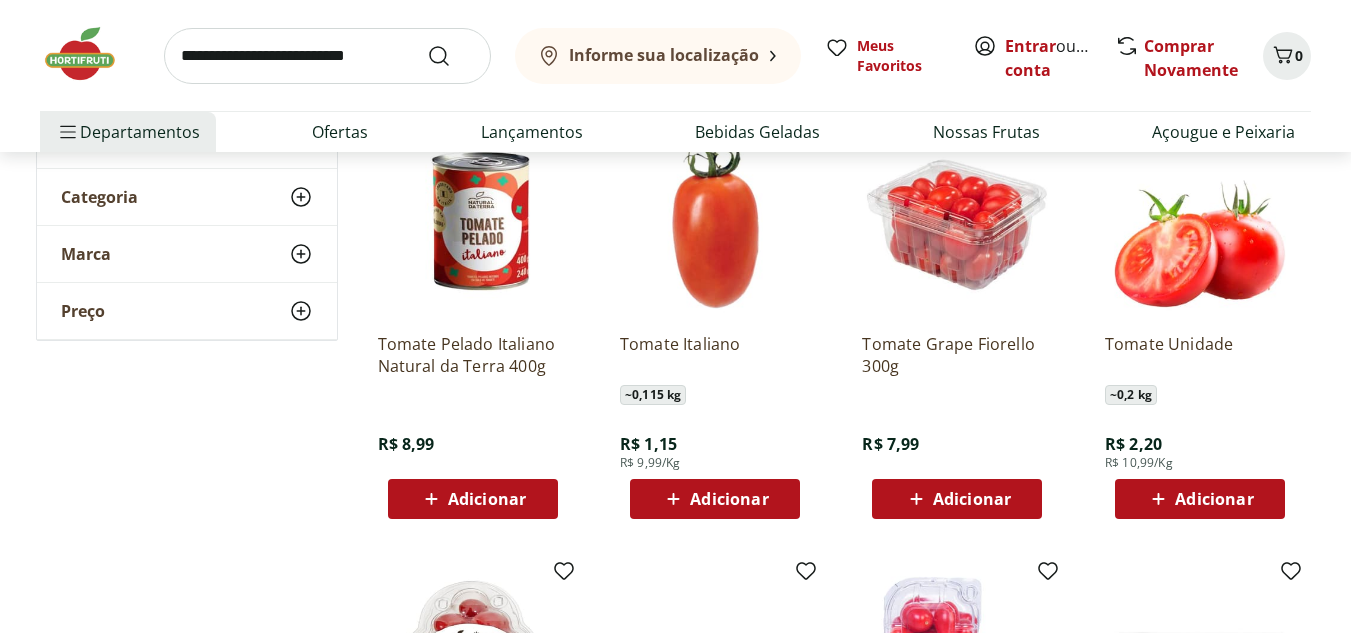 scroll, scrollTop: 297, scrollLeft: 0, axis: vertical 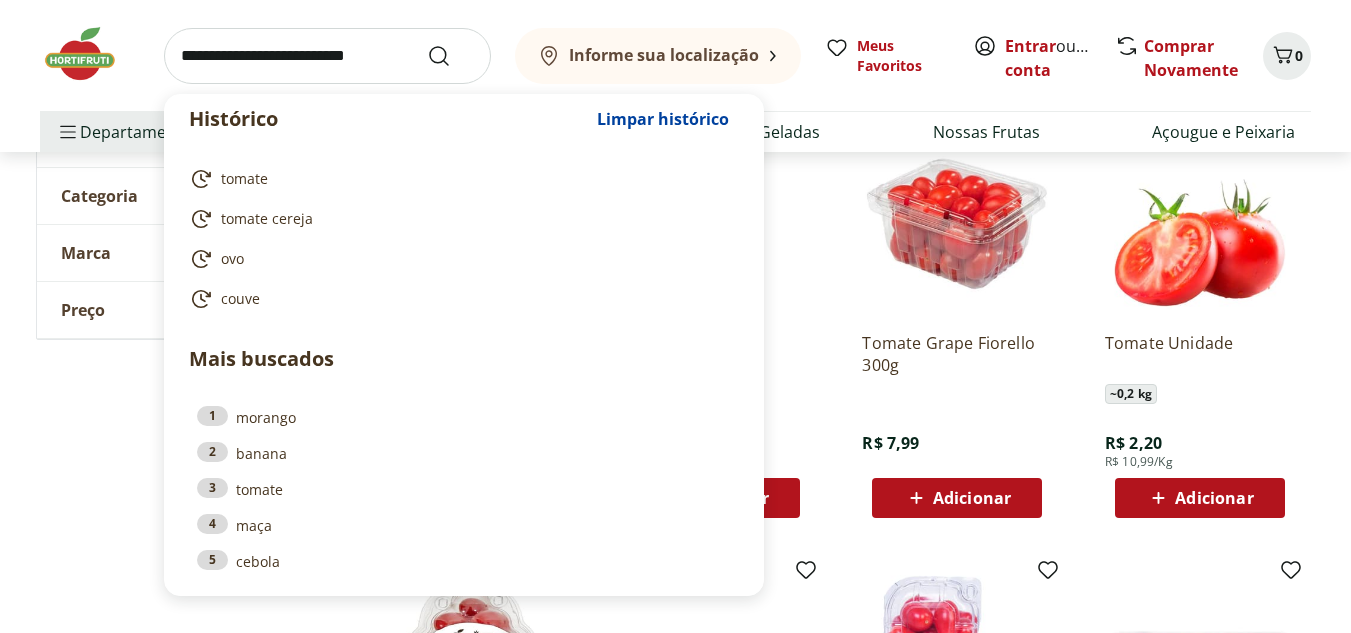 click at bounding box center [327, 56] 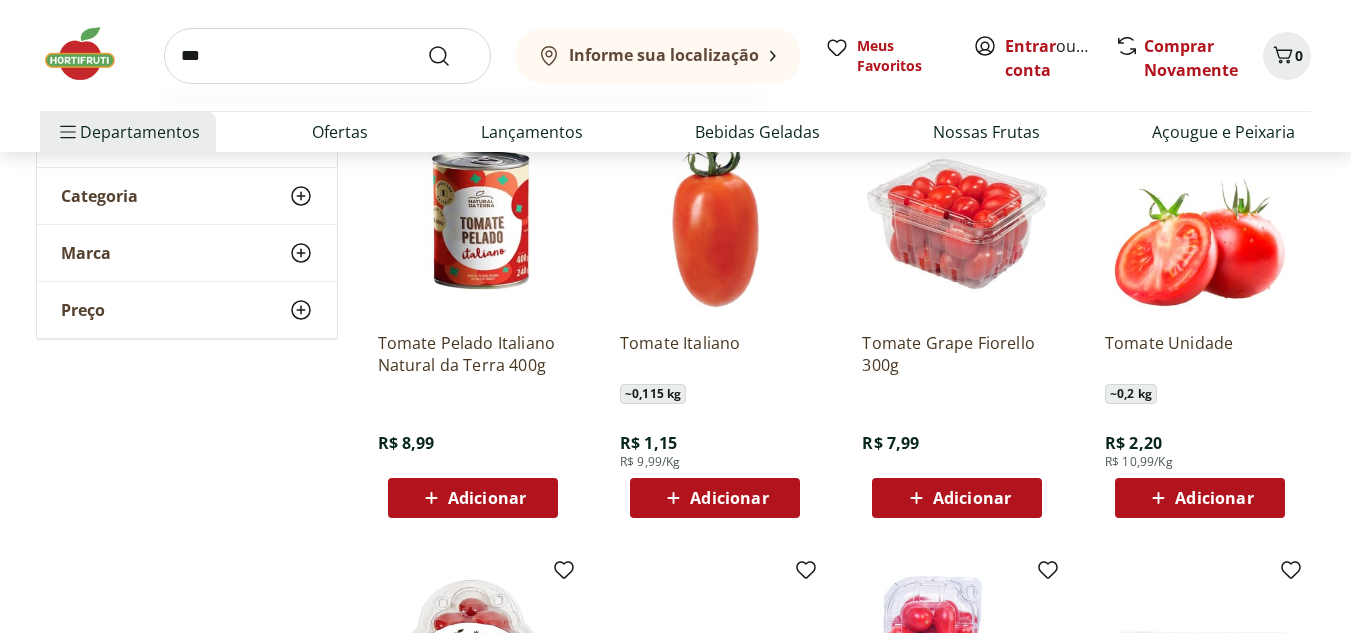 type on "***" 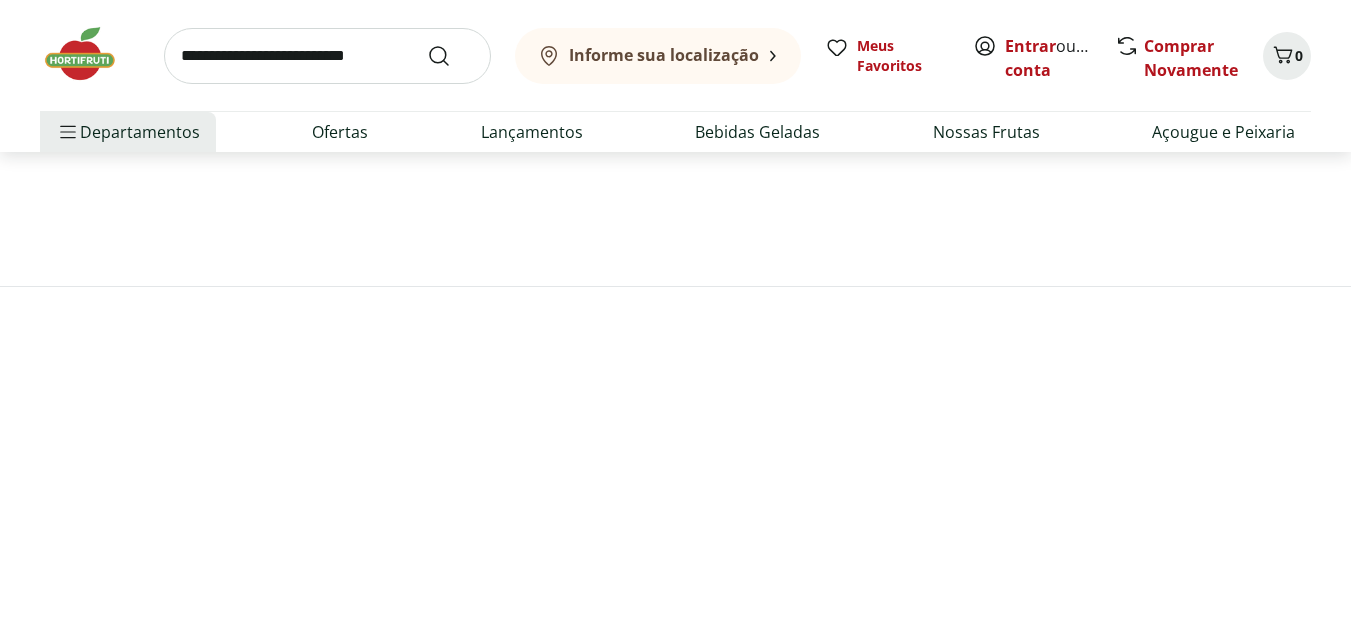 scroll, scrollTop: 0, scrollLeft: 0, axis: both 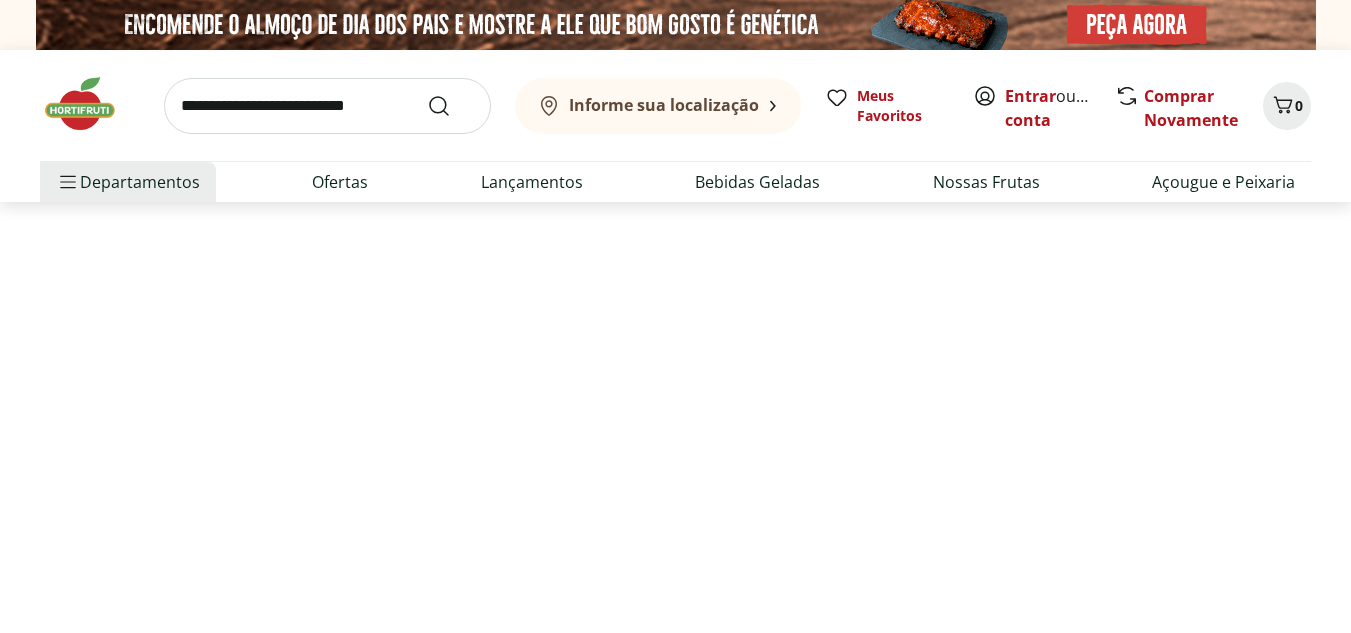 select on "**********" 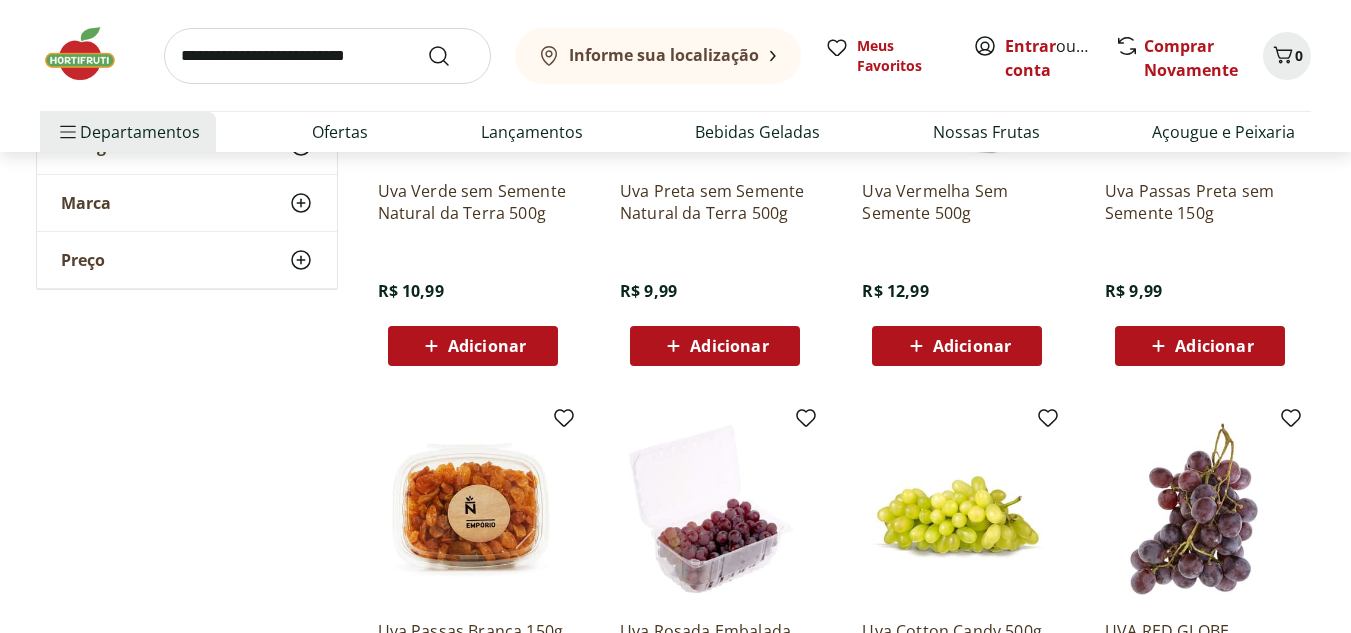scroll, scrollTop: 0, scrollLeft: 0, axis: both 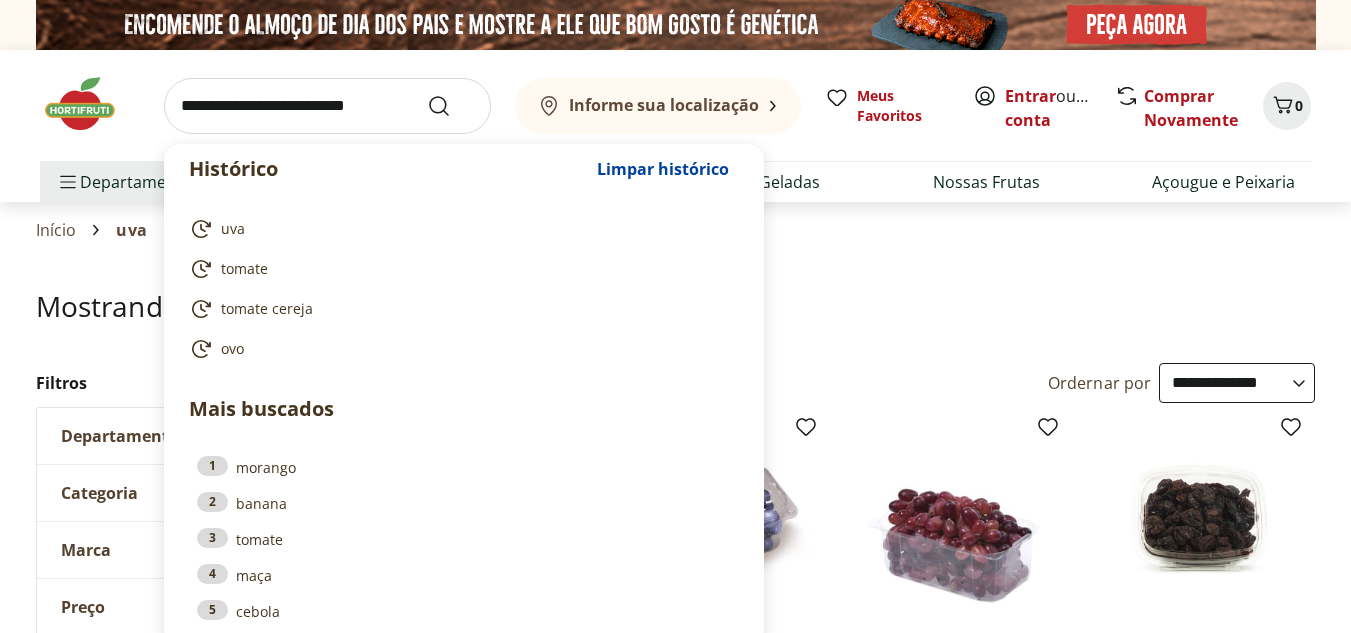click at bounding box center (327, 106) 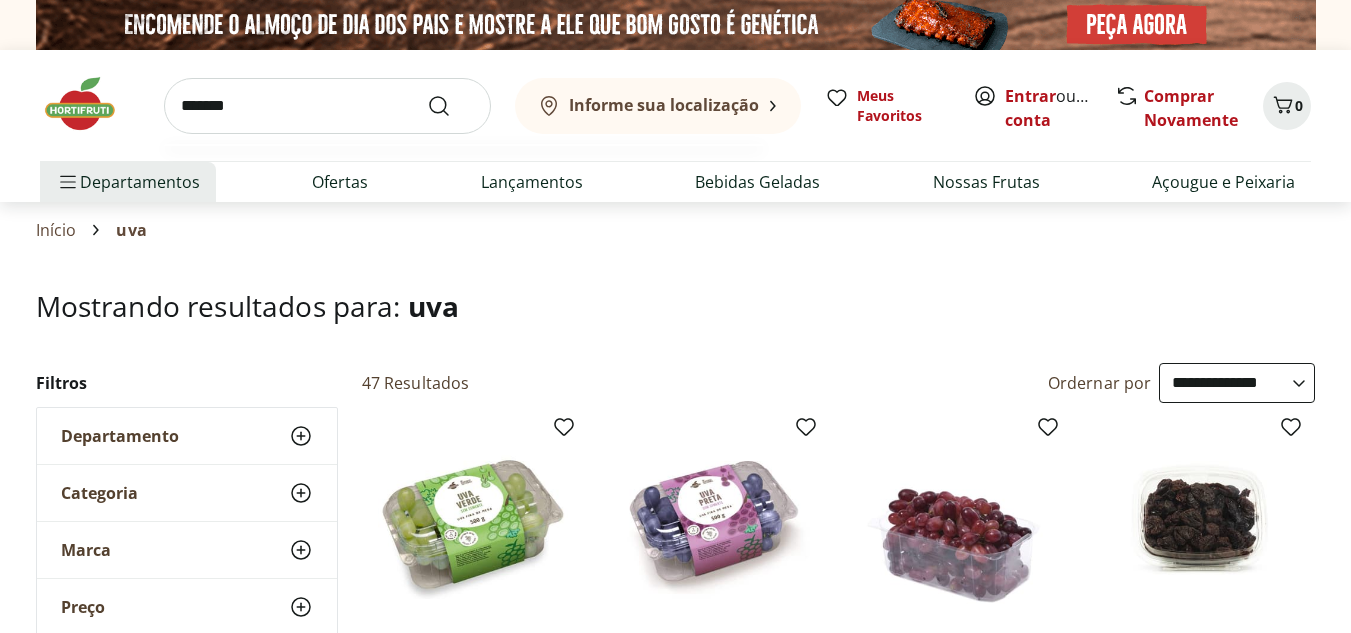 type on "*******" 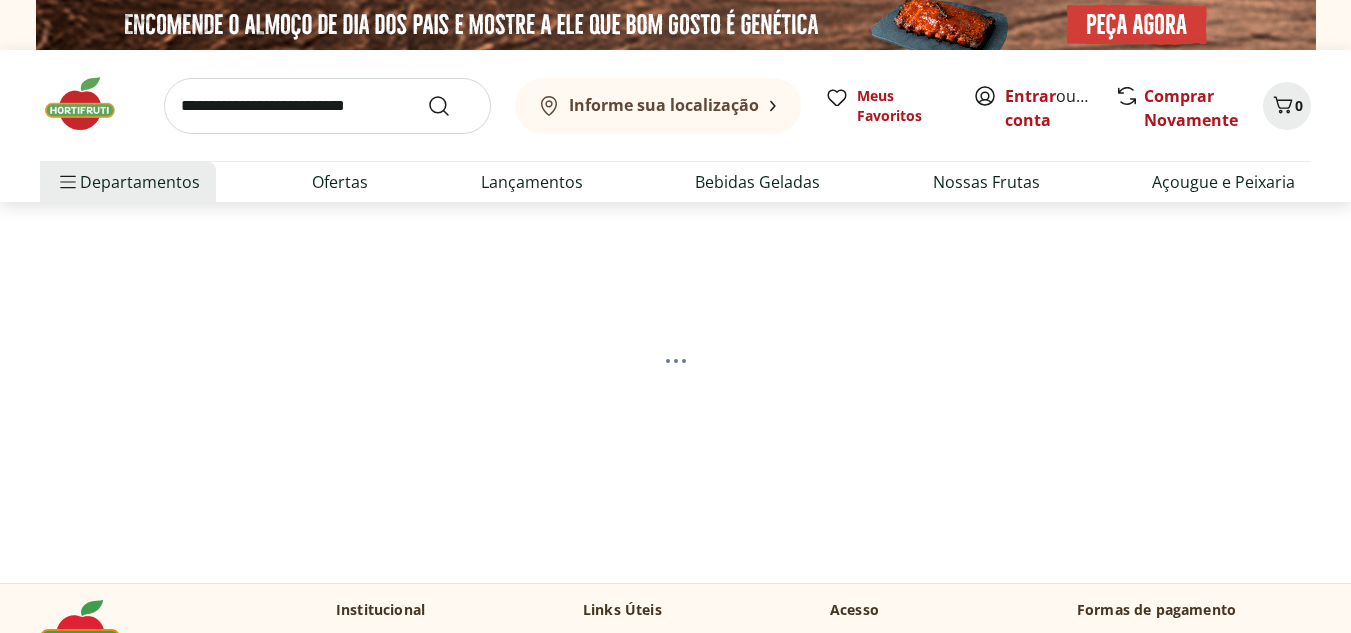 select on "**********" 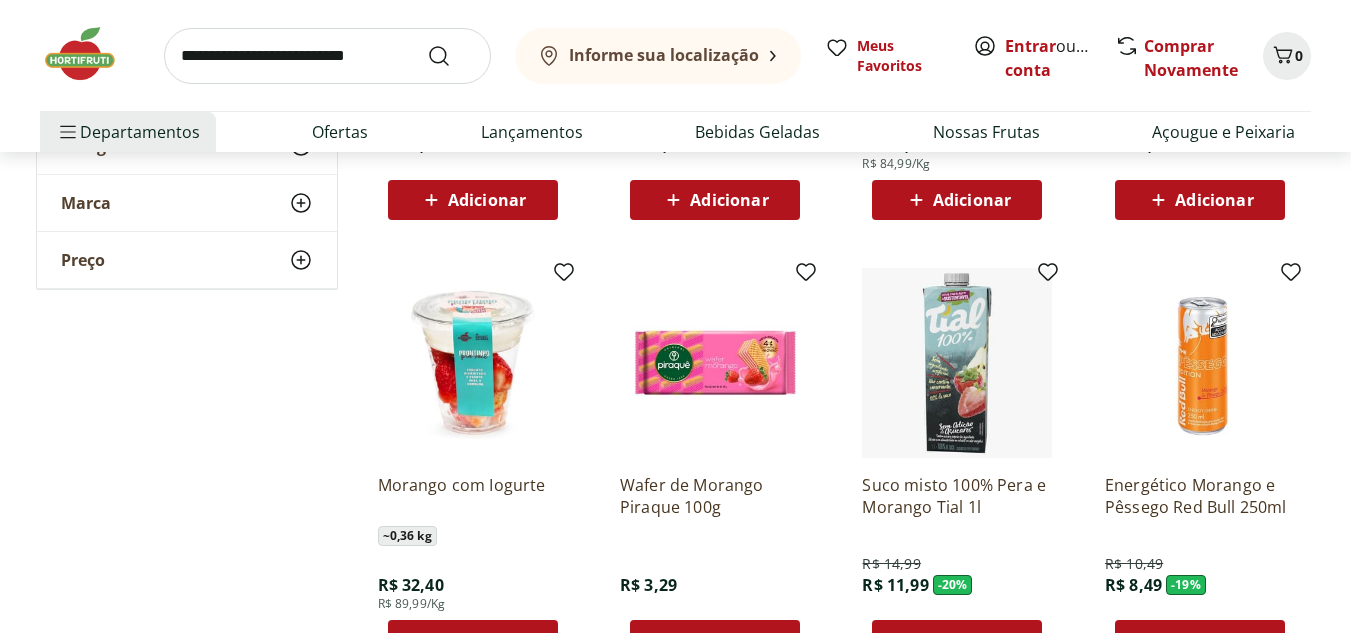 scroll, scrollTop: 1028, scrollLeft: 0, axis: vertical 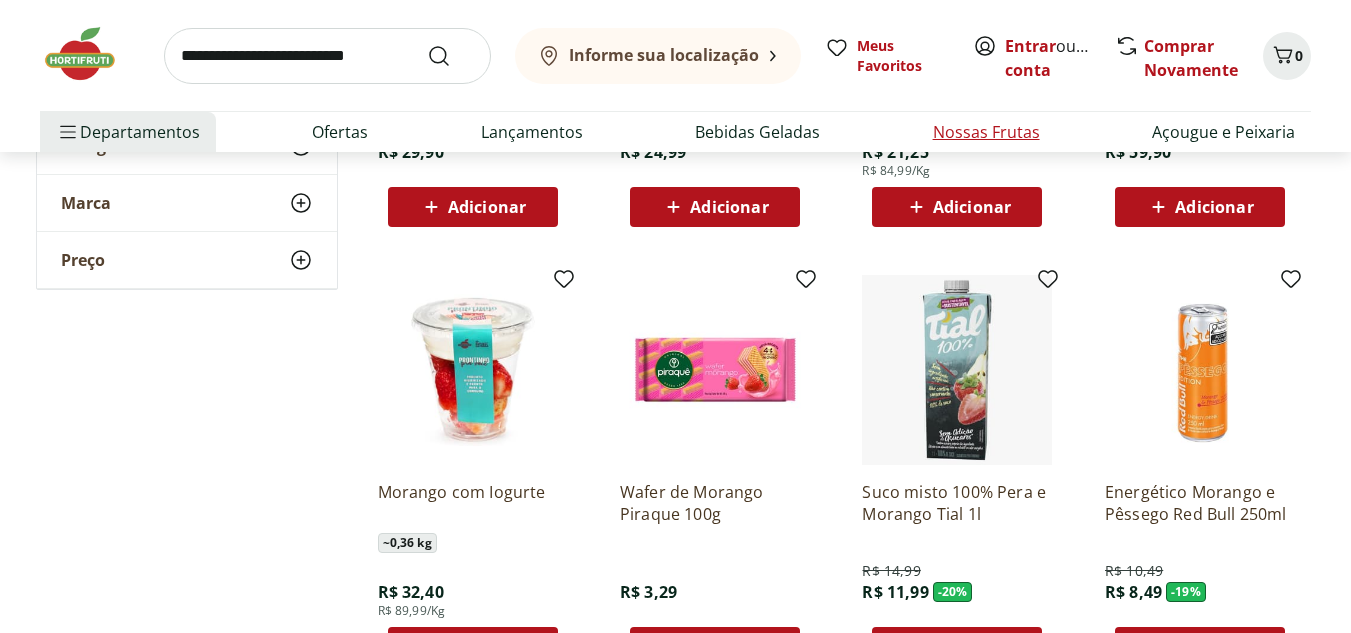 click on "Nossas Frutas" at bounding box center (986, 132) 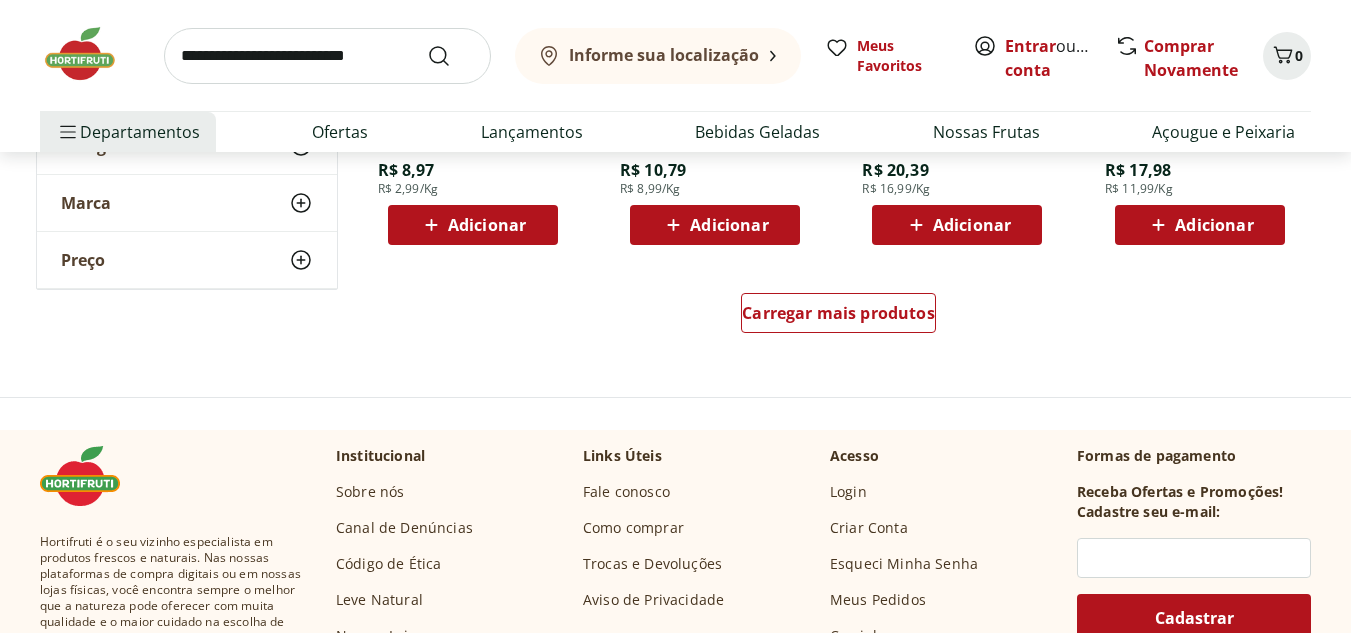 scroll, scrollTop: 1380, scrollLeft: 0, axis: vertical 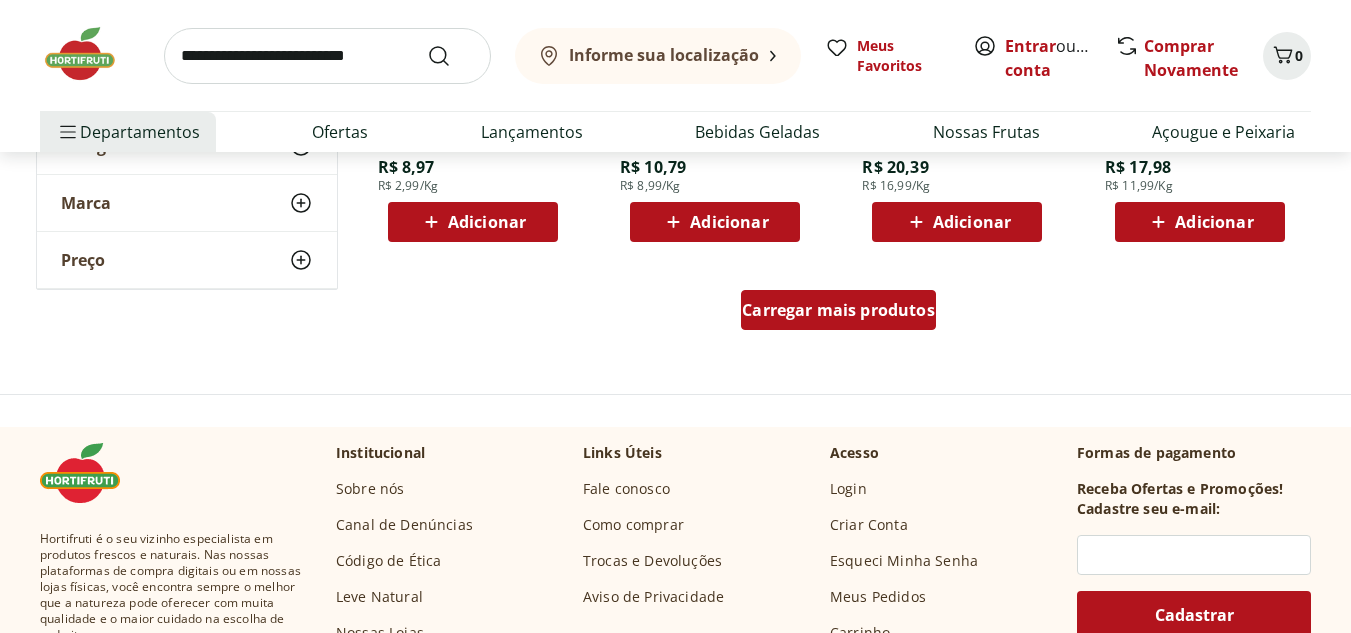 click on "Carregar mais produtos" at bounding box center [838, 310] 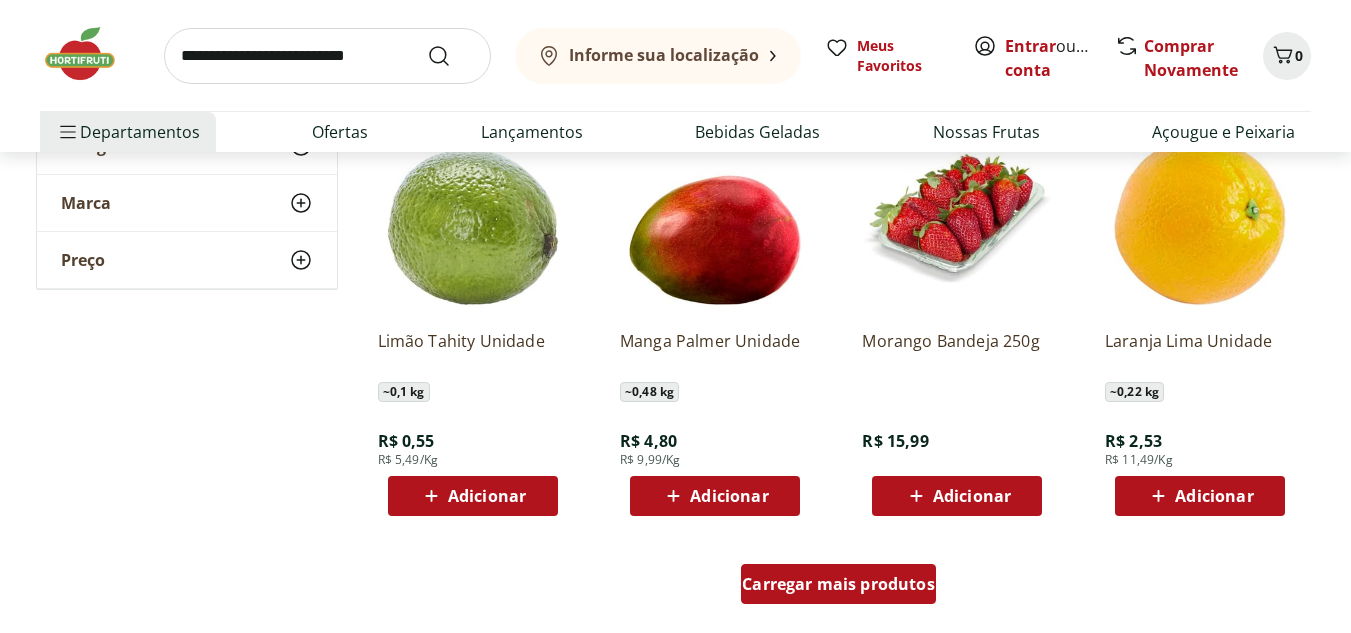 scroll, scrollTop: 2413, scrollLeft: 0, axis: vertical 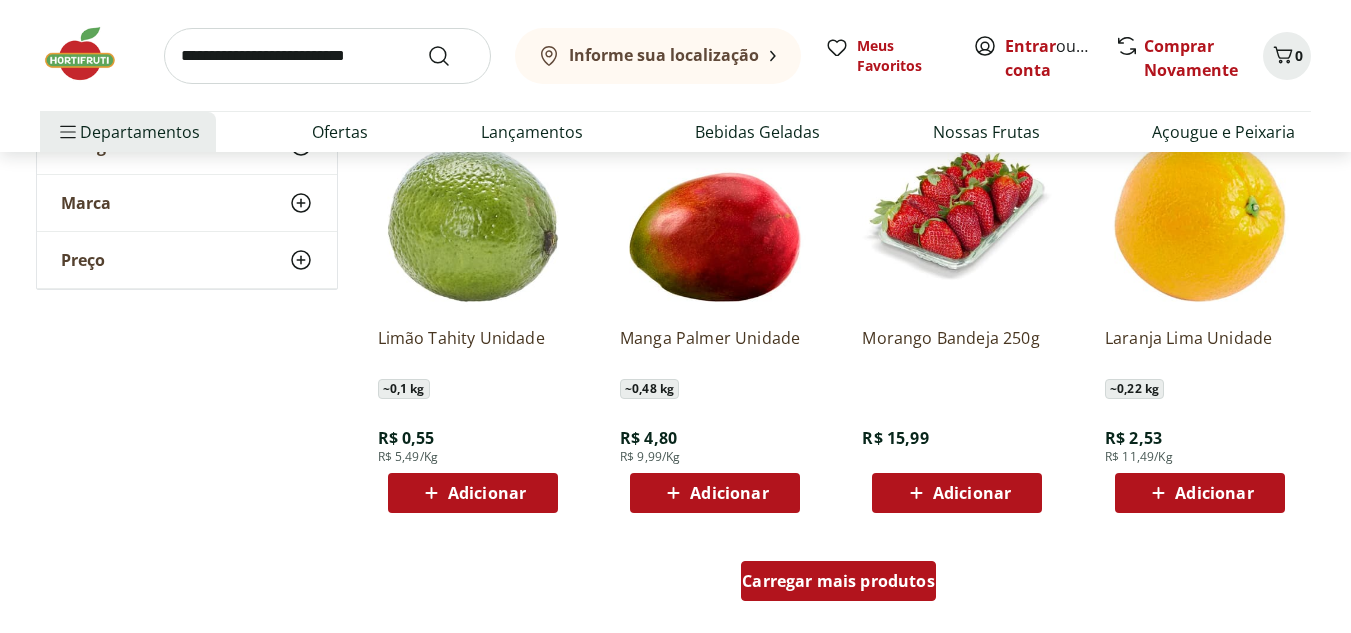 click on "Carregar mais produtos" at bounding box center (838, 581) 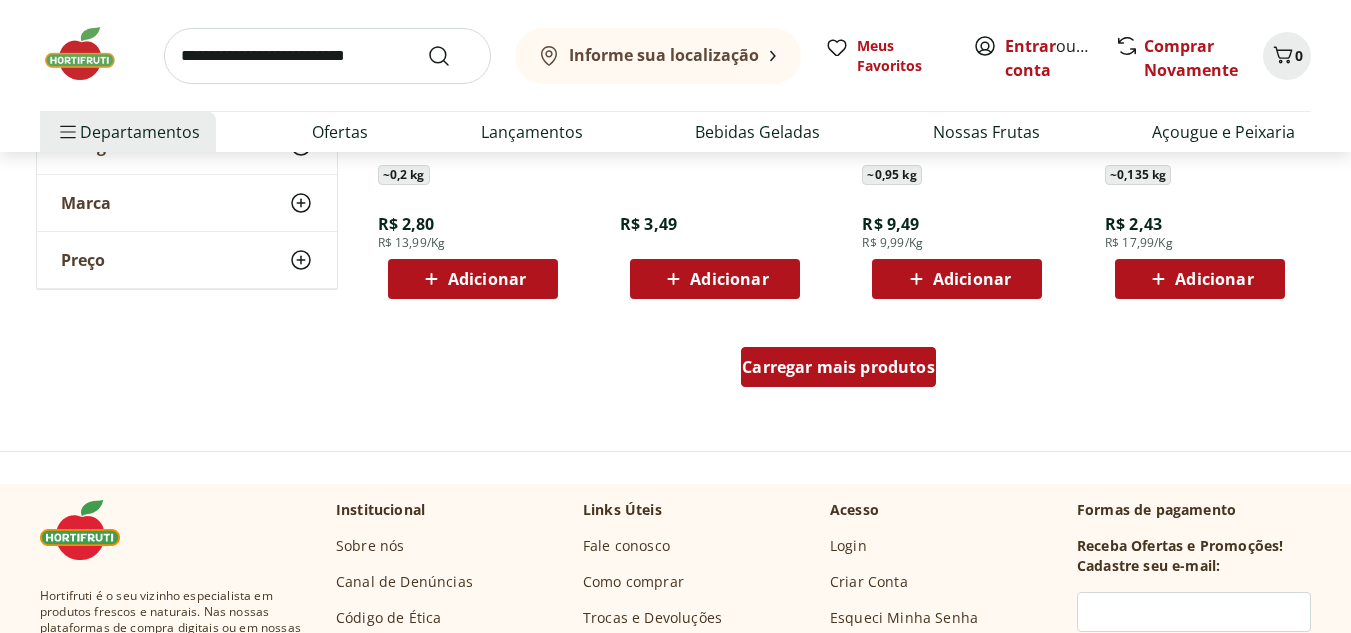 scroll, scrollTop: 3914, scrollLeft: 0, axis: vertical 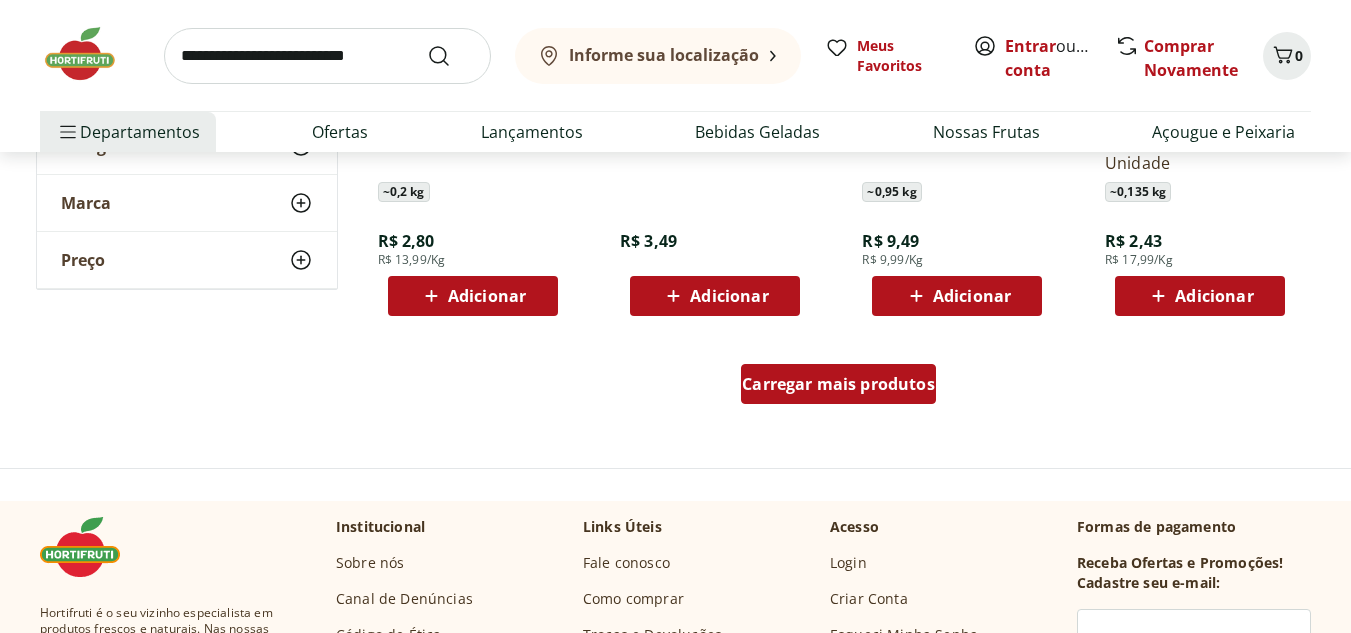 click on "Carregar mais produtos" at bounding box center [838, 384] 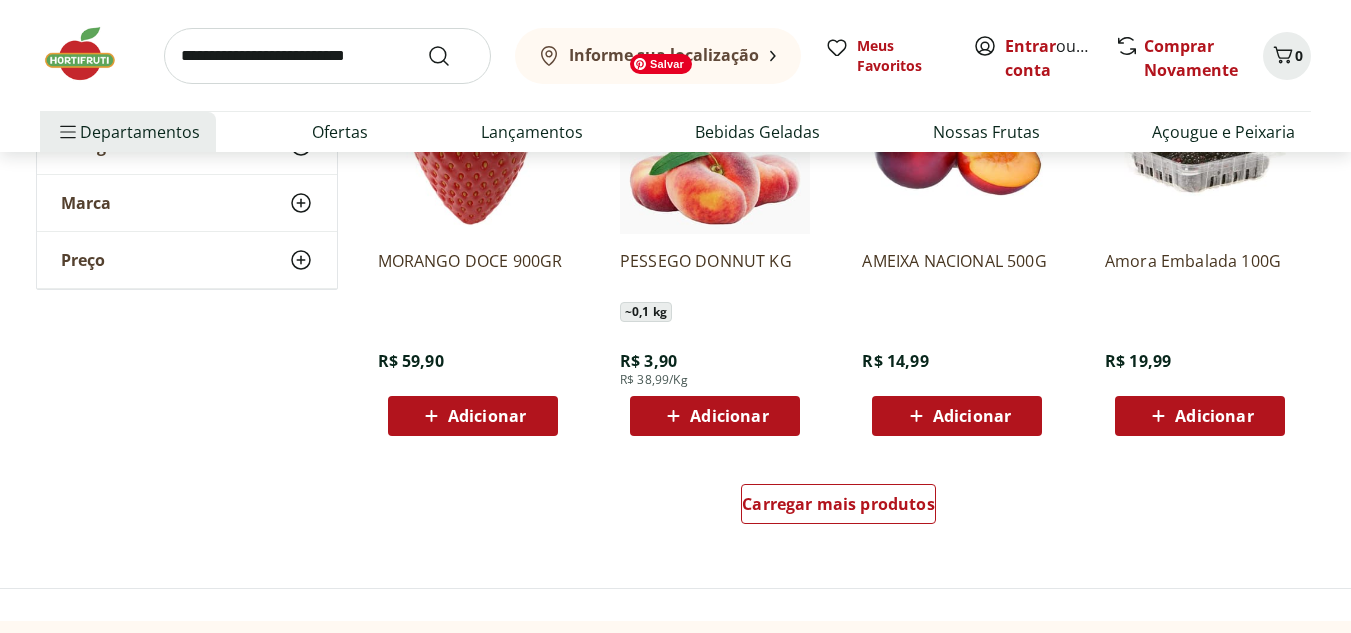 scroll, scrollTop: 5099, scrollLeft: 0, axis: vertical 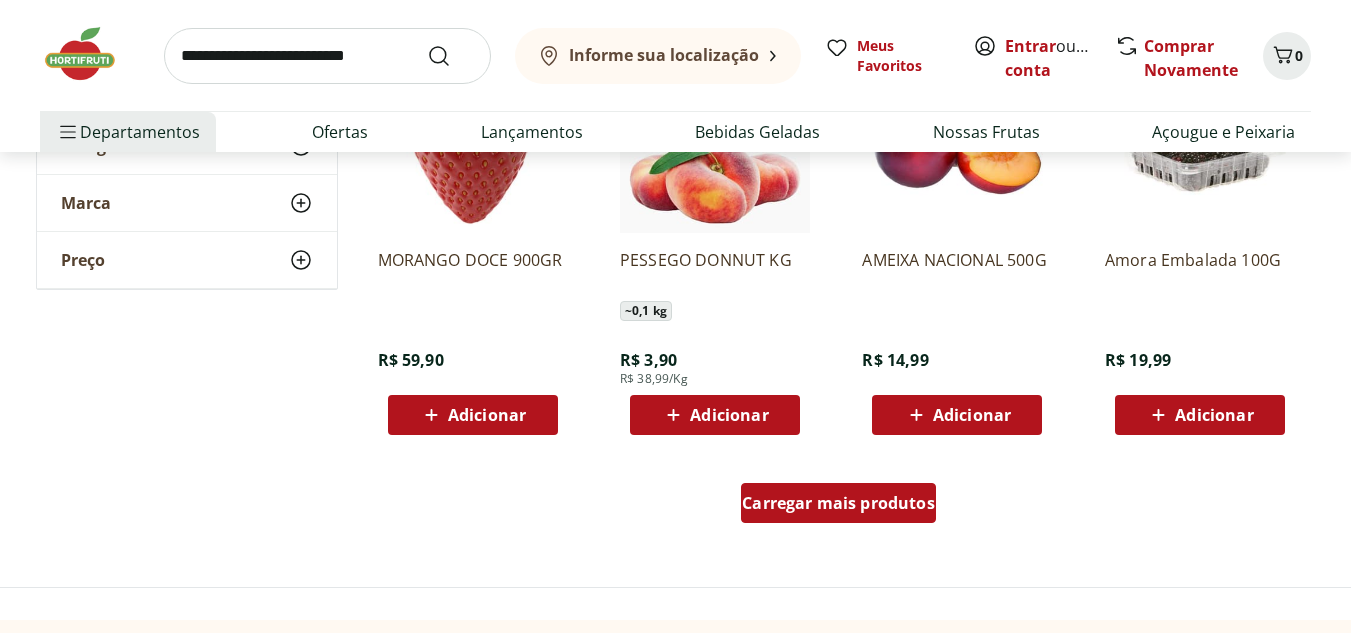 click on "Carregar mais produtos" at bounding box center [838, 503] 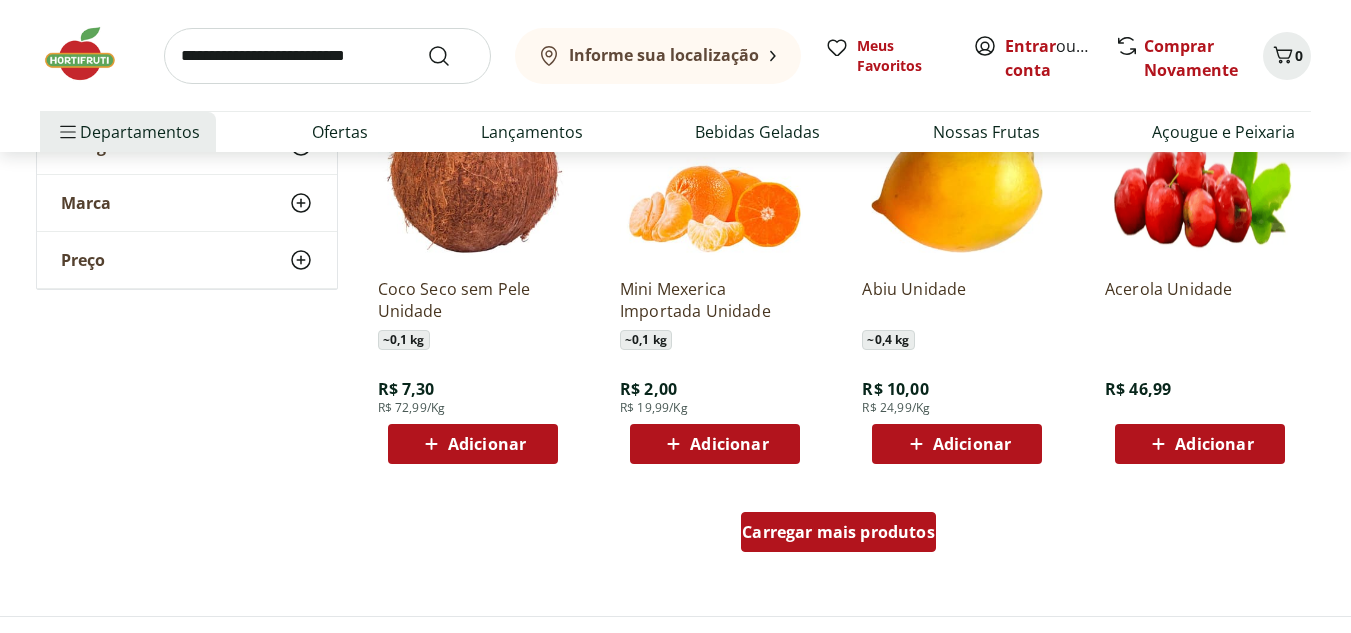 scroll, scrollTop: 6372, scrollLeft: 0, axis: vertical 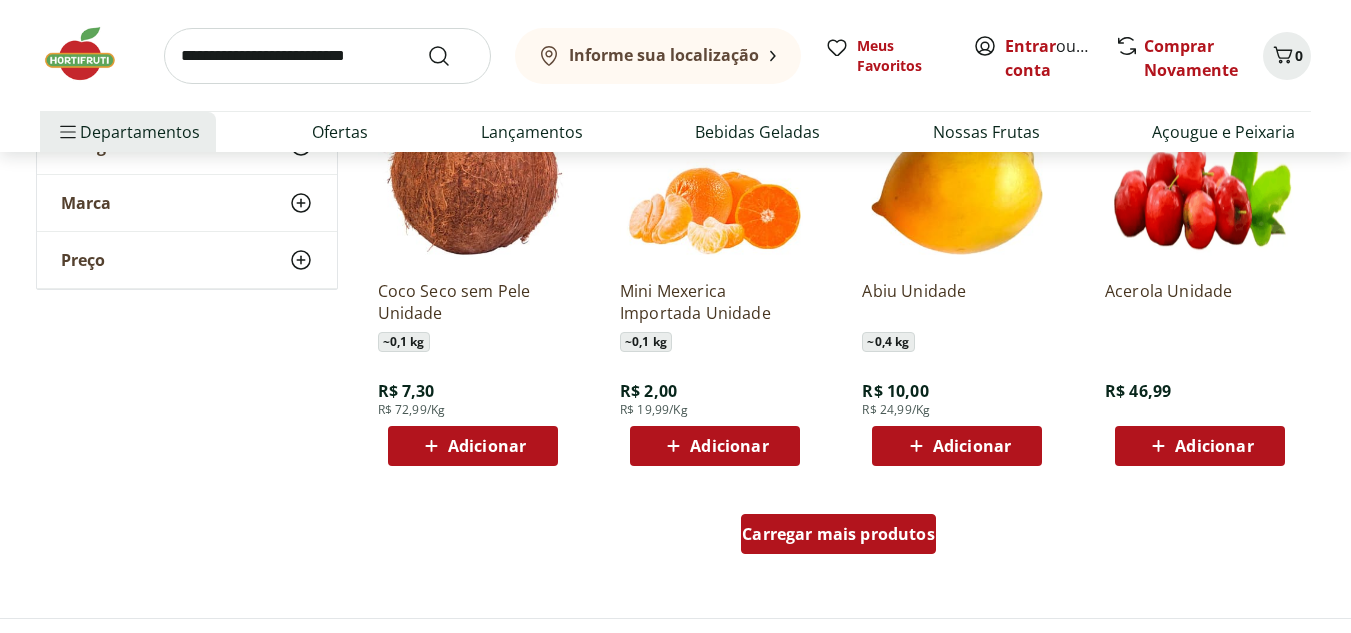 click on "Carregar mais produtos" at bounding box center [838, 534] 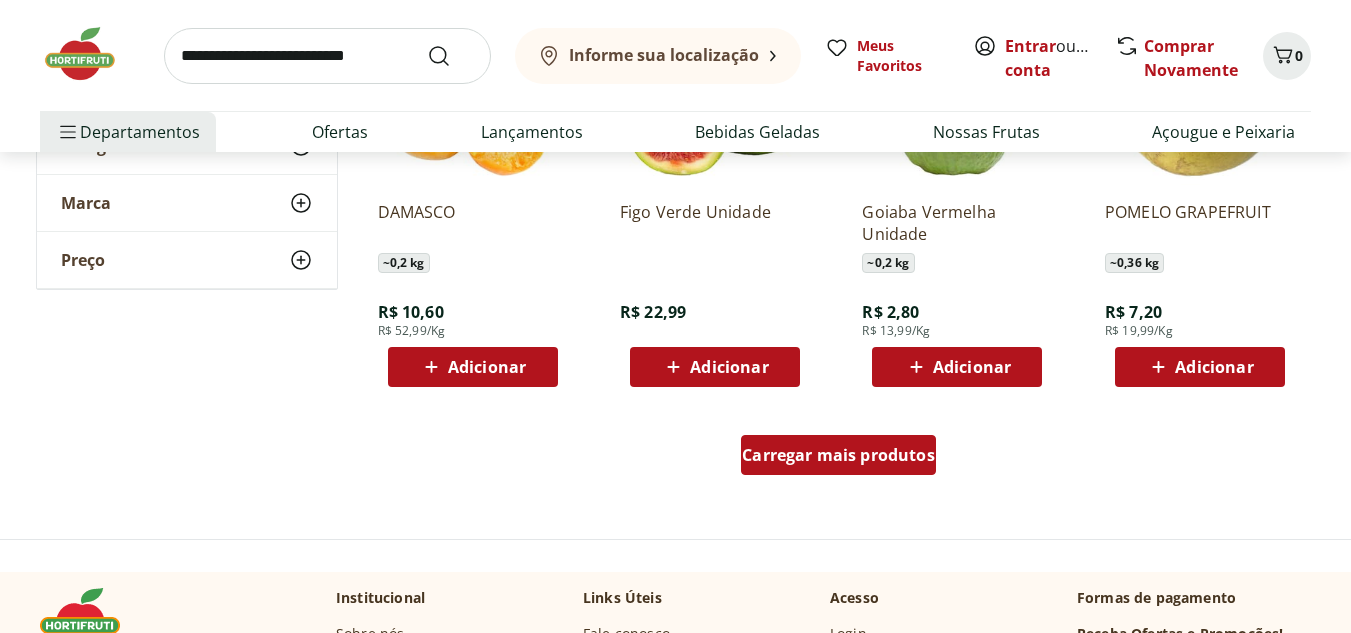 scroll, scrollTop: 7760, scrollLeft: 0, axis: vertical 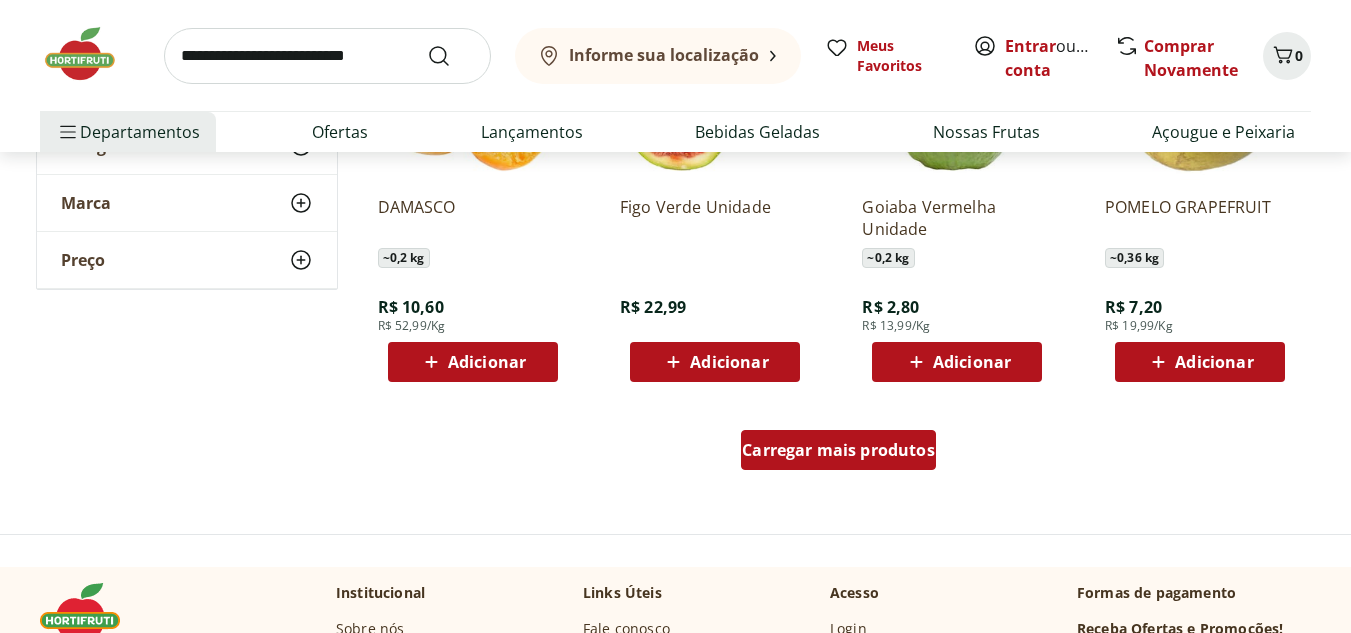 click on "Carregar mais produtos" at bounding box center (838, 450) 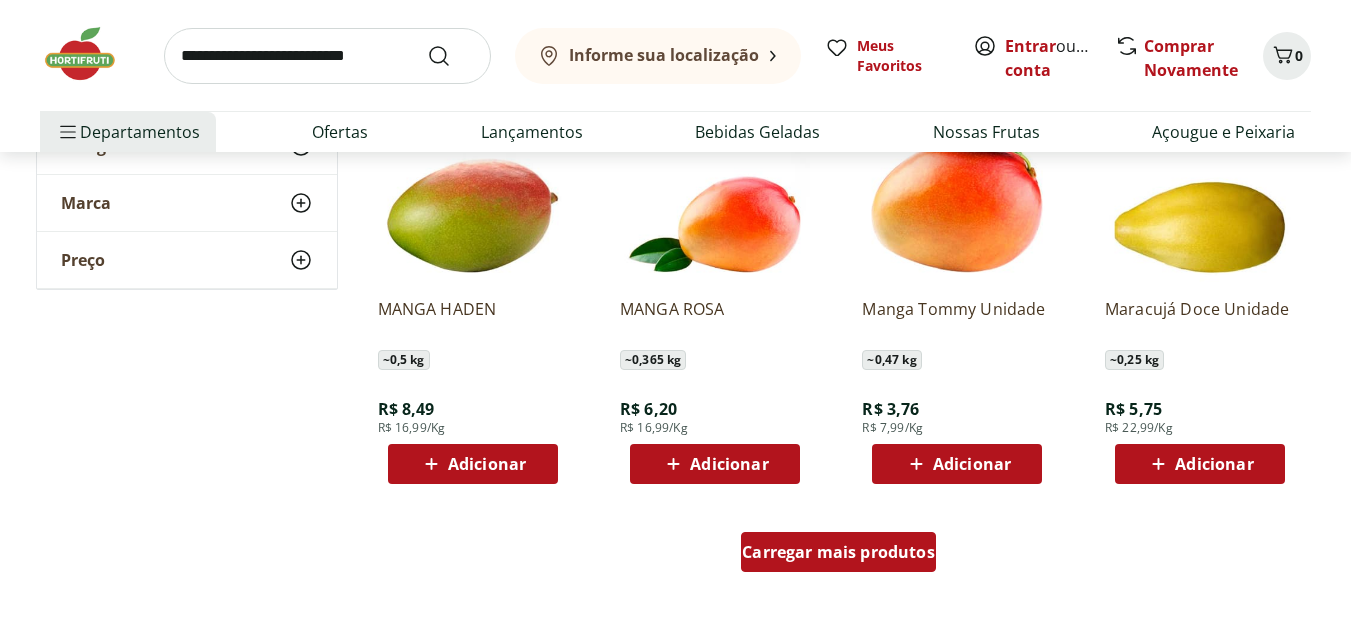 scroll, scrollTop: 8963, scrollLeft: 0, axis: vertical 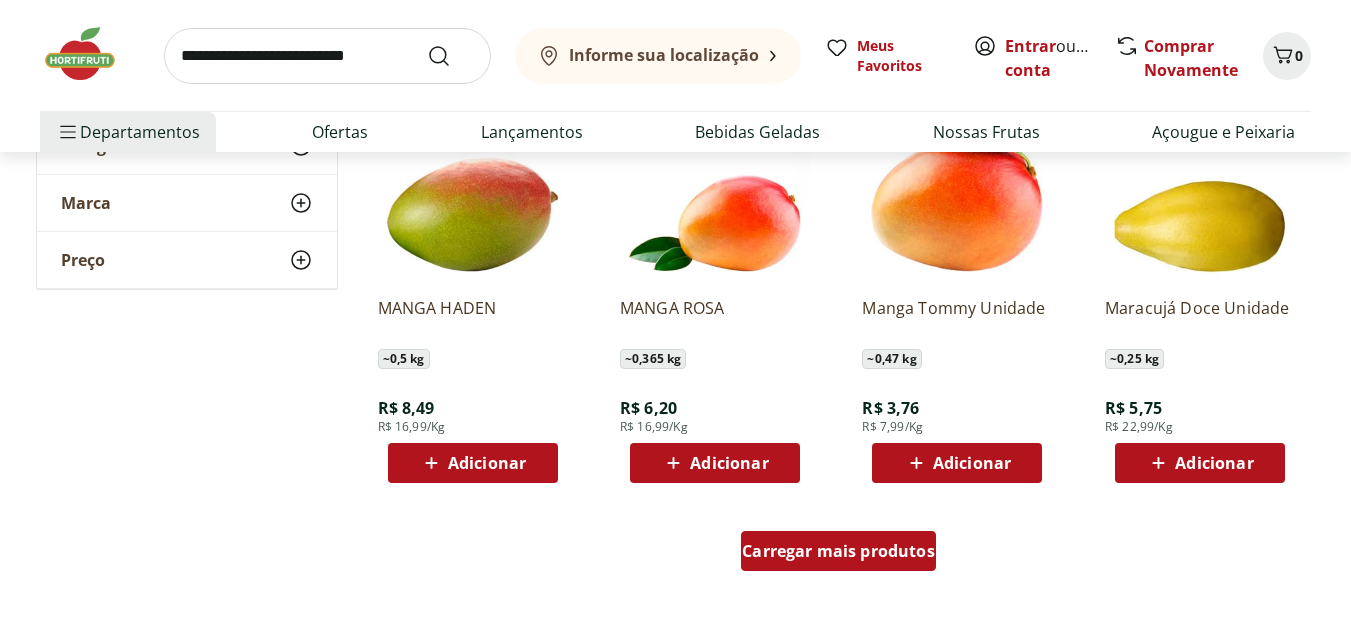 click on "Carregar mais produtos" at bounding box center [838, 551] 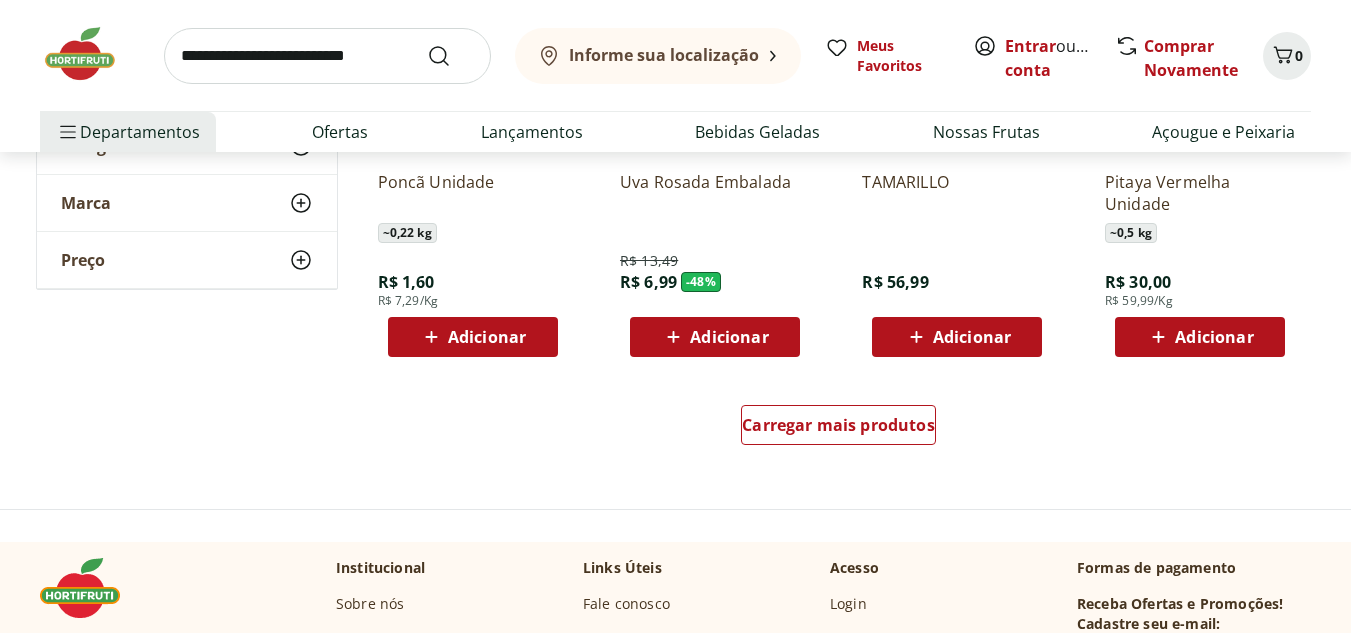 scroll, scrollTop: 10399, scrollLeft: 0, axis: vertical 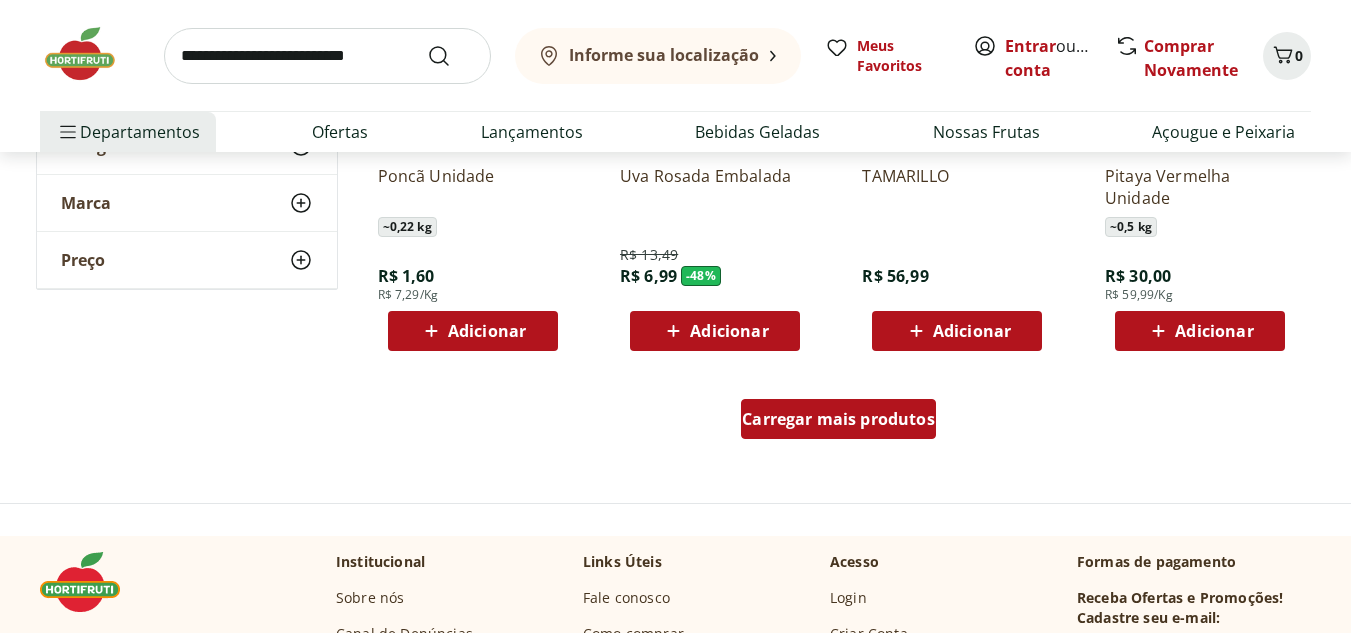 click on "Carregar mais produtos" at bounding box center [838, 419] 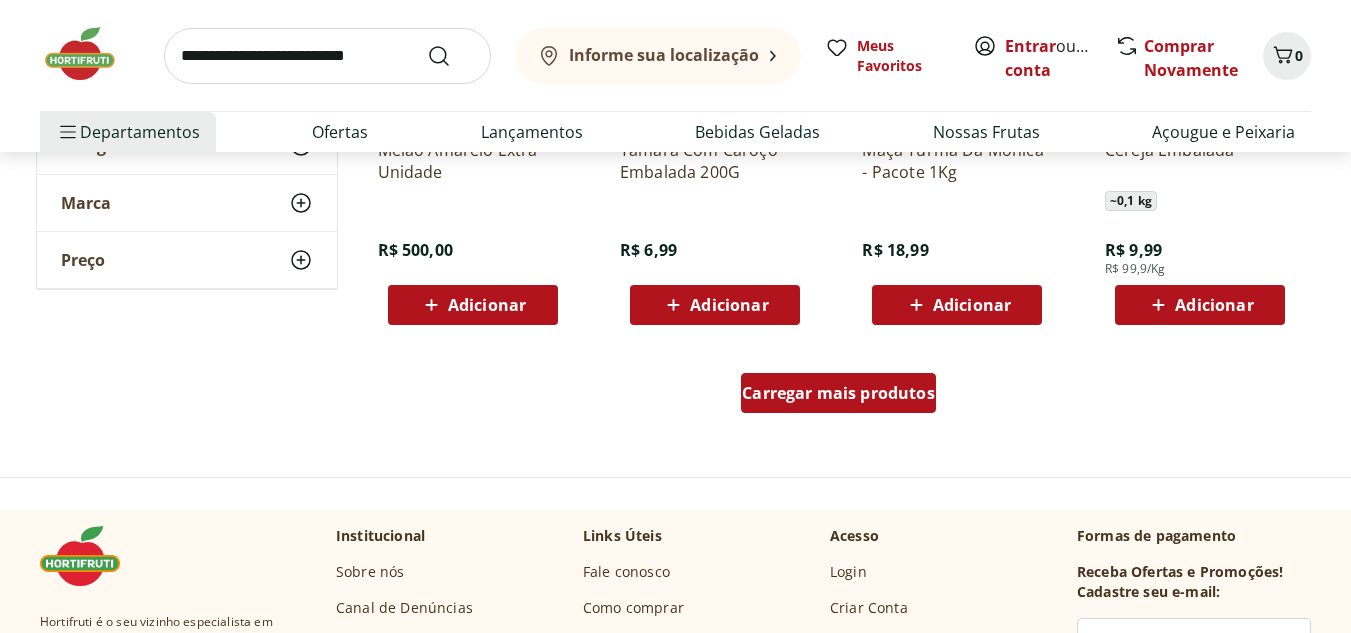 scroll, scrollTop: 11730, scrollLeft: 0, axis: vertical 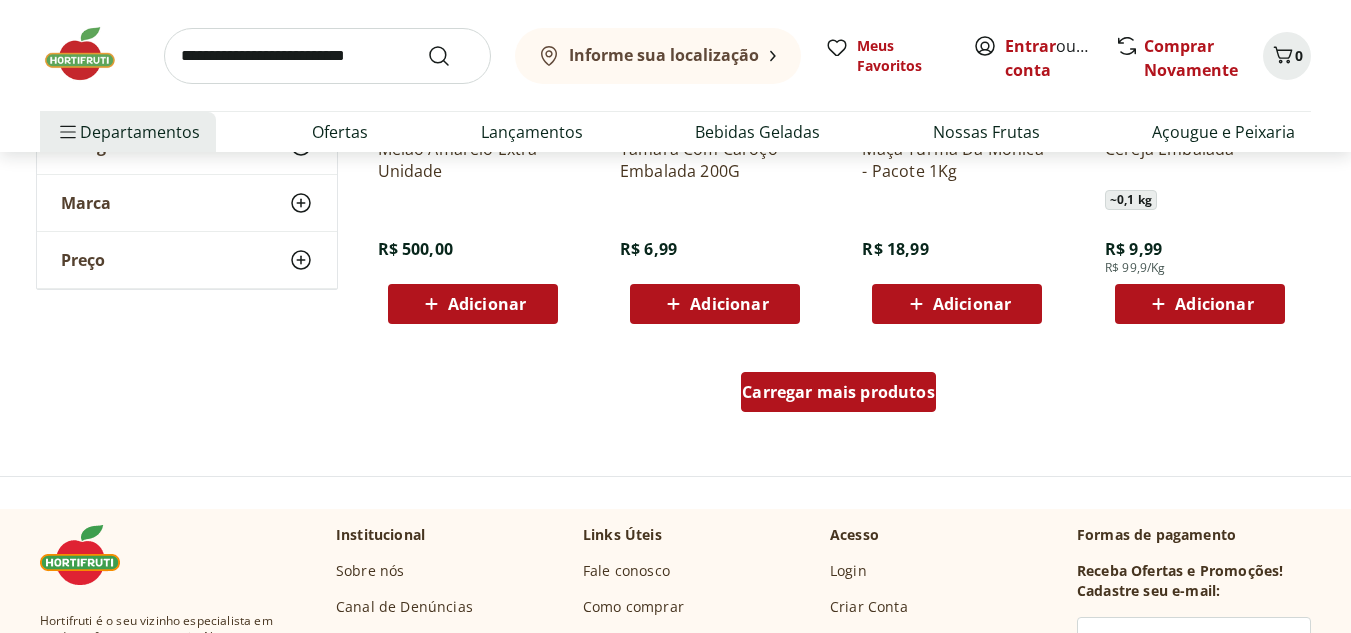 click on "Carregar mais produtos" at bounding box center (838, 392) 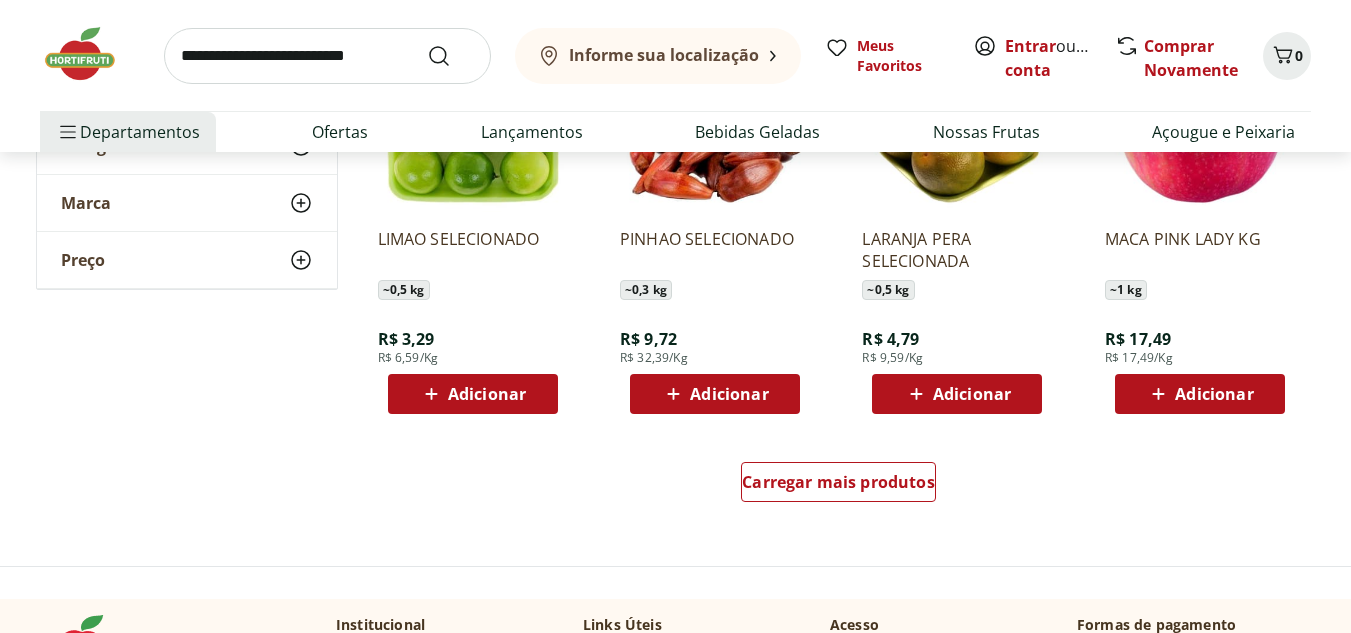 scroll, scrollTop: 12954, scrollLeft: 0, axis: vertical 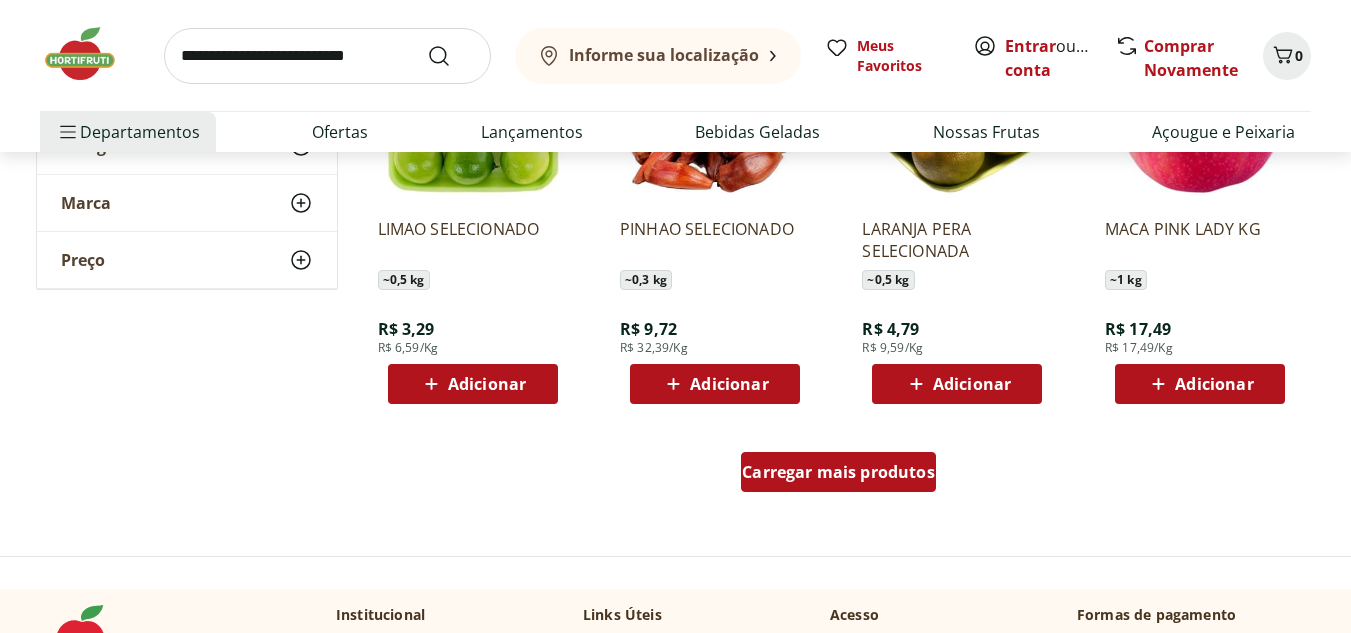 click on "Carregar mais produtos" at bounding box center [838, 472] 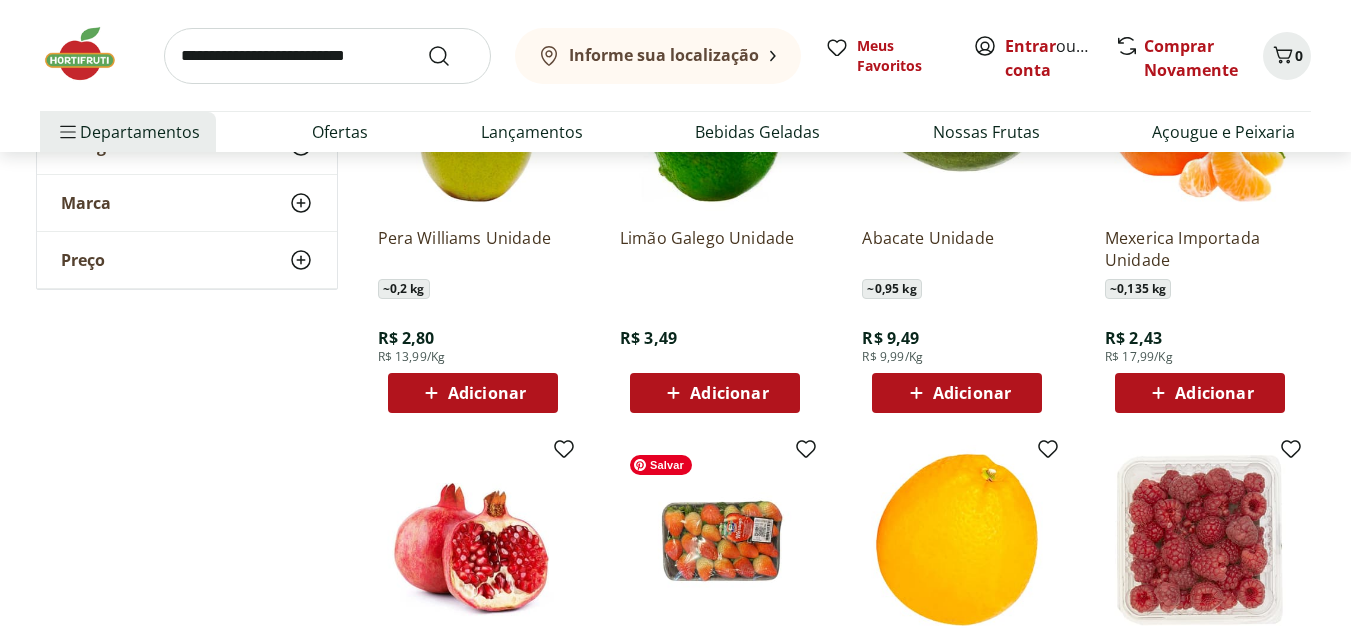 scroll, scrollTop: 3803, scrollLeft: 0, axis: vertical 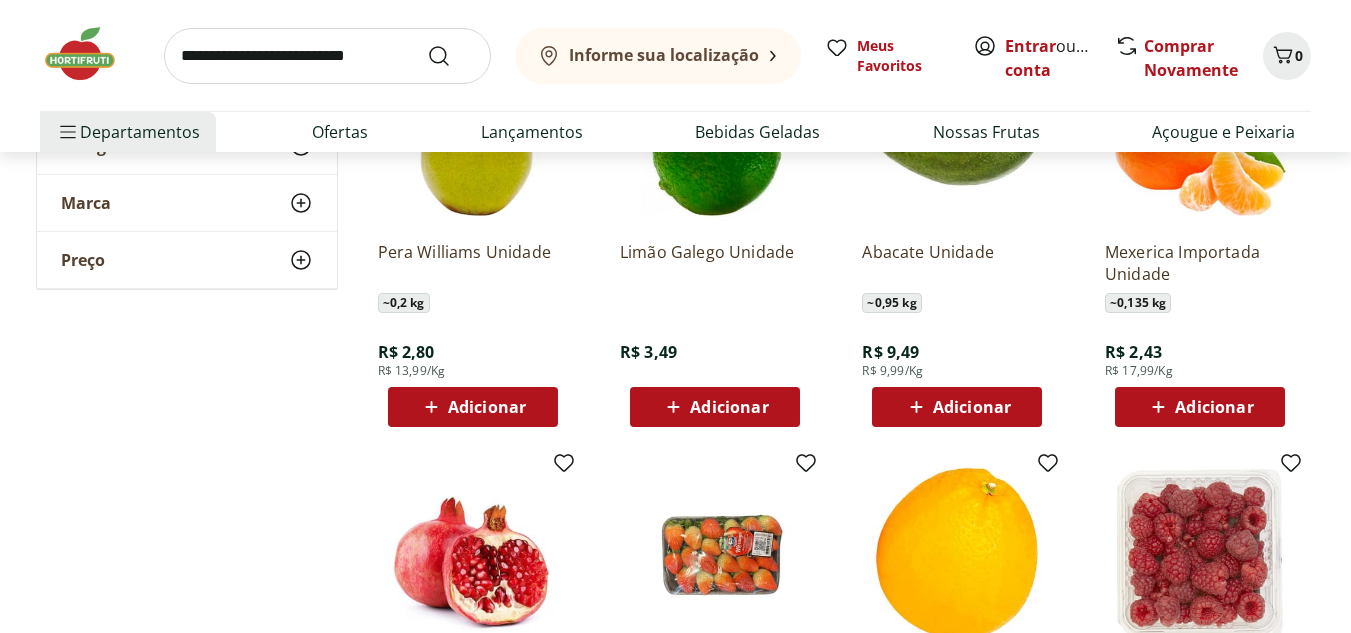 click at bounding box center (90, 54) 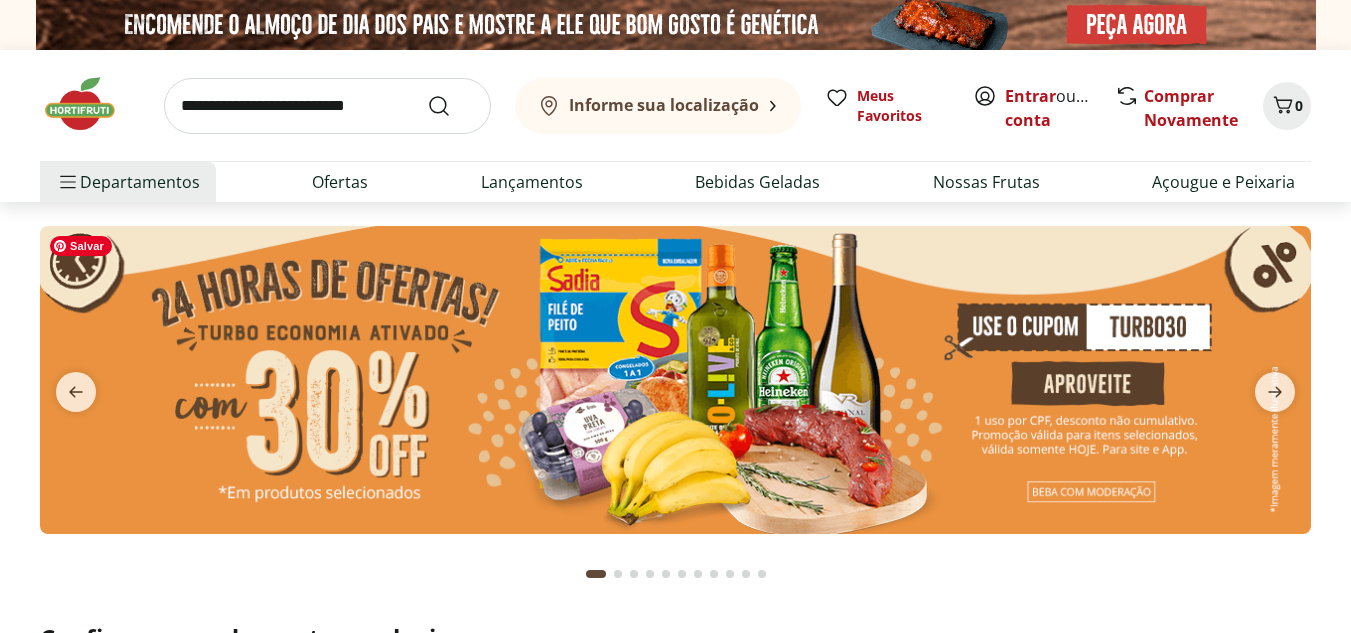 scroll, scrollTop: 0, scrollLeft: 0, axis: both 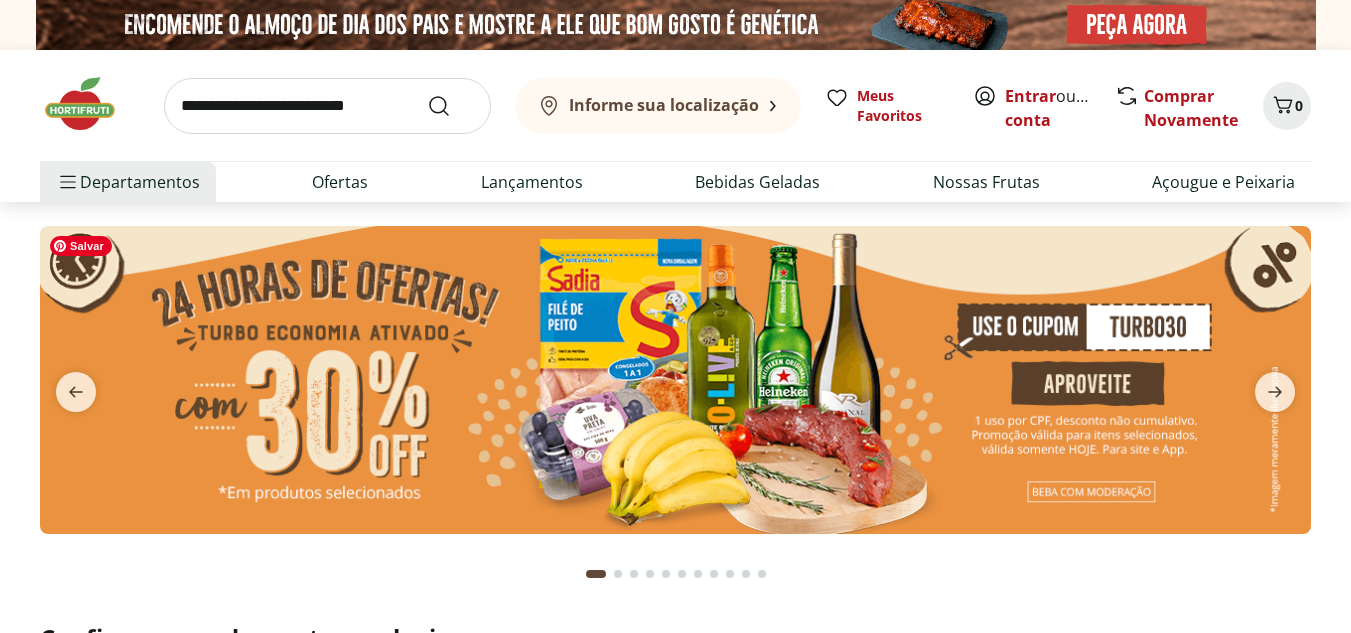 click at bounding box center [675, 380] 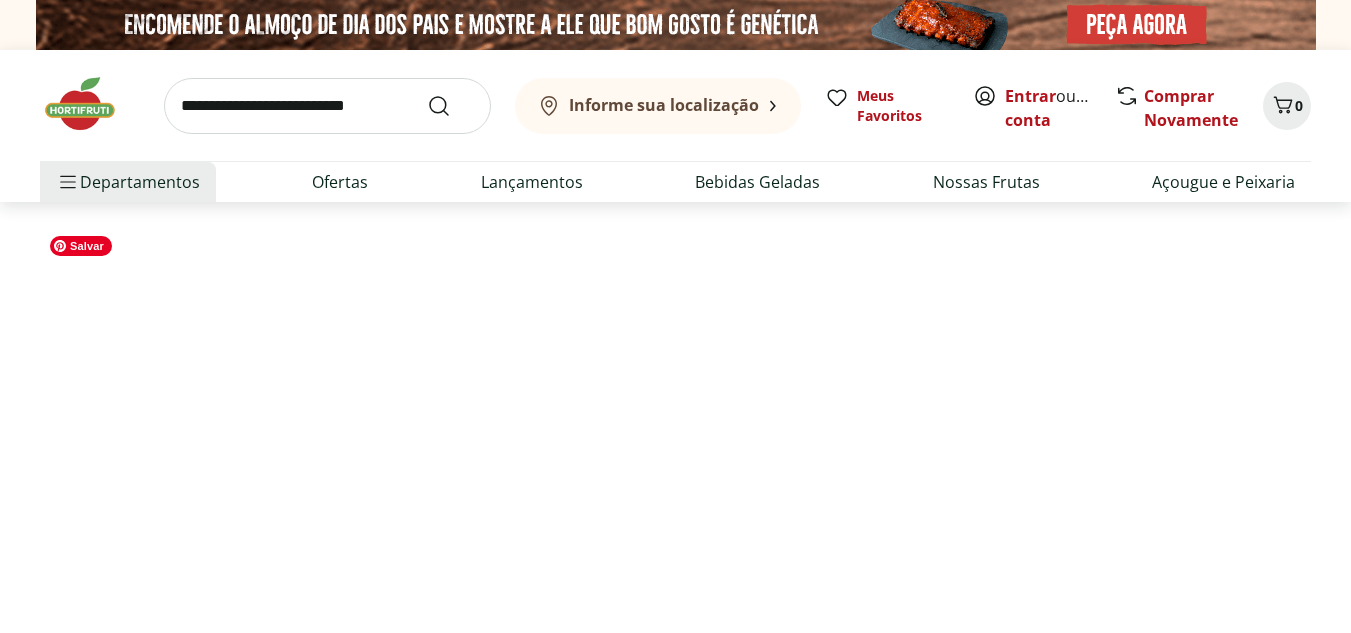 select on "**********" 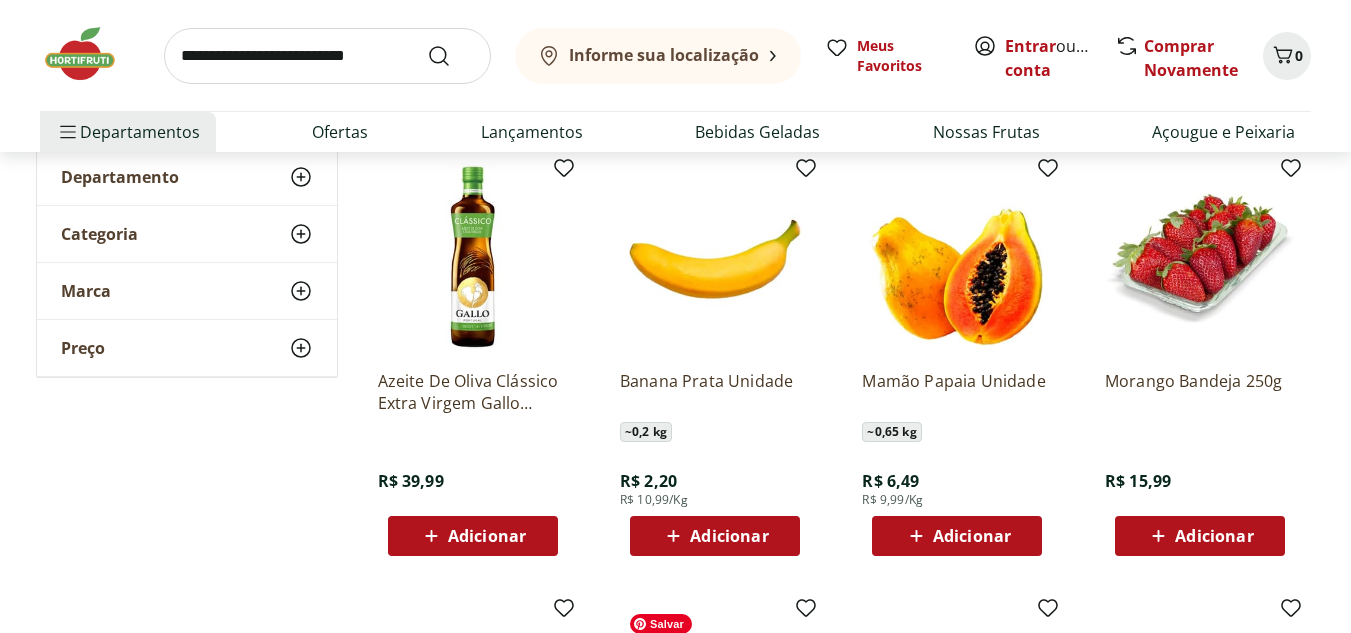 scroll, scrollTop: 184, scrollLeft: 0, axis: vertical 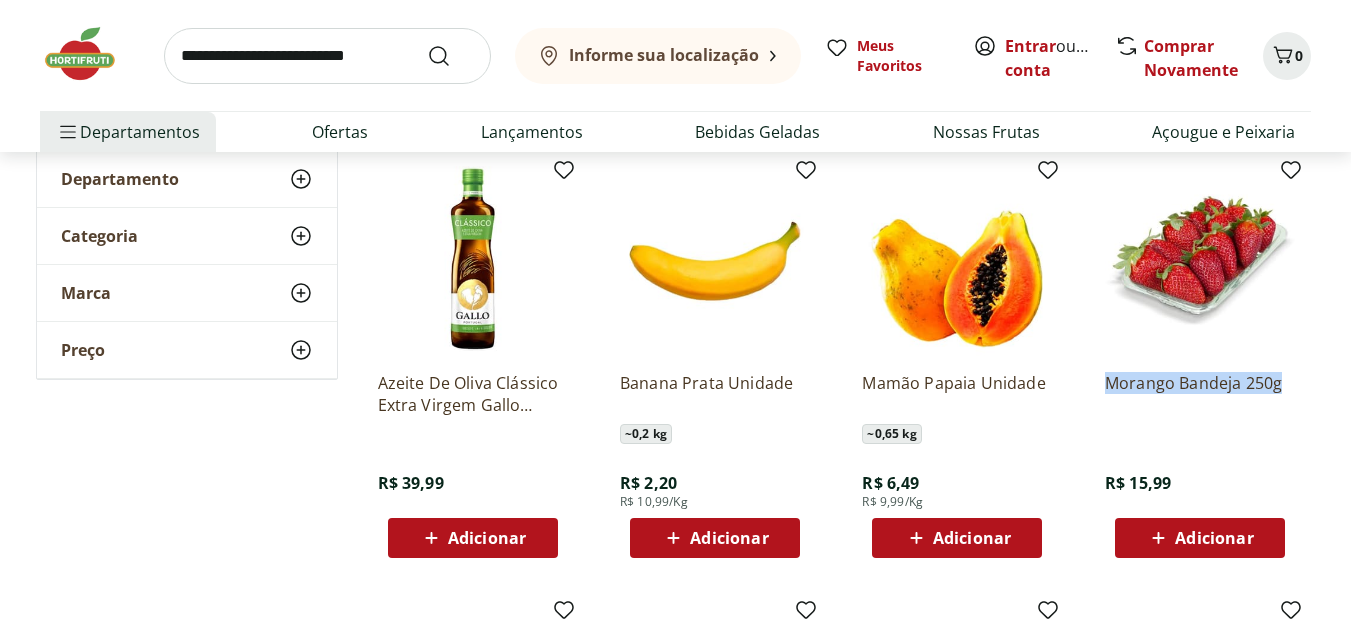 drag, startPoint x: 1109, startPoint y: 371, endPoint x: 1303, endPoint y: 363, distance: 194.16487 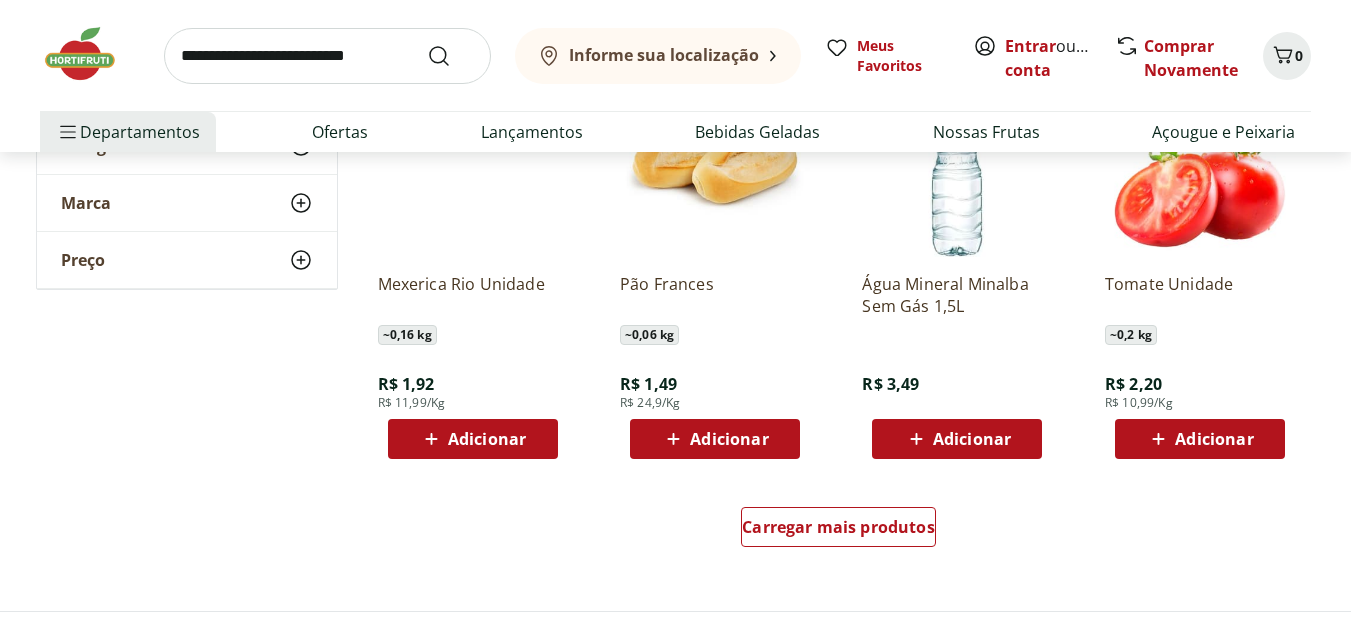 scroll, scrollTop: 1166, scrollLeft: 0, axis: vertical 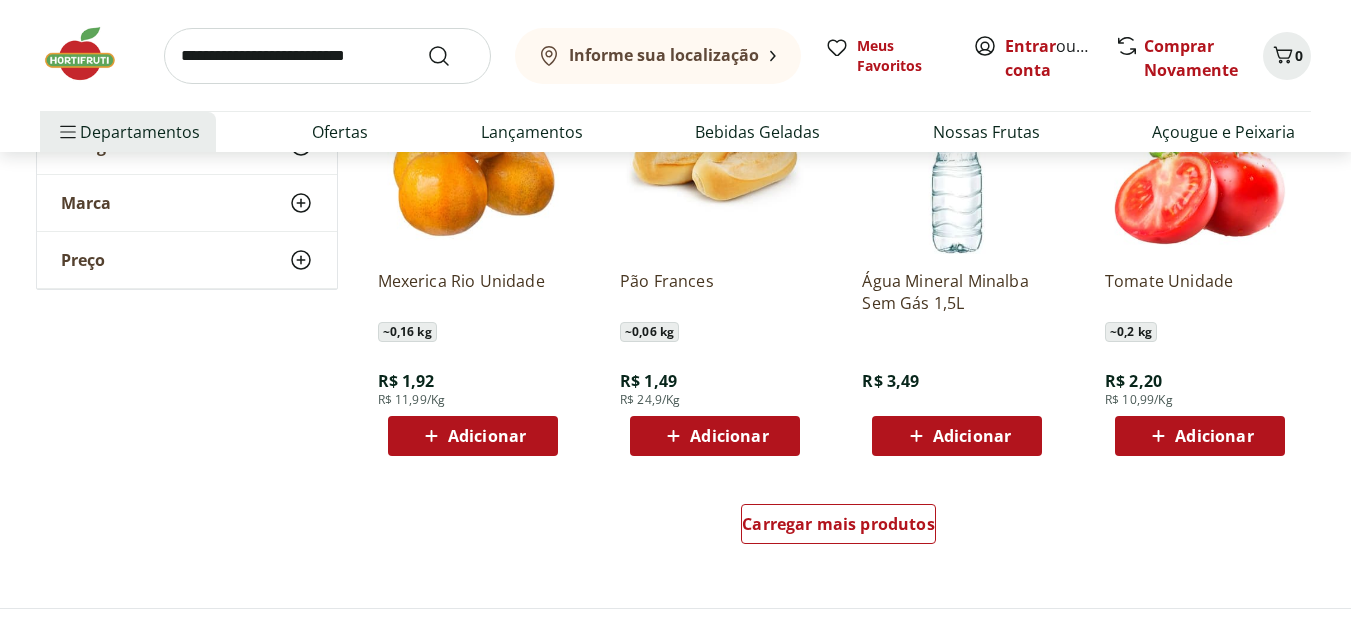 drag, startPoint x: 1086, startPoint y: 372, endPoint x: 1110, endPoint y: 476, distance: 106.733315 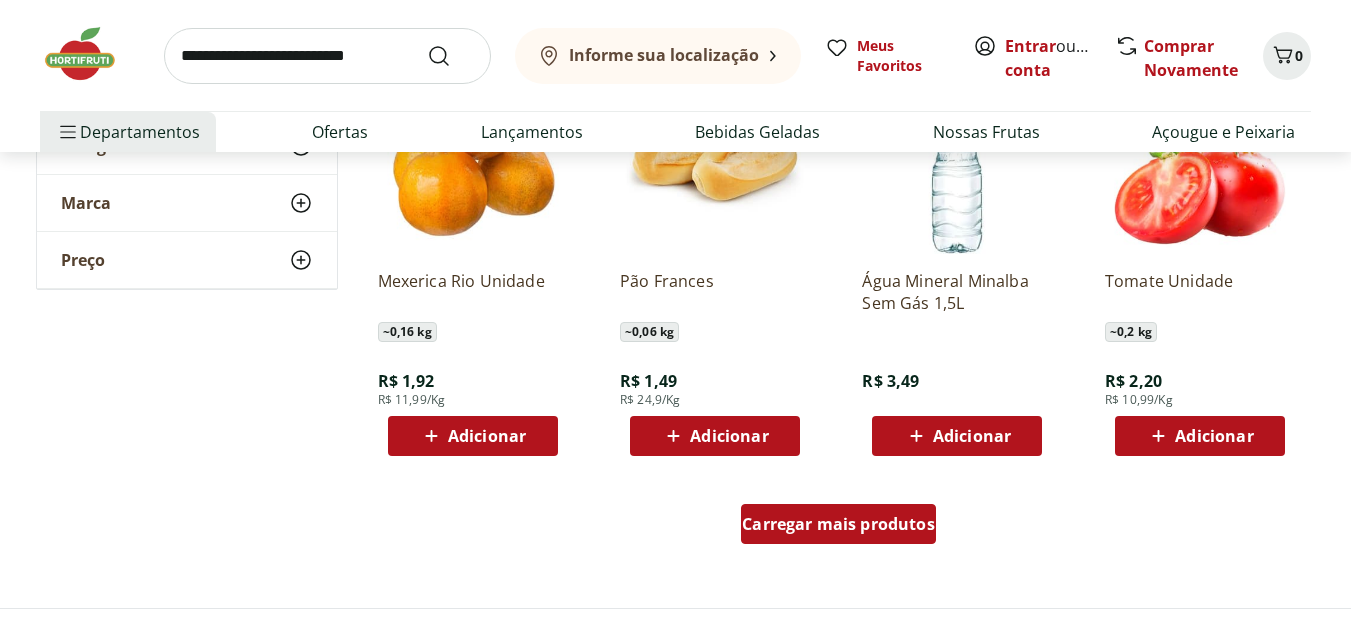 click on "Carregar mais produtos" at bounding box center [838, 524] 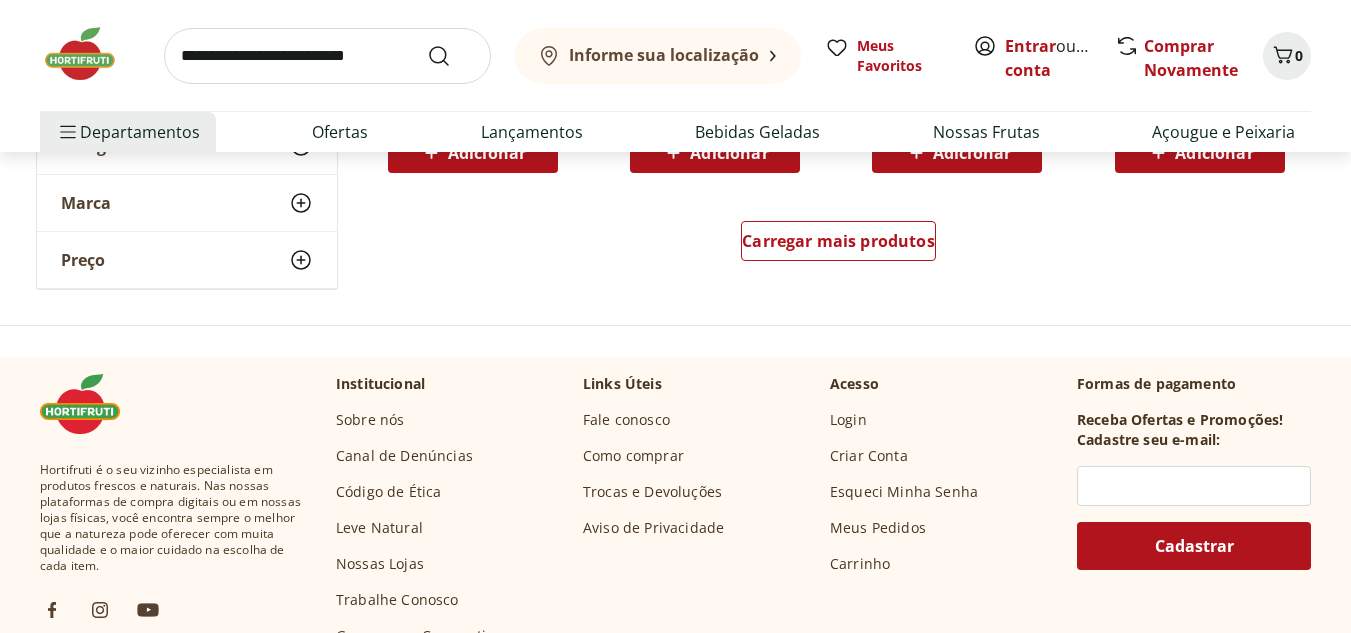 scroll, scrollTop: 2756, scrollLeft: 0, axis: vertical 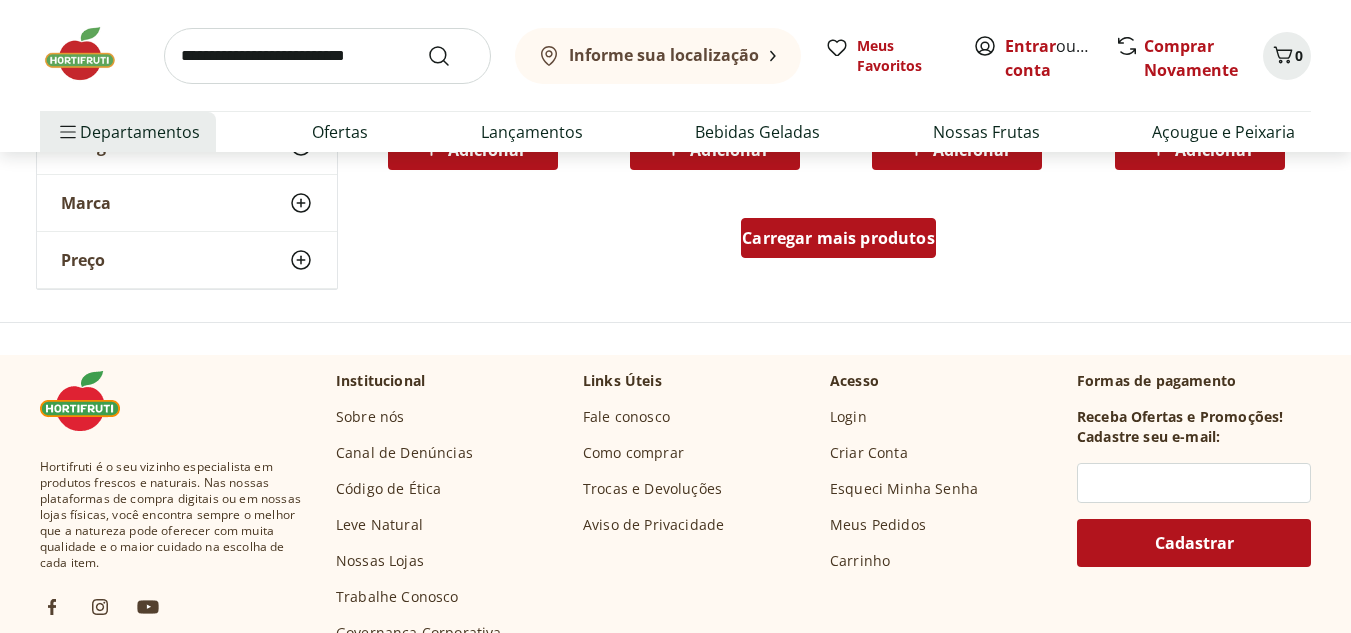 click on "Carregar mais produtos" at bounding box center (838, 238) 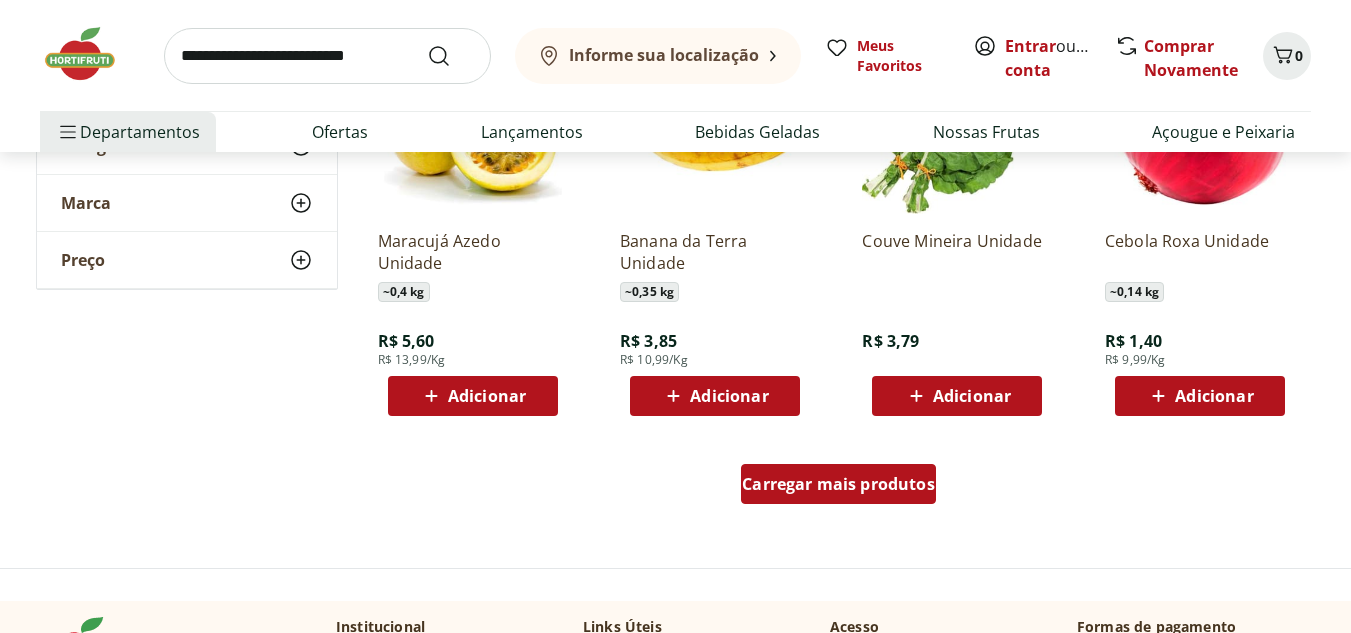 scroll, scrollTop: 3816, scrollLeft: 0, axis: vertical 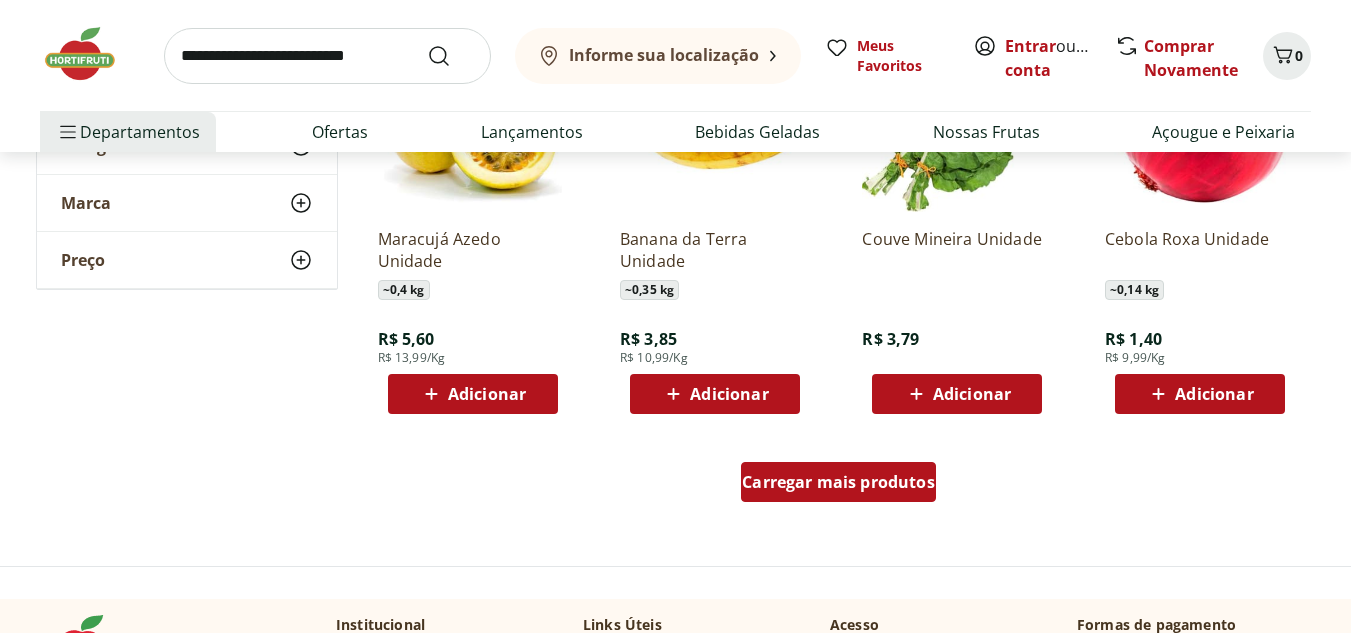 click on "Carregar mais produtos" at bounding box center [838, 482] 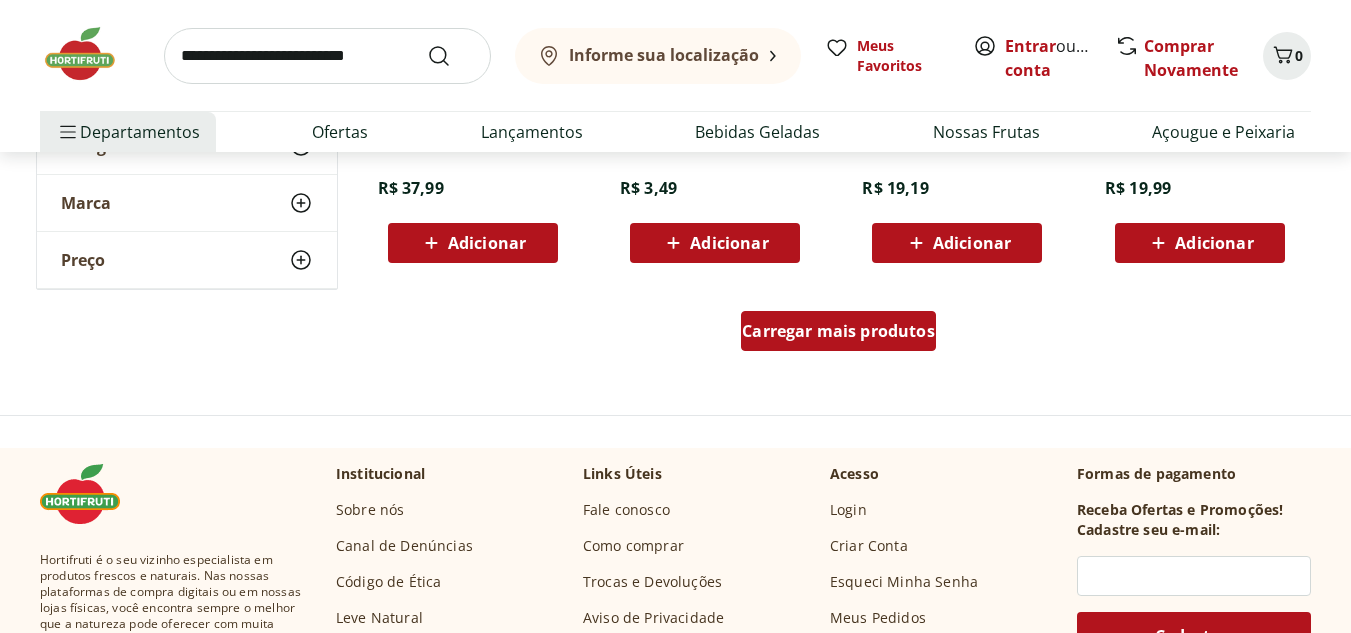 scroll, scrollTop: 5272, scrollLeft: 0, axis: vertical 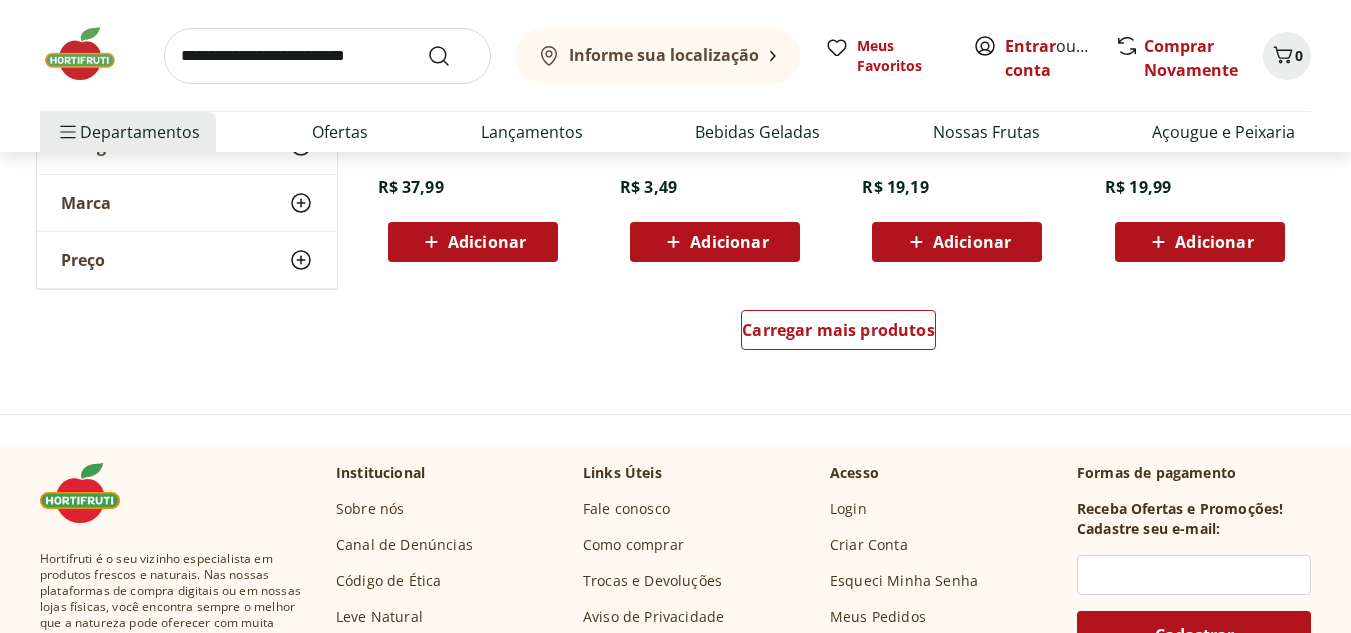 click on "Carregar mais produtos" at bounding box center [839, 334] 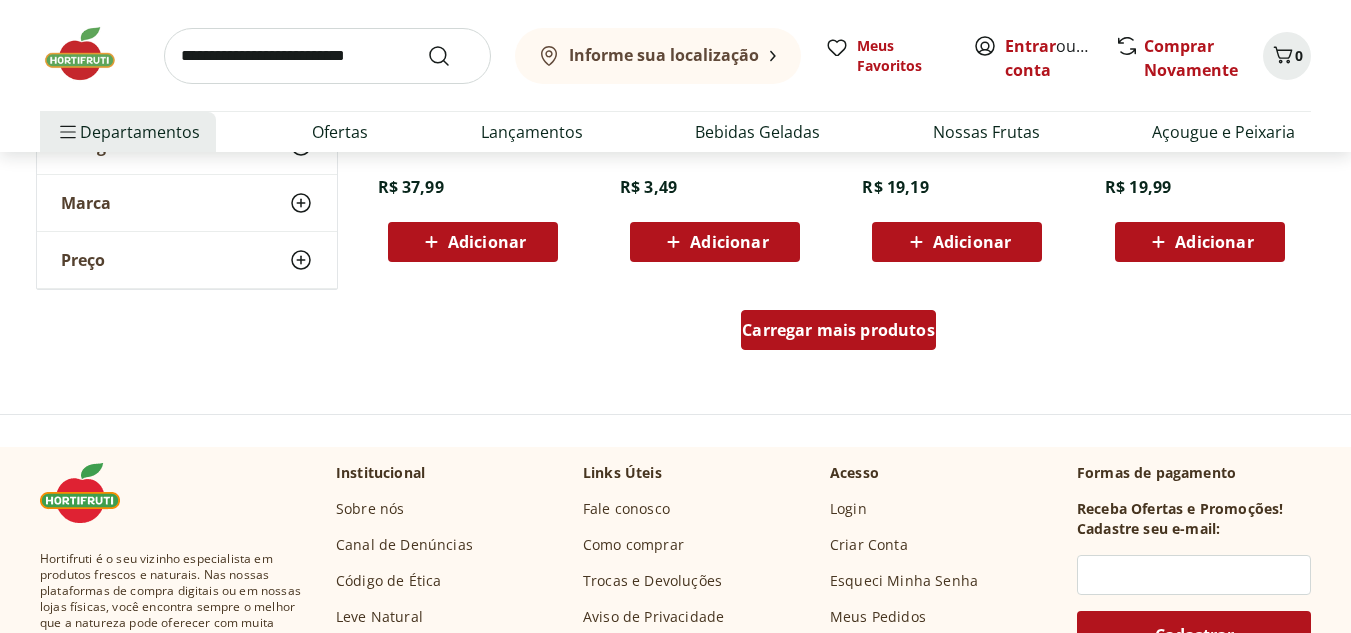 click on "Carregar mais produtos" at bounding box center [838, 330] 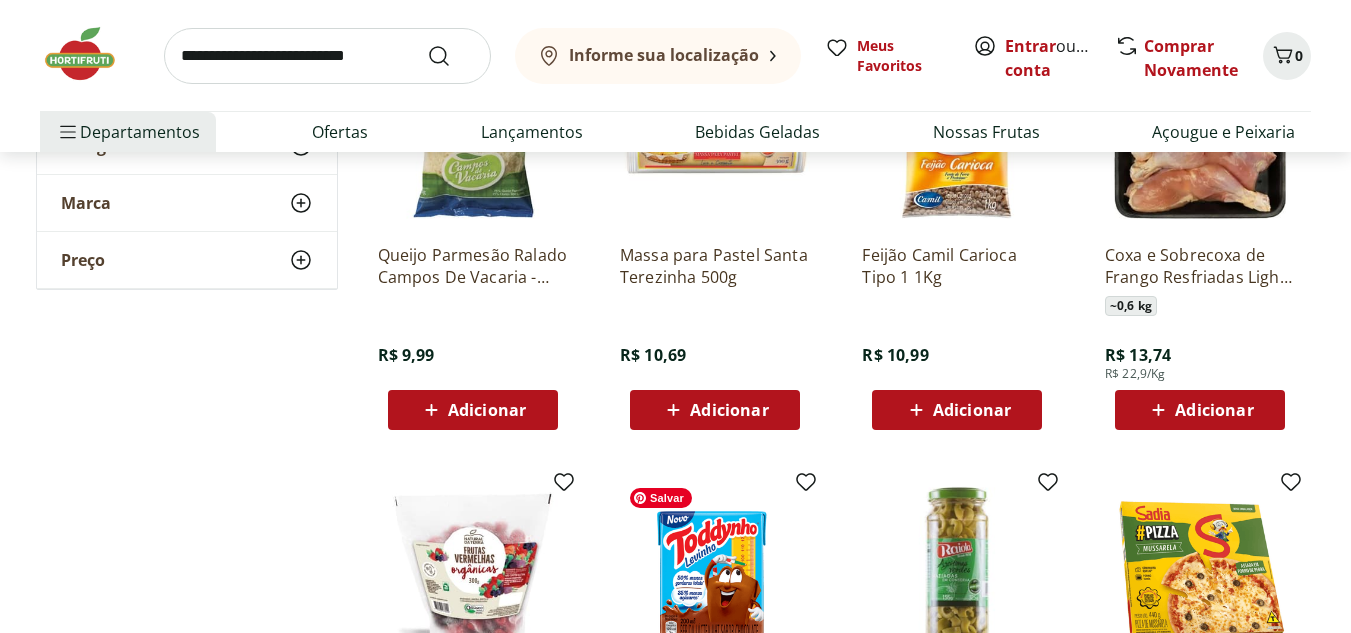 scroll, scrollTop: 4661, scrollLeft: 0, axis: vertical 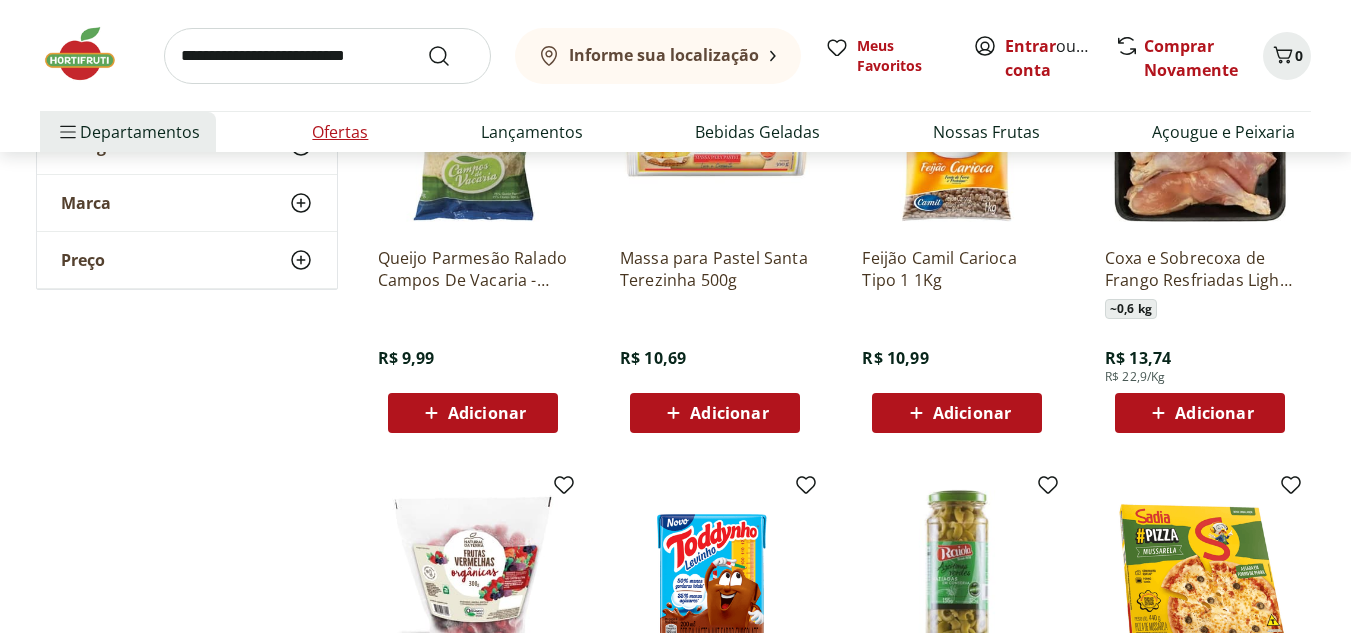 click on "Ofertas" at bounding box center (340, 132) 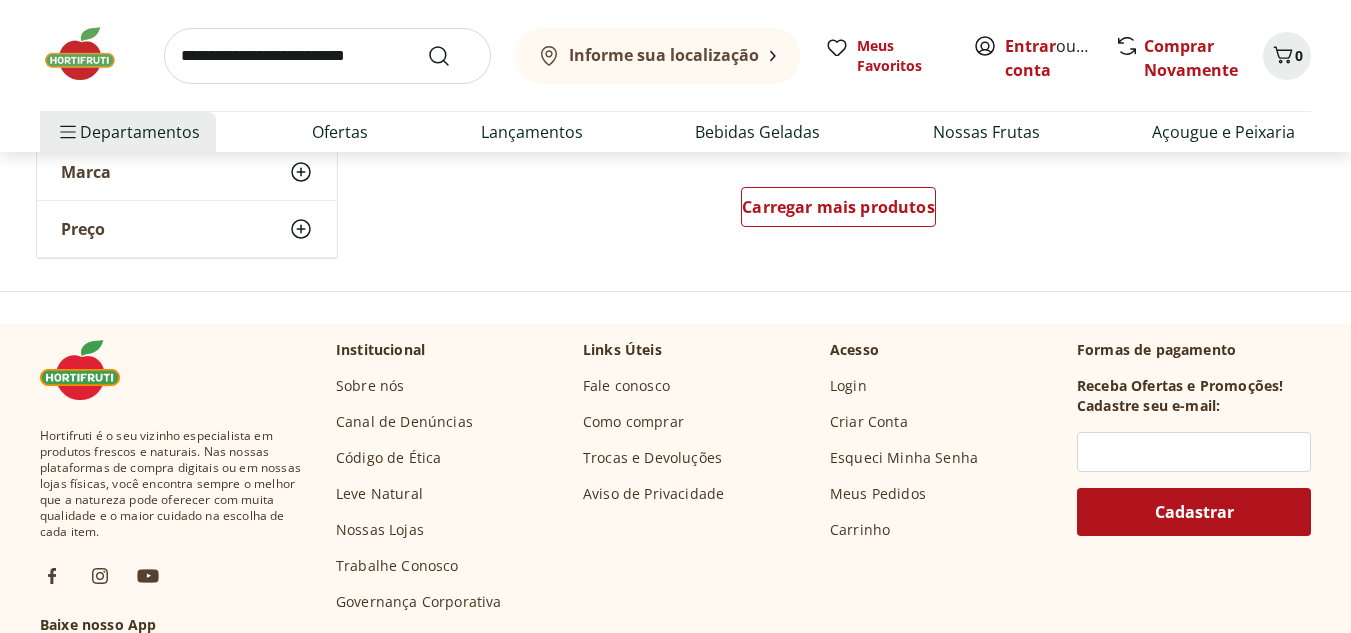 scroll, scrollTop: 1487, scrollLeft: 0, axis: vertical 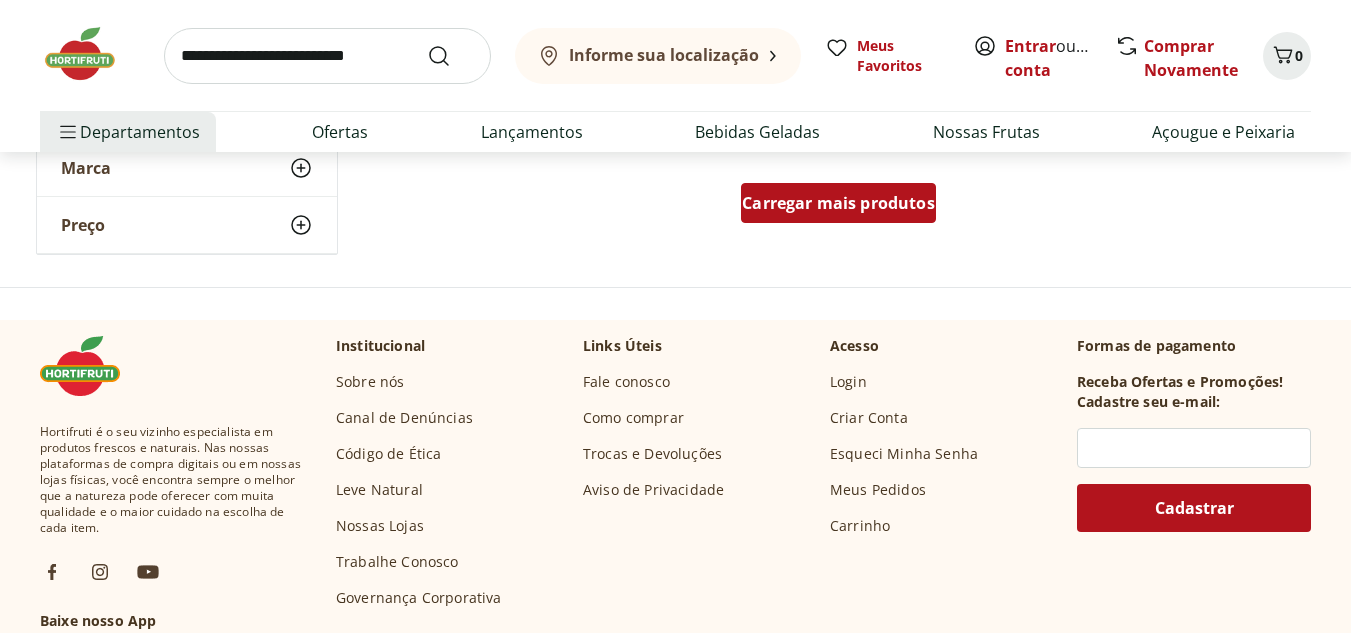 click on "Carregar mais produtos" at bounding box center [838, 203] 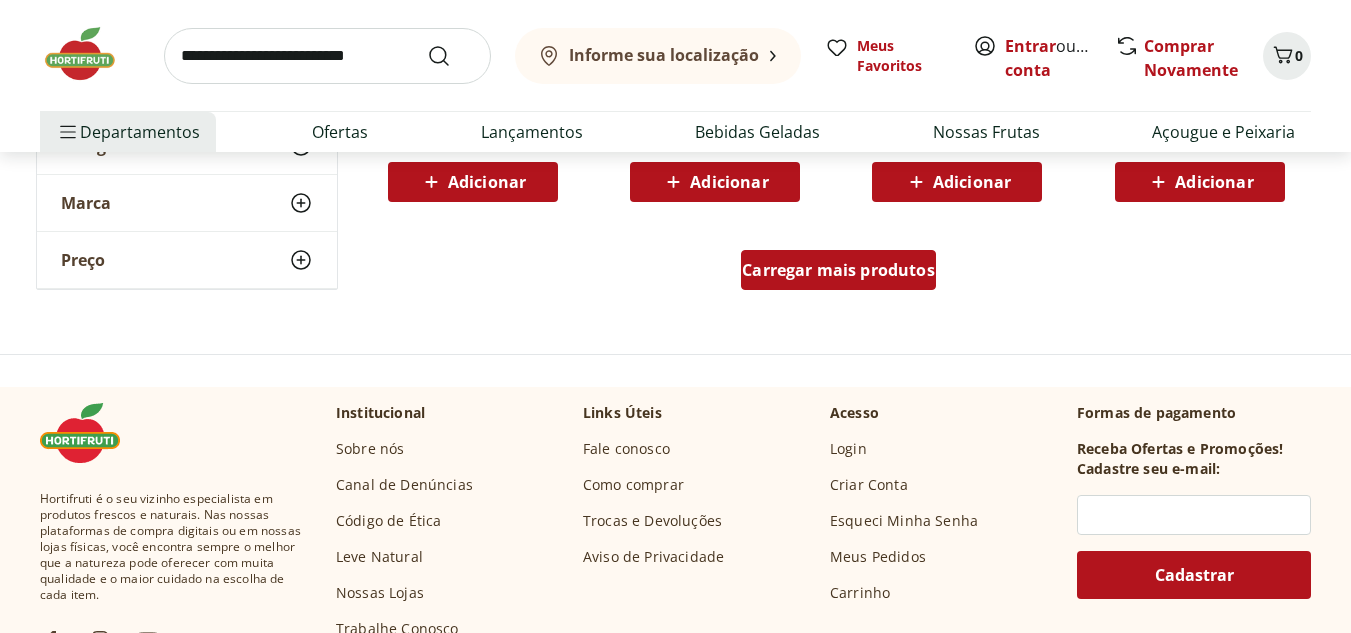 scroll, scrollTop: 2726, scrollLeft: 0, axis: vertical 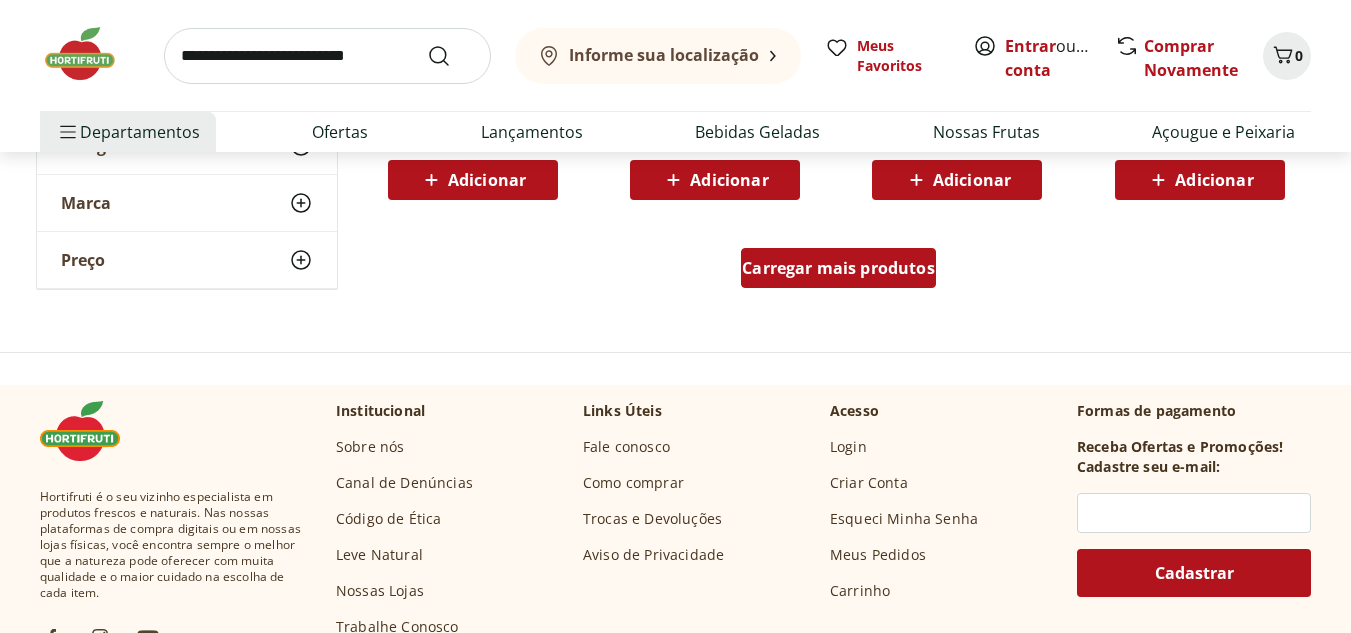 click on "Carregar mais produtos" at bounding box center (838, 268) 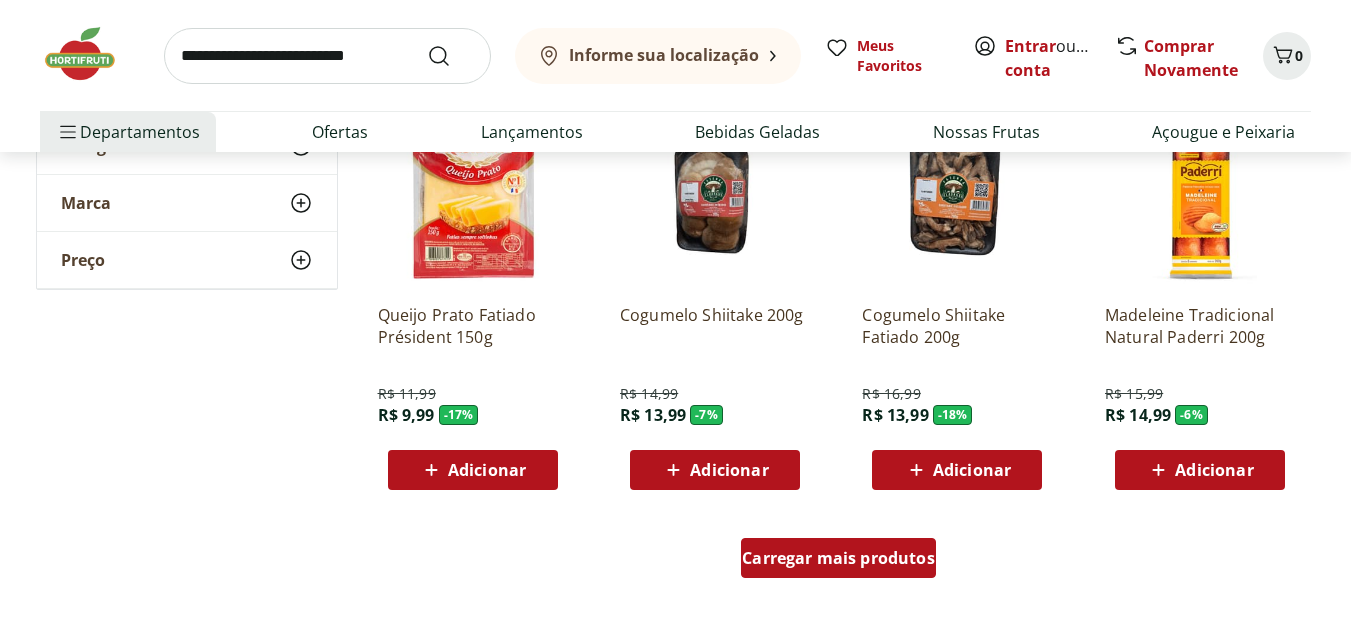 scroll, scrollTop: 3741, scrollLeft: 0, axis: vertical 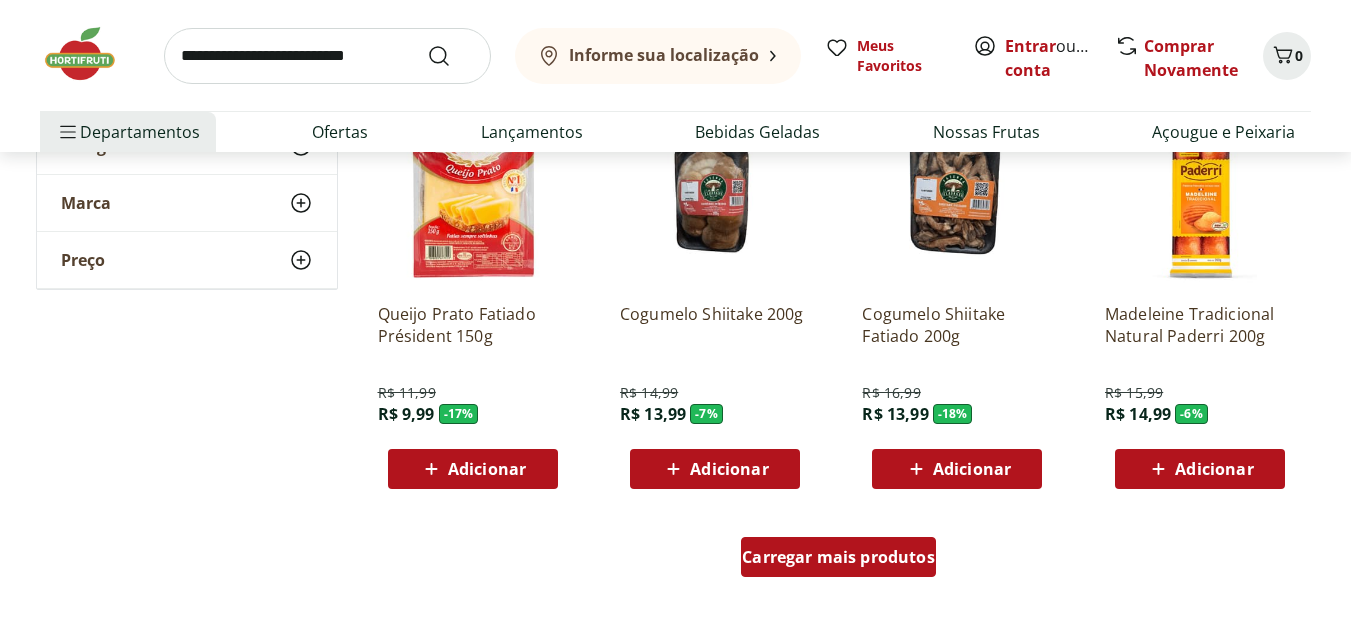 click on "Carregar mais produtos" at bounding box center (838, 557) 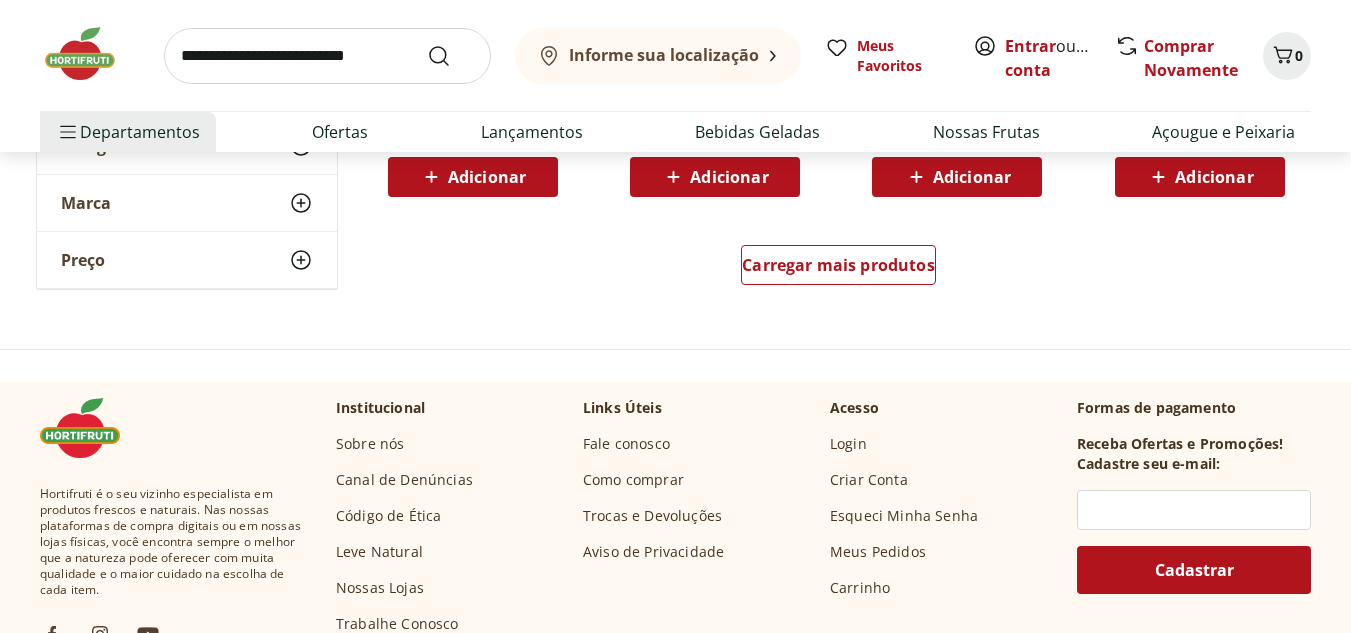 scroll, scrollTop: 5338, scrollLeft: 0, axis: vertical 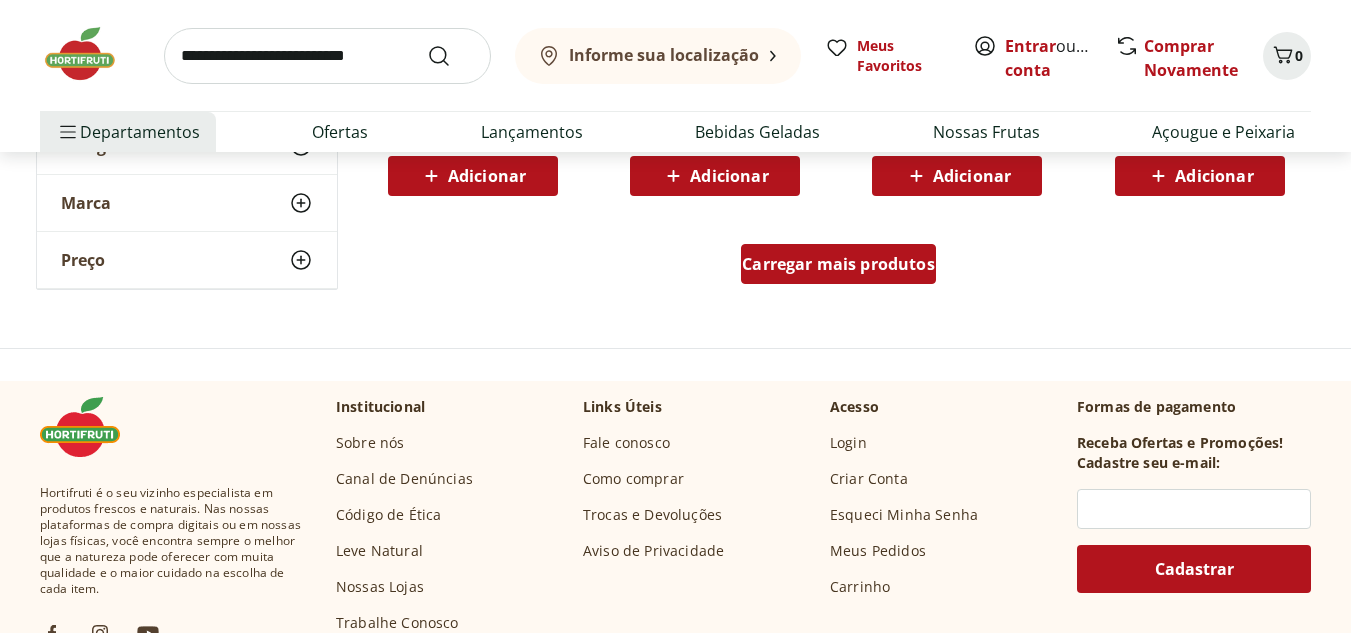 click on "Carregar mais produtos" at bounding box center [838, 264] 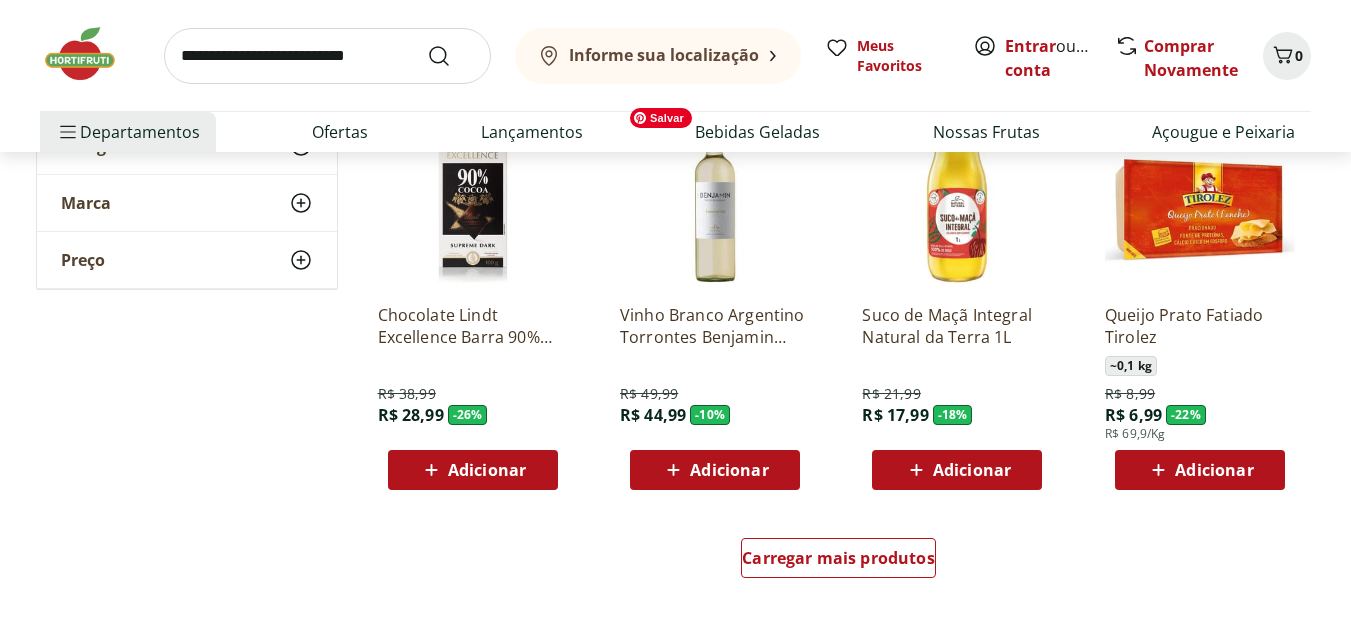 scroll, scrollTop: 6349, scrollLeft: 0, axis: vertical 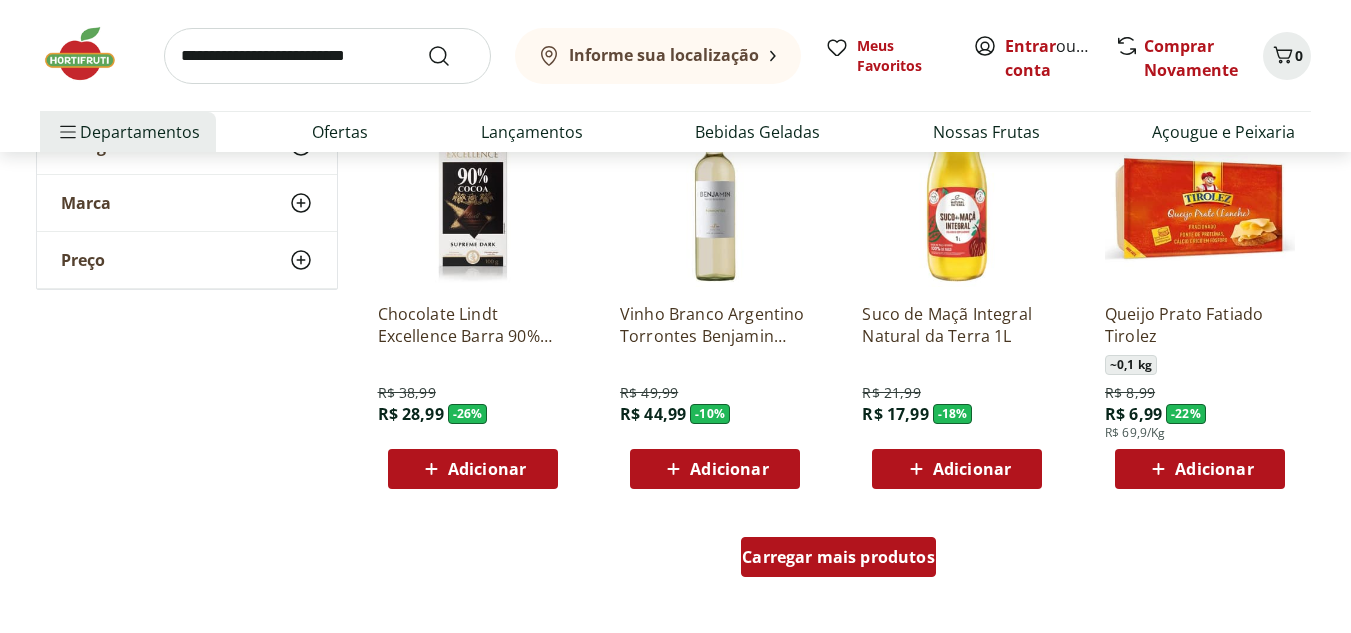 click on "Carregar mais produtos" at bounding box center (838, 557) 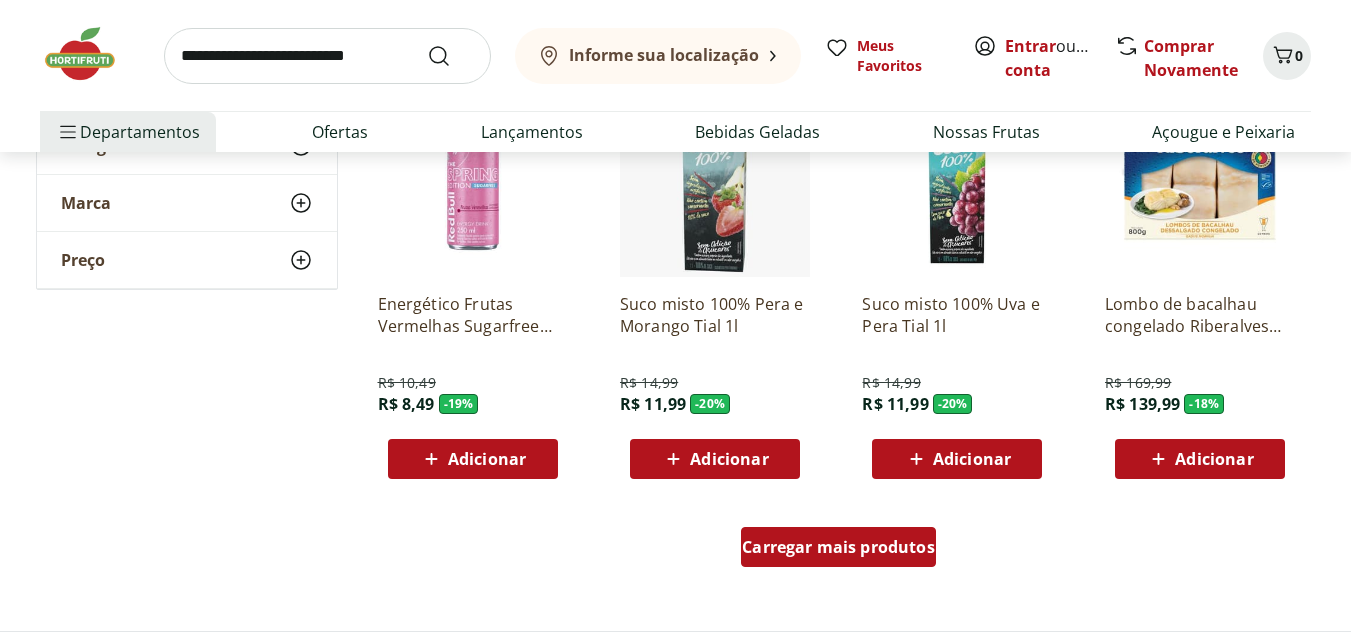 scroll, scrollTop: 7668, scrollLeft: 0, axis: vertical 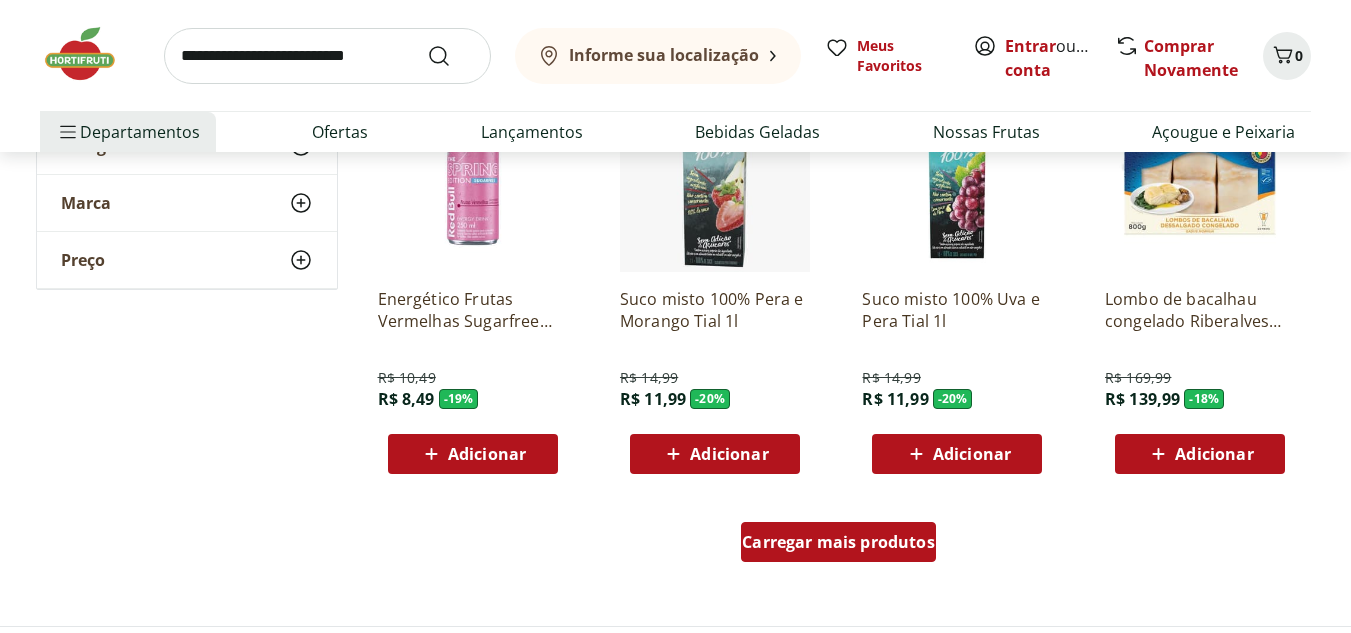 click on "Carregar mais produtos" at bounding box center [838, 542] 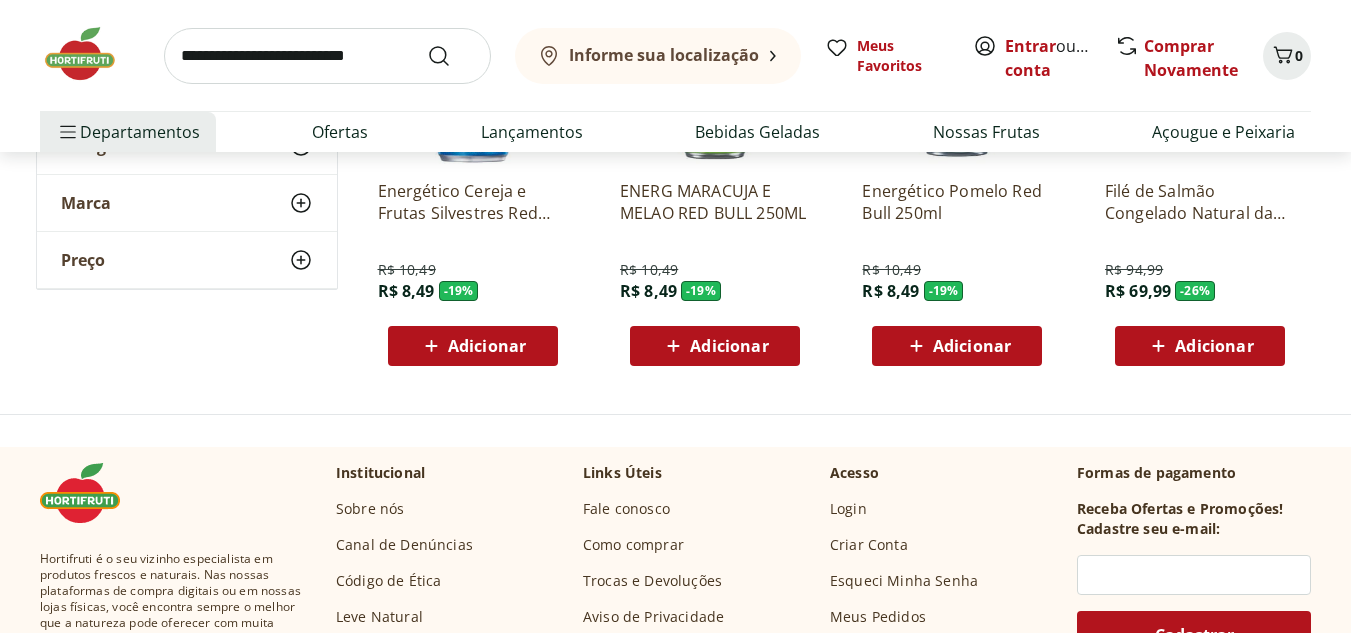 scroll, scrollTop: 8206, scrollLeft: 0, axis: vertical 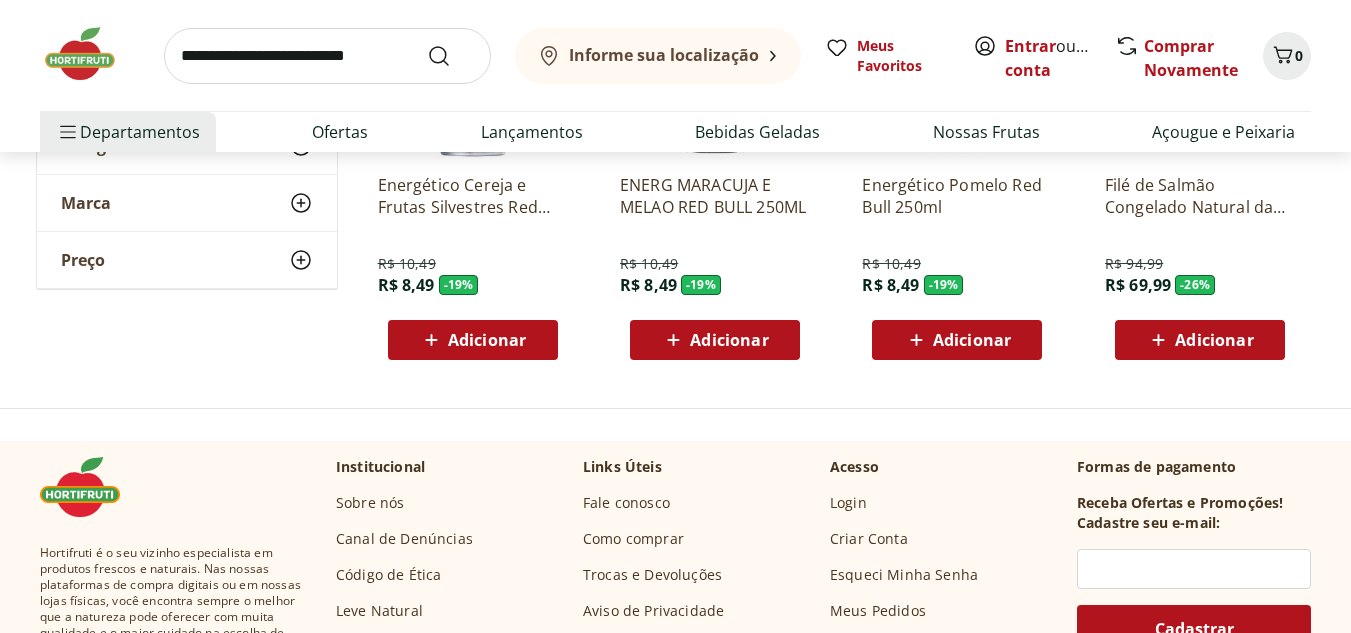 click at bounding box center [90, 54] 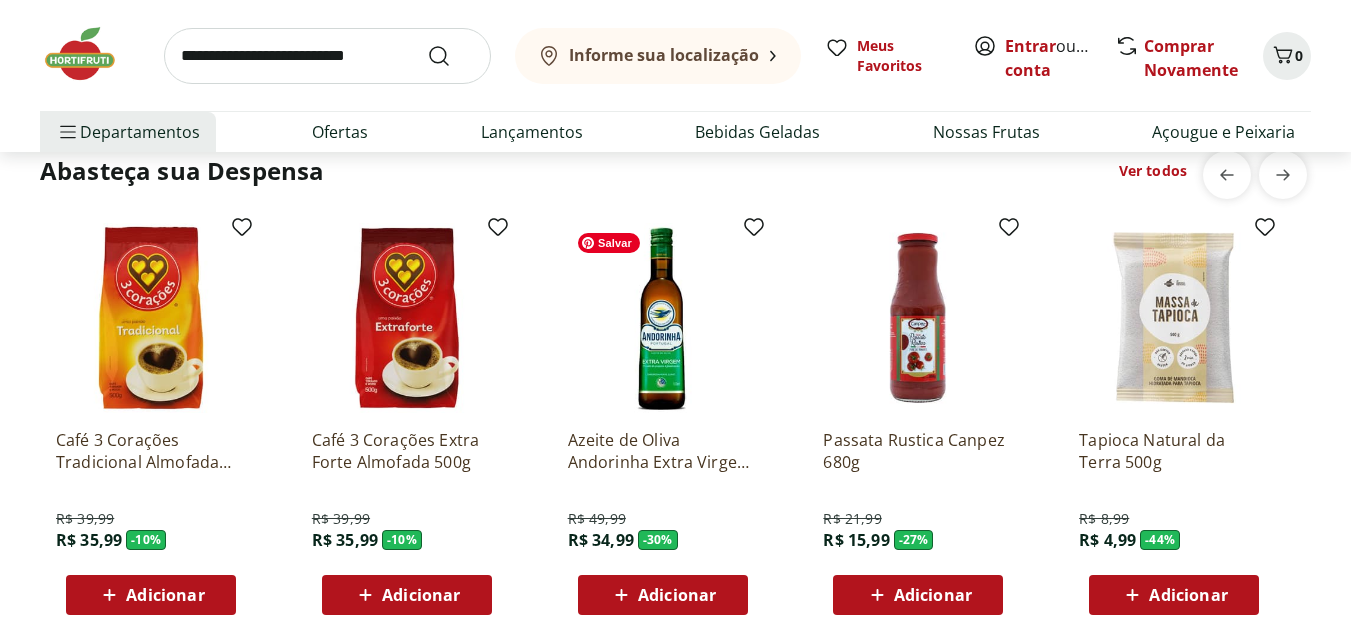 scroll, scrollTop: 2766, scrollLeft: 0, axis: vertical 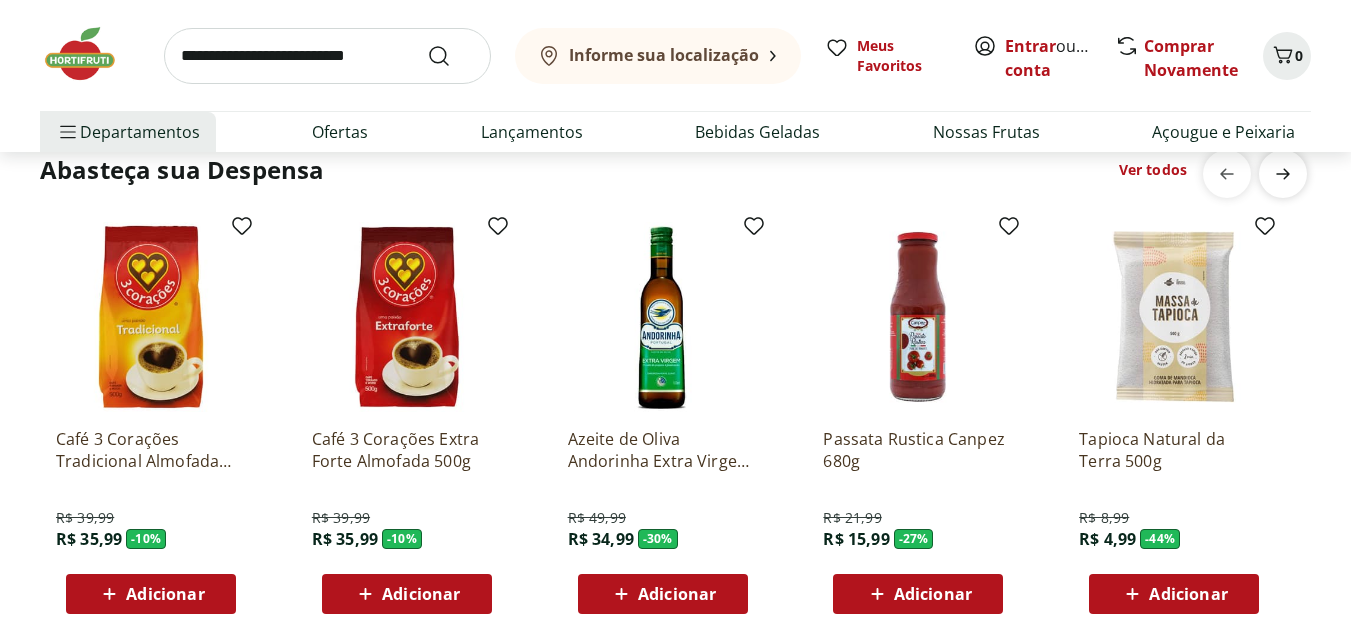 click 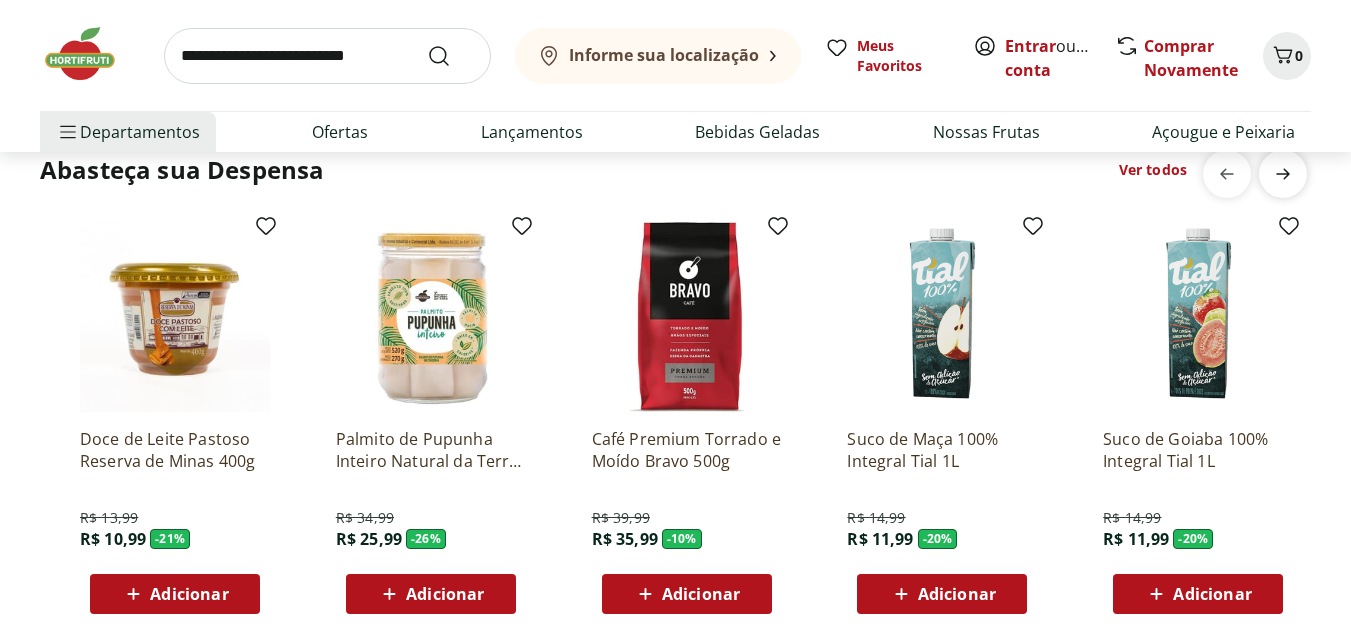 scroll, scrollTop: 0, scrollLeft: 1279, axis: horizontal 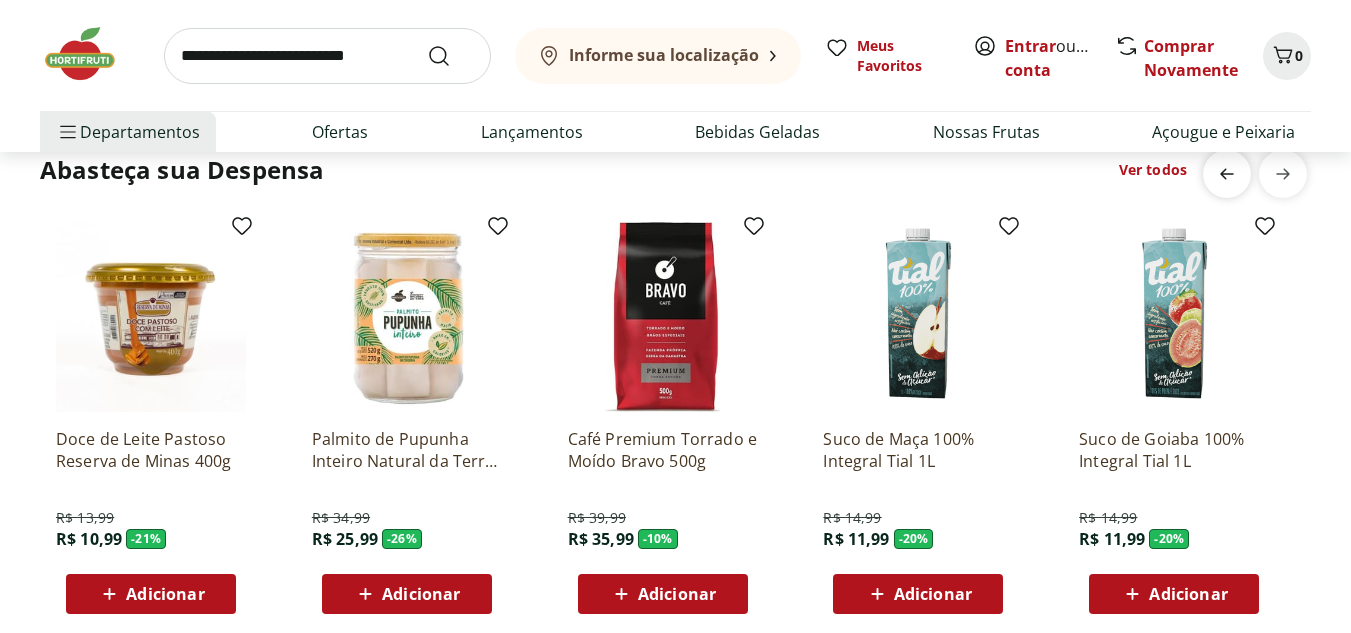 click 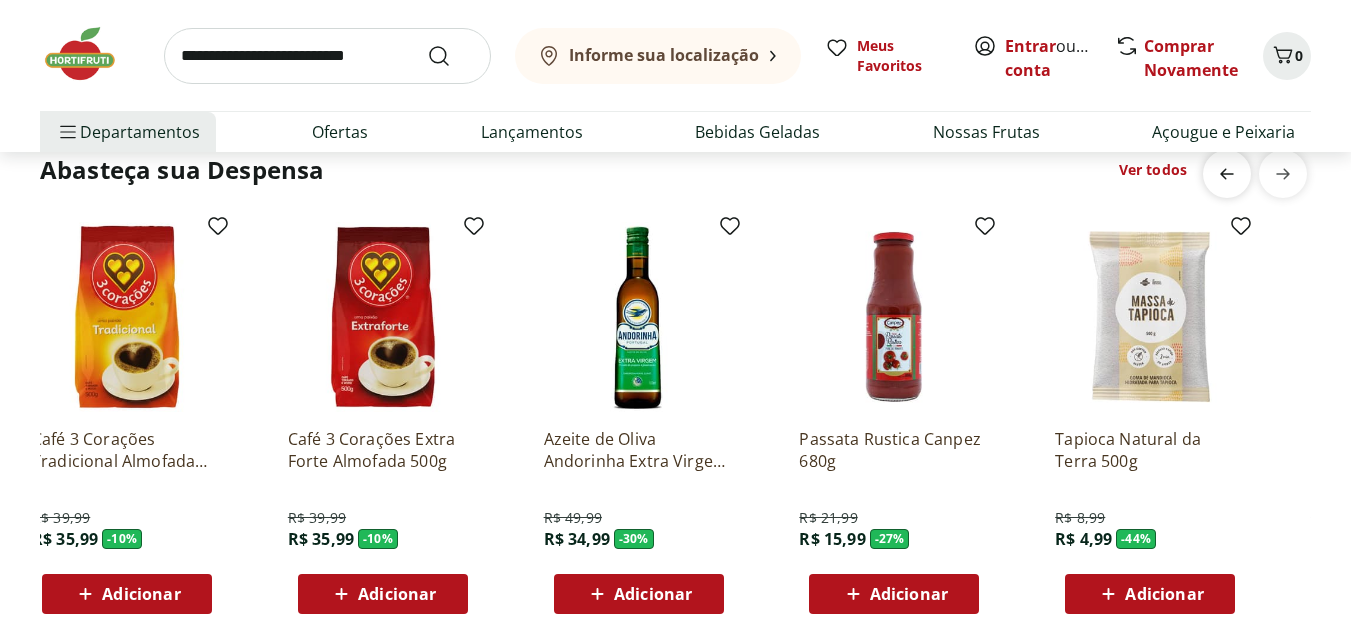 scroll, scrollTop: 0, scrollLeft: 0, axis: both 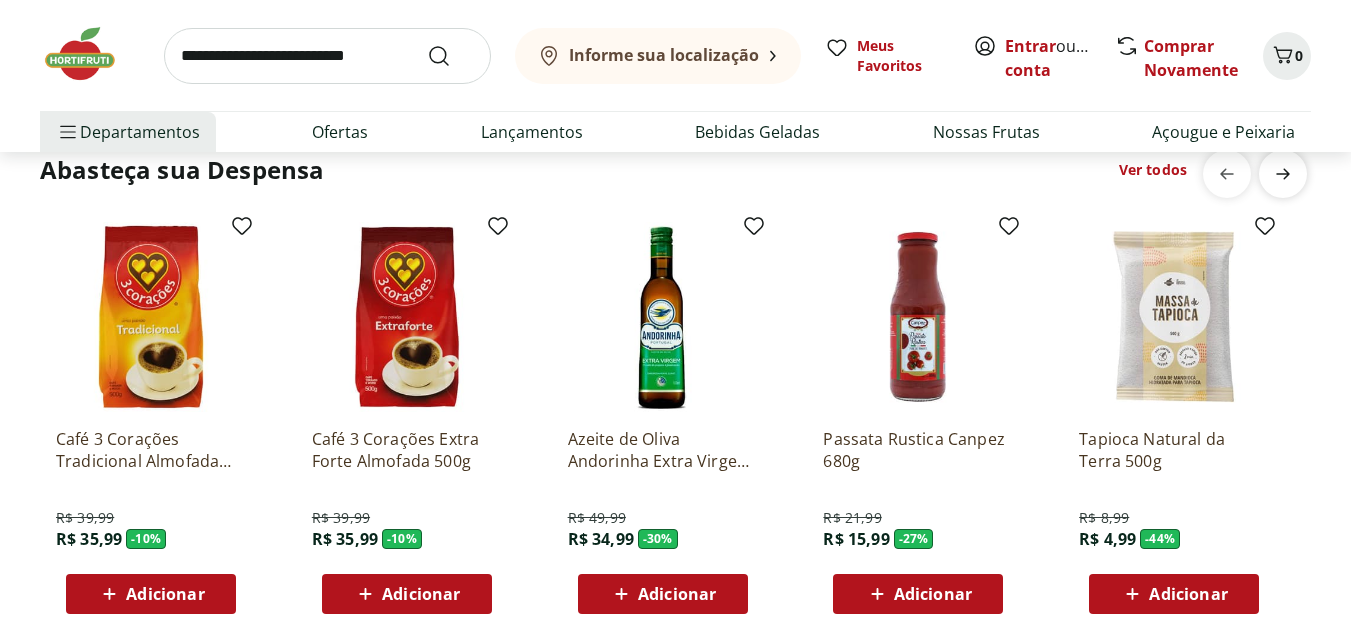 click 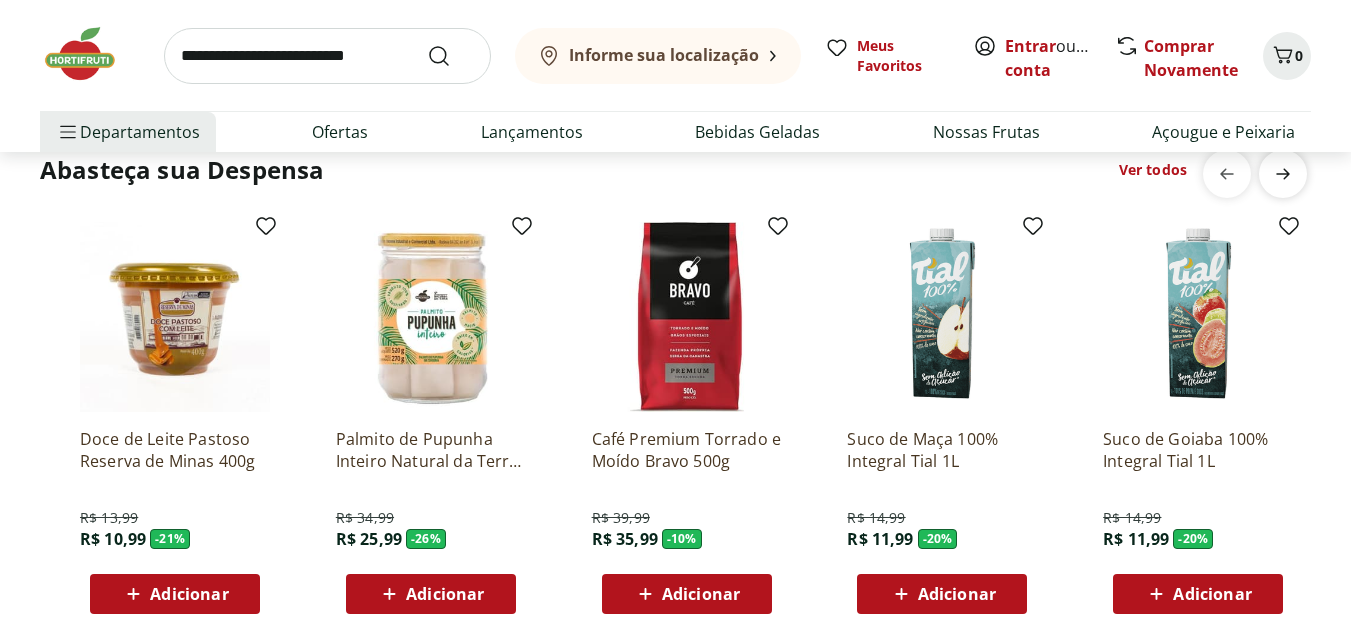 scroll, scrollTop: 0, scrollLeft: 1279, axis: horizontal 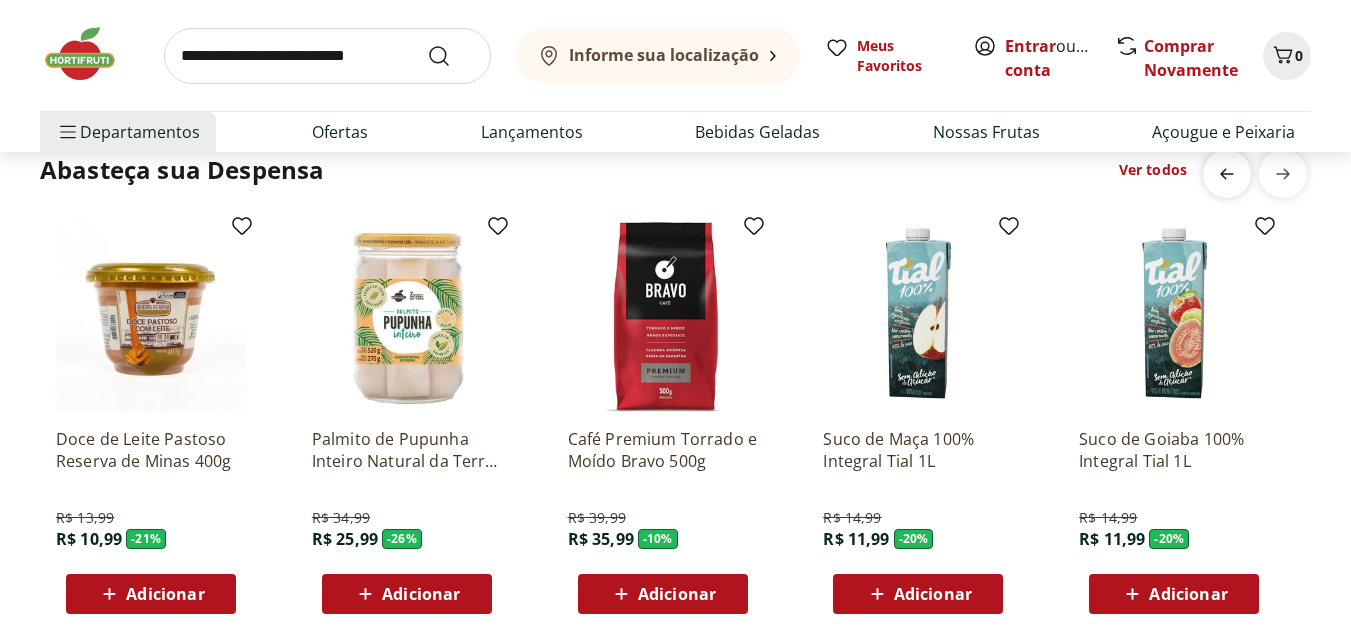 click 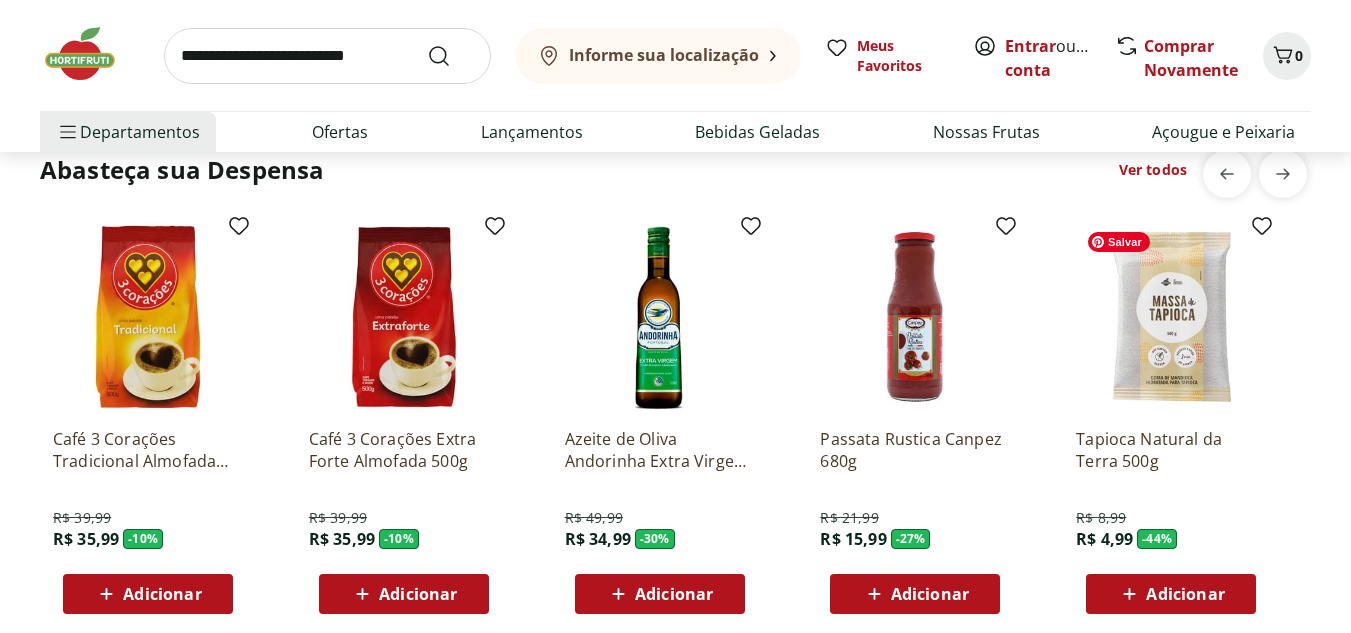 scroll, scrollTop: 0, scrollLeft: 0, axis: both 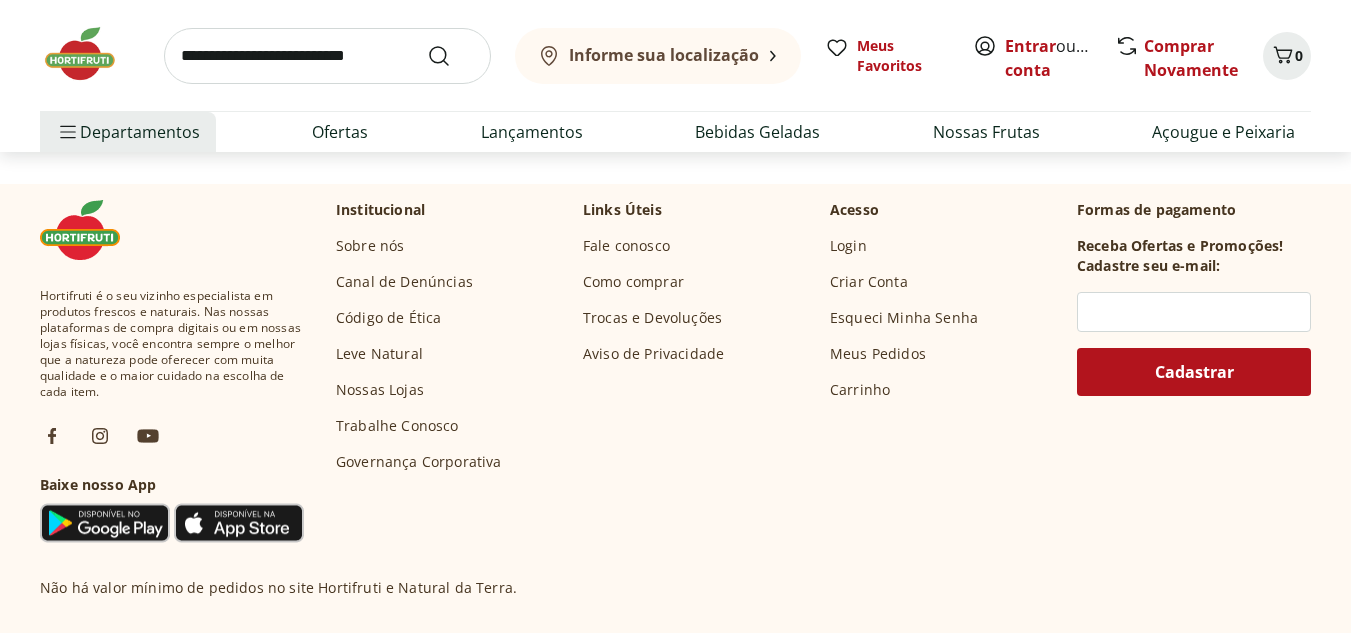 click at bounding box center (90, 54) 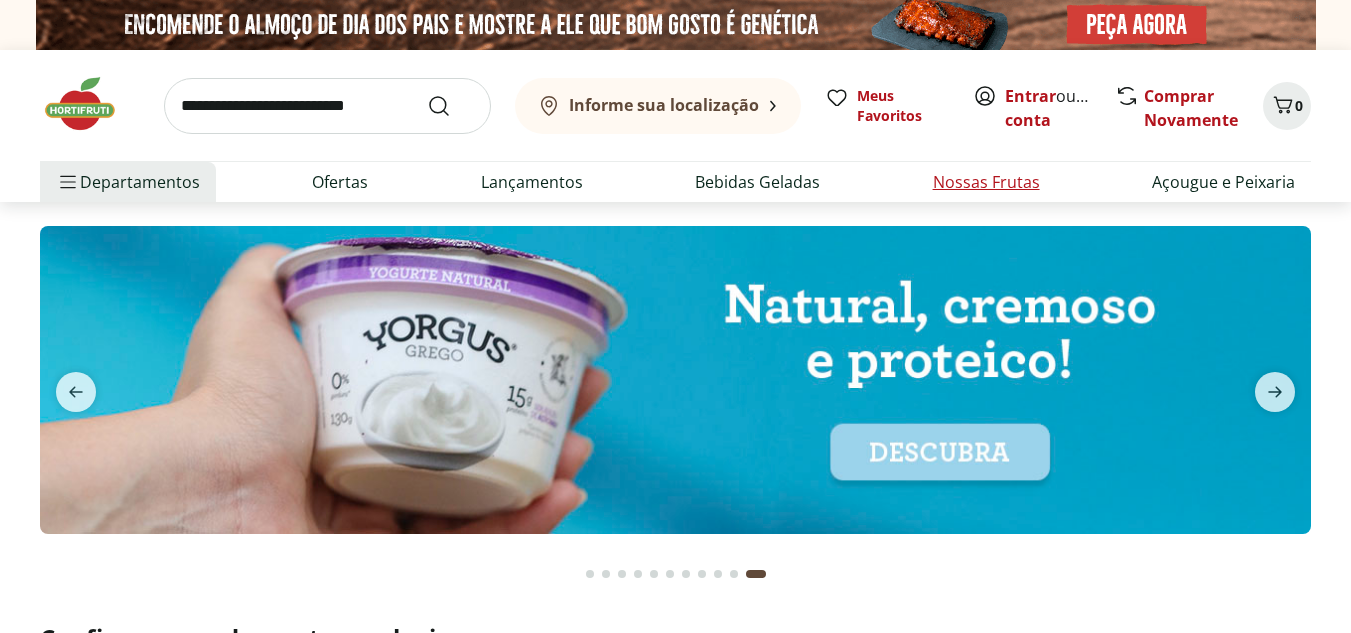click on "Nossas Frutas" at bounding box center [986, 182] 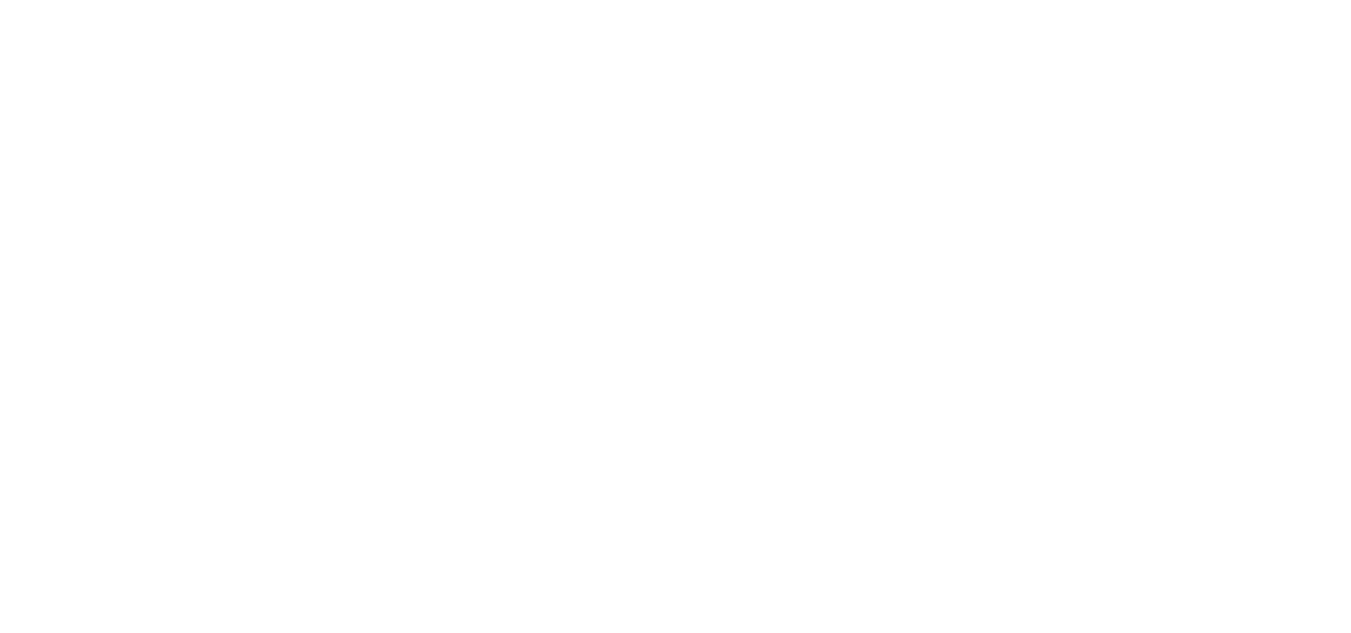 select on "**********" 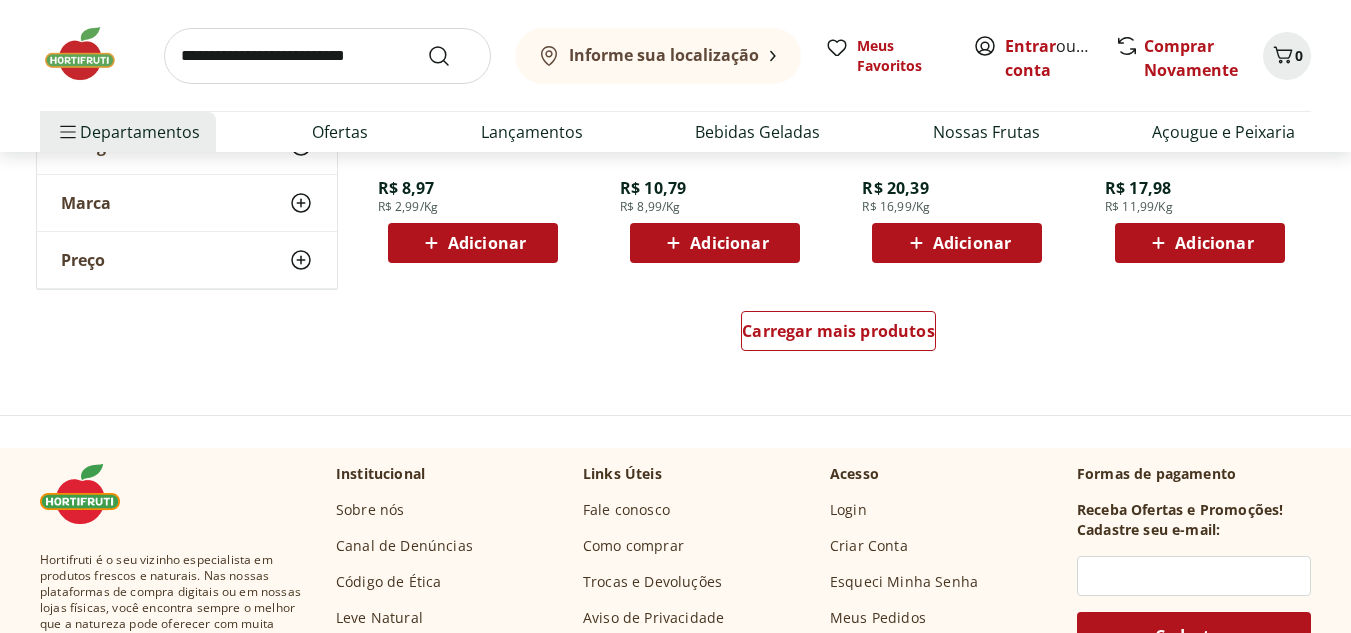 scroll, scrollTop: 1455, scrollLeft: 0, axis: vertical 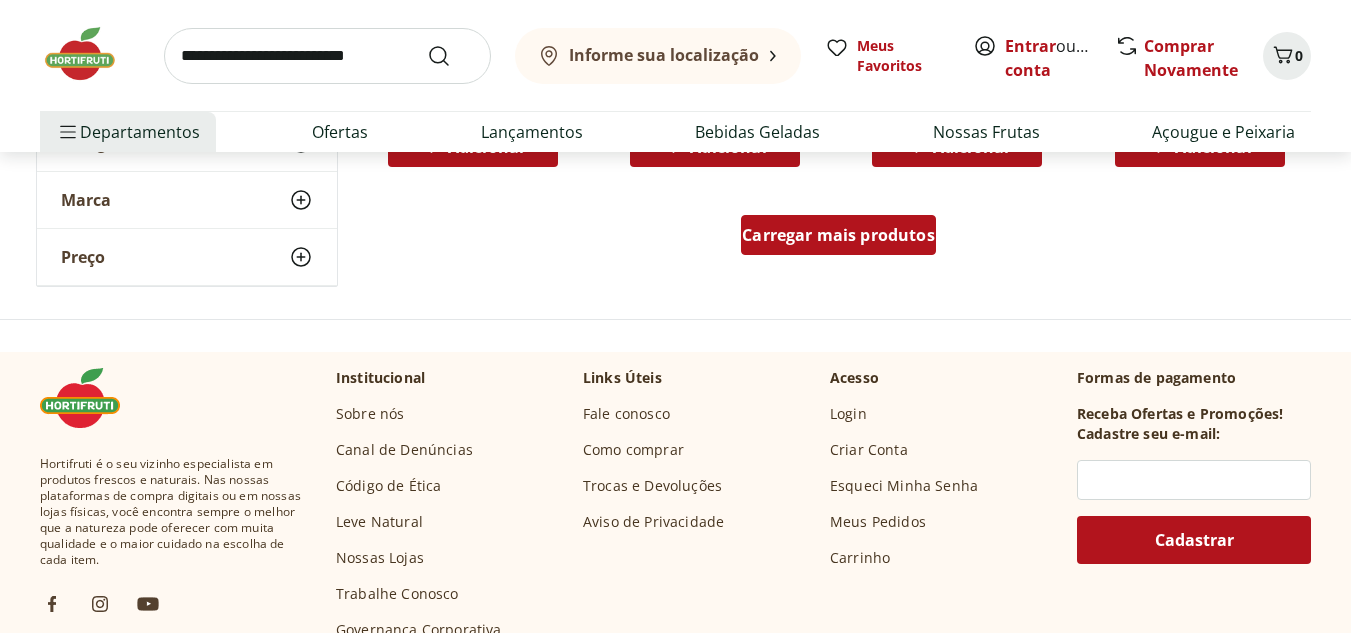 click on "Carregar mais produtos" at bounding box center [838, 235] 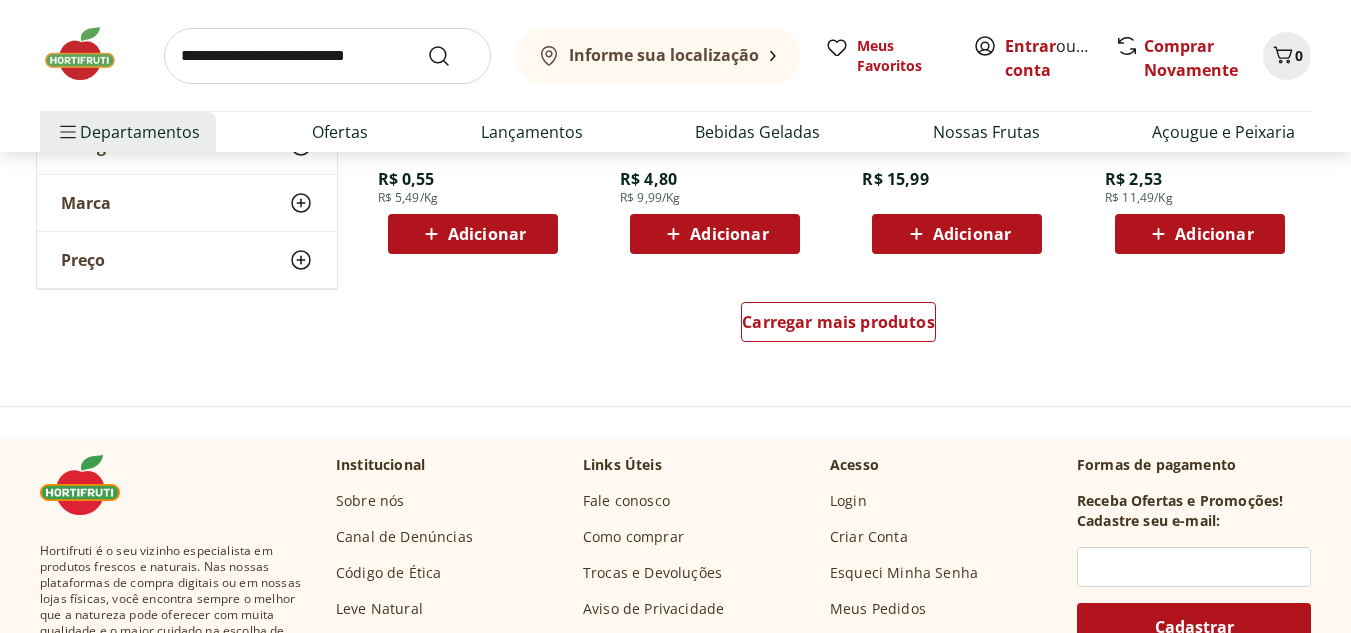 scroll, scrollTop: 2673, scrollLeft: 0, axis: vertical 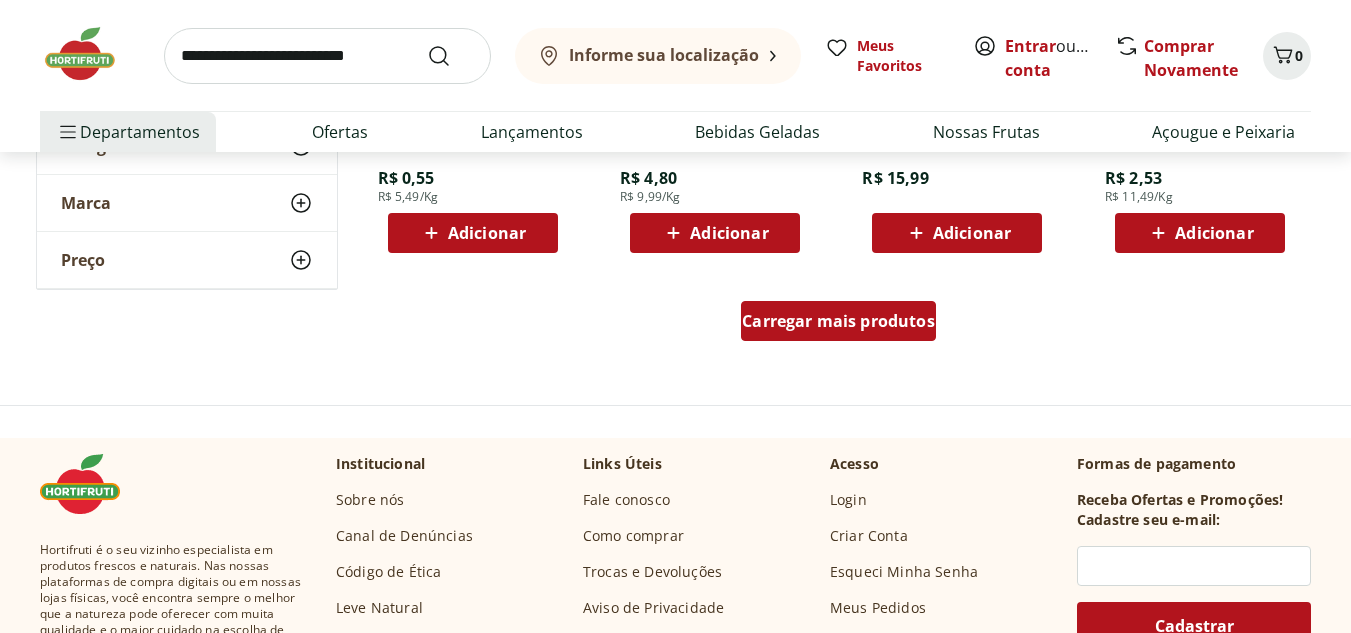 click on "Carregar mais produtos" at bounding box center [838, 321] 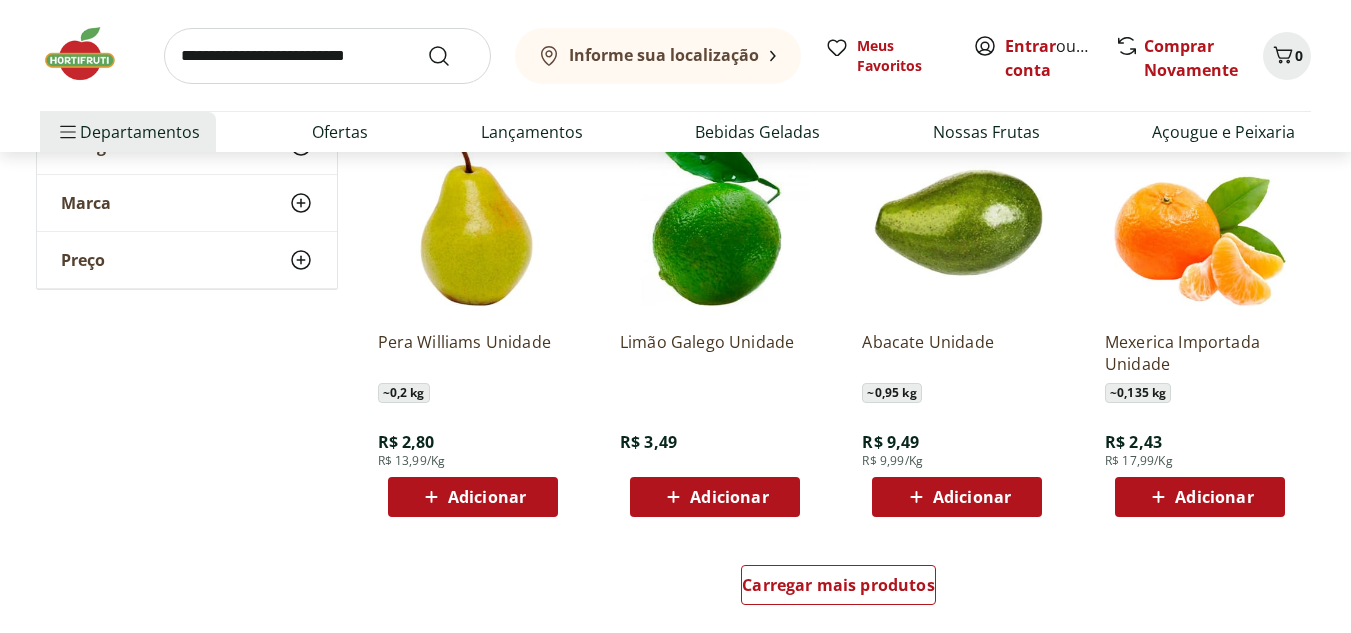 scroll, scrollTop: 3729, scrollLeft: 0, axis: vertical 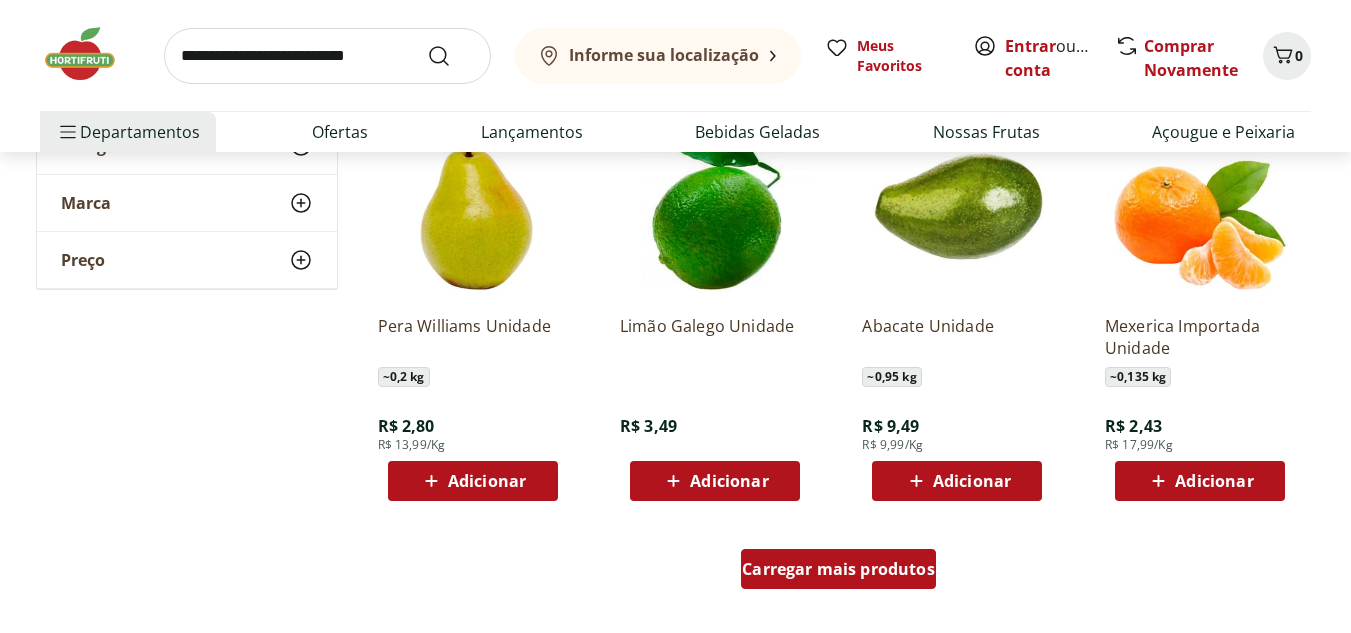 click on "Carregar mais produtos" at bounding box center (838, 569) 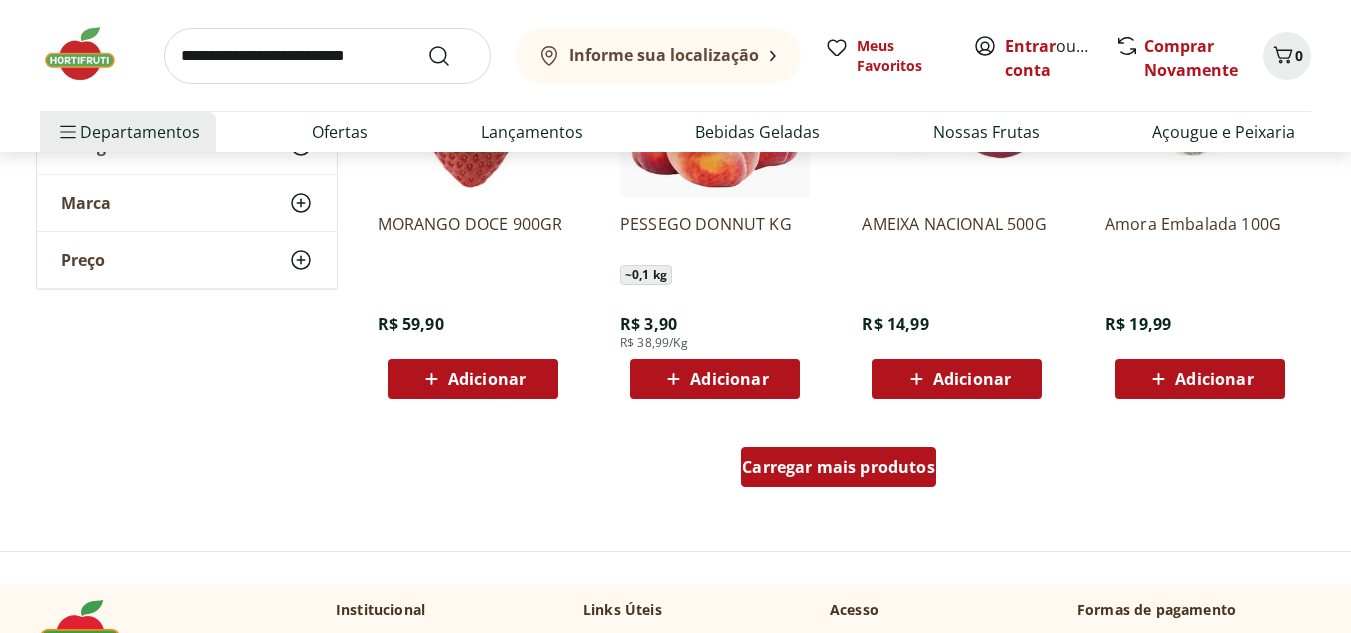 scroll, scrollTop: 5136, scrollLeft: 0, axis: vertical 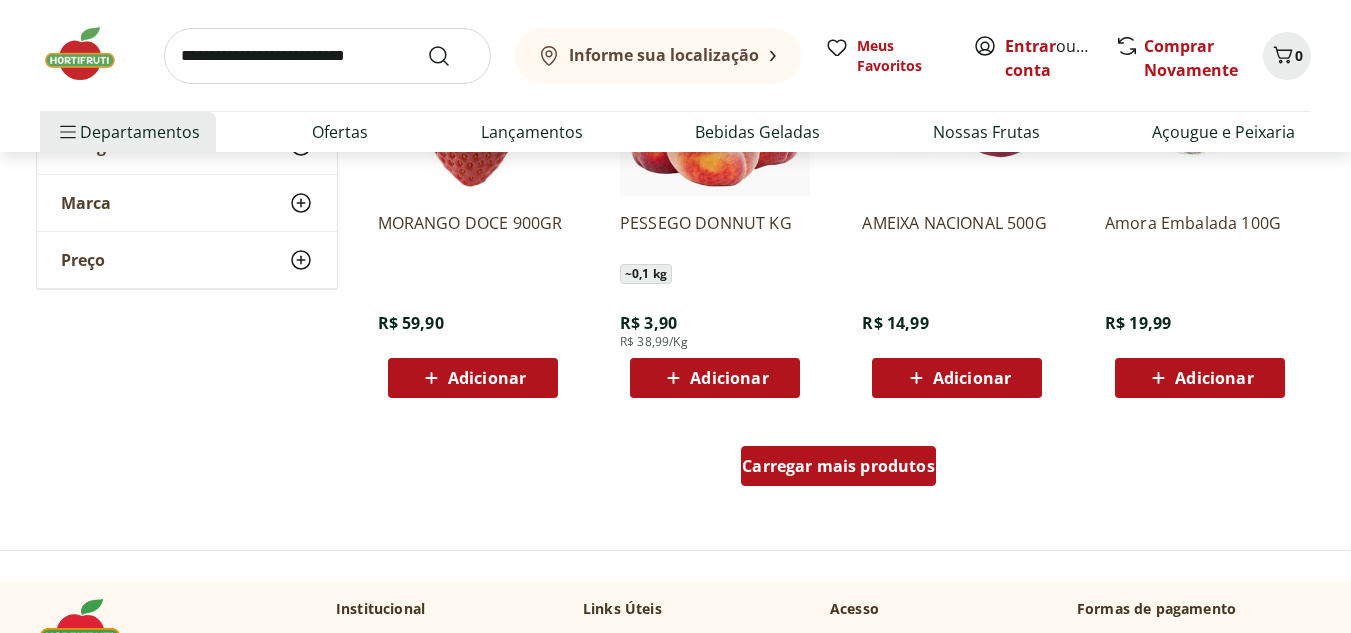 click on "Carregar mais produtos" at bounding box center [838, 466] 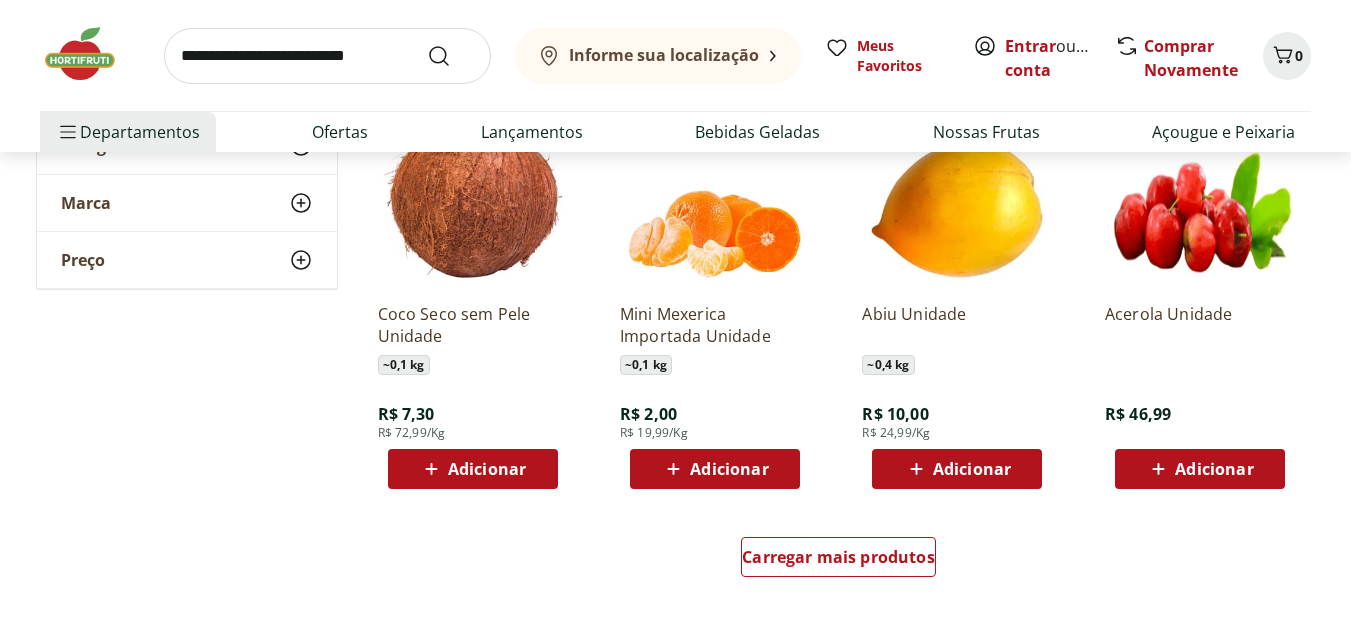 scroll, scrollTop: 6354, scrollLeft: 0, axis: vertical 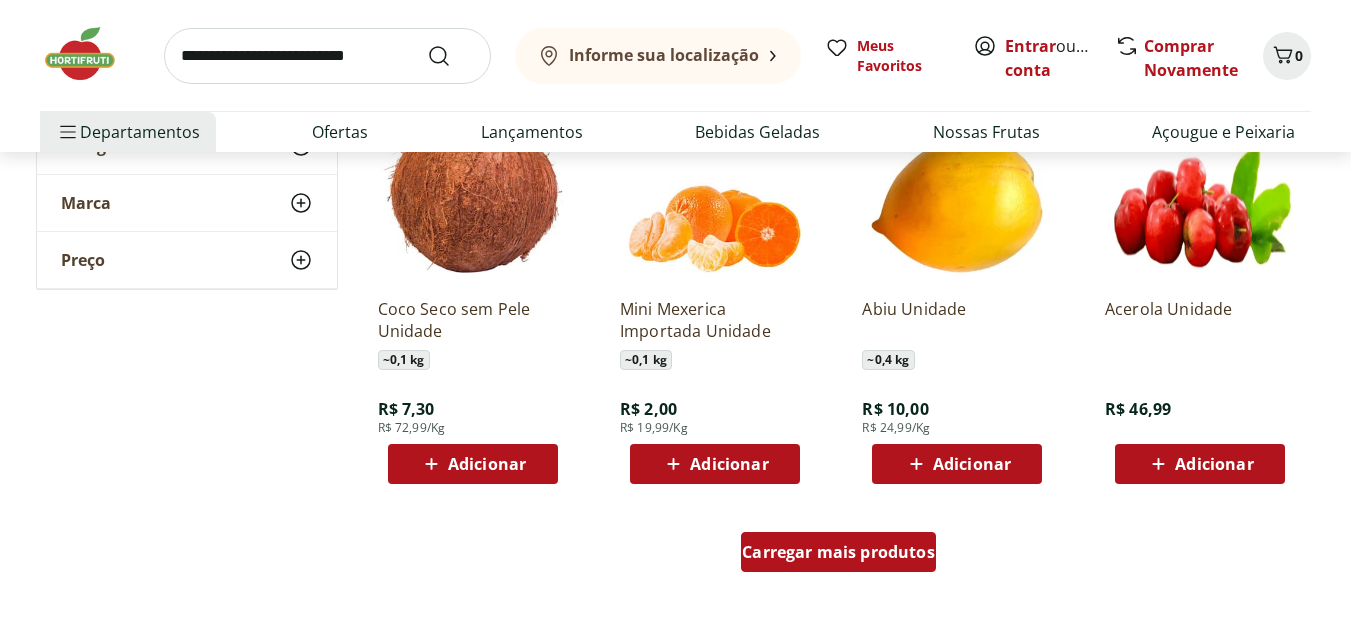 click on "Carregar mais produtos" at bounding box center [838, 552] 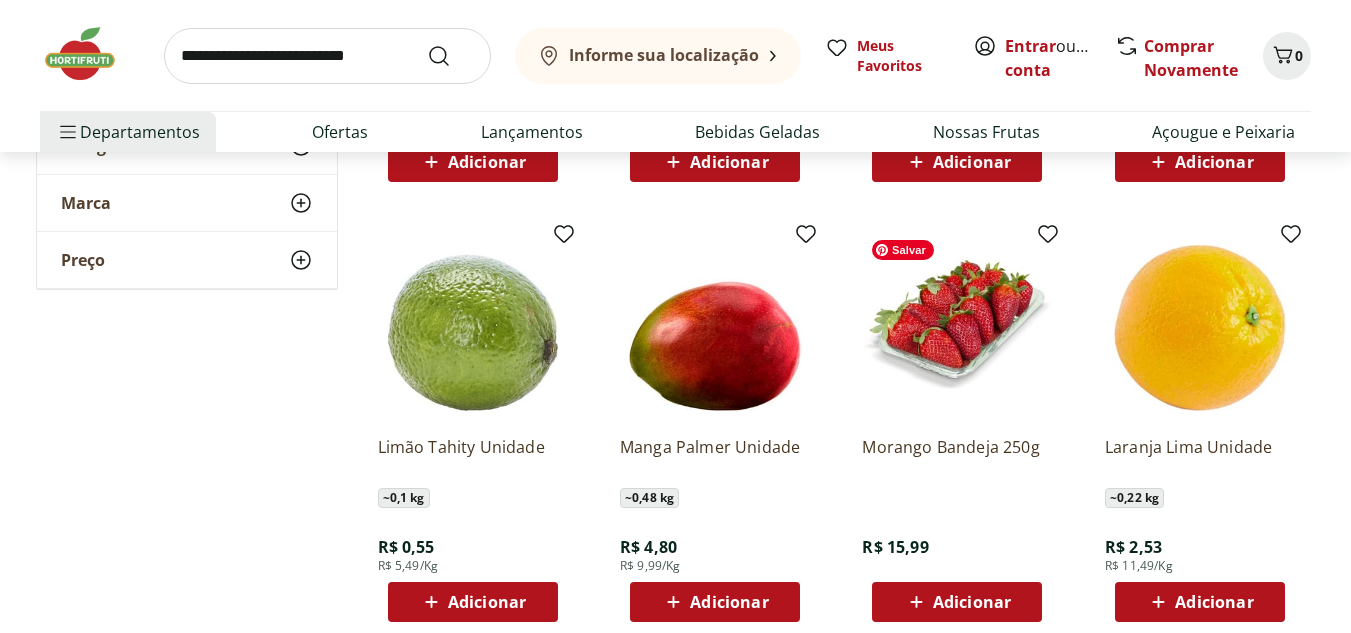 scroll, scrollTop: 2310, scrollLeft: 0, axis: vertical 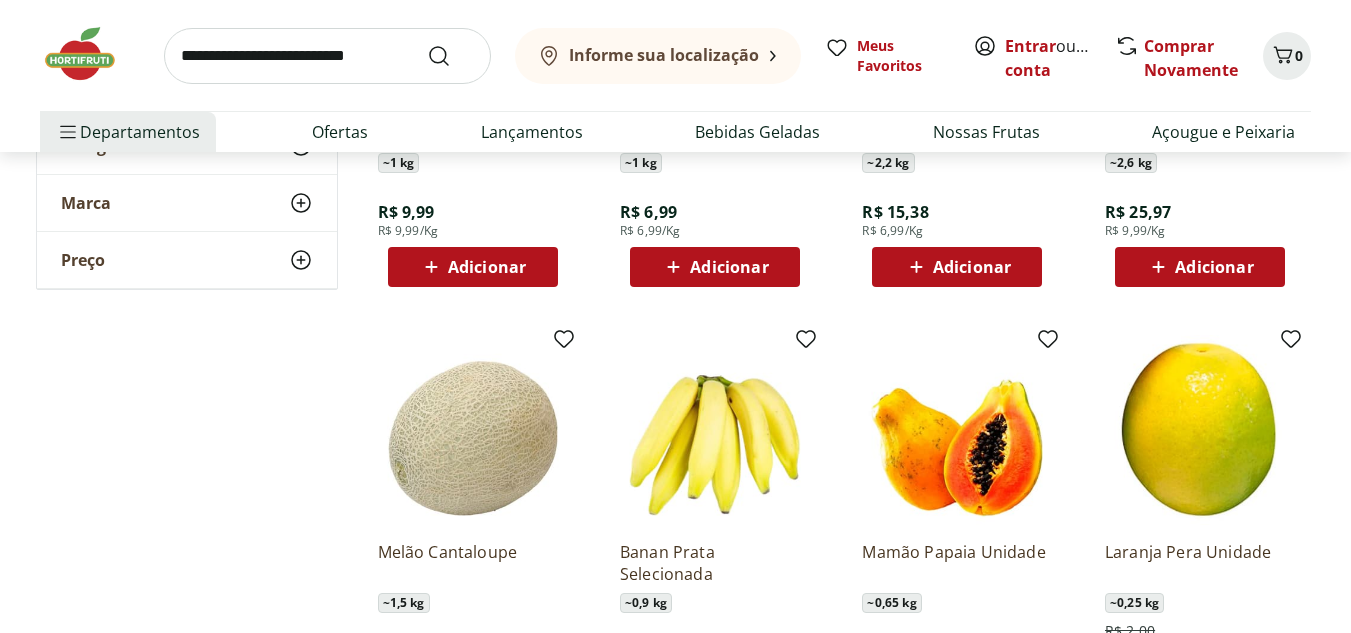 click at bounding box center (327, 56) 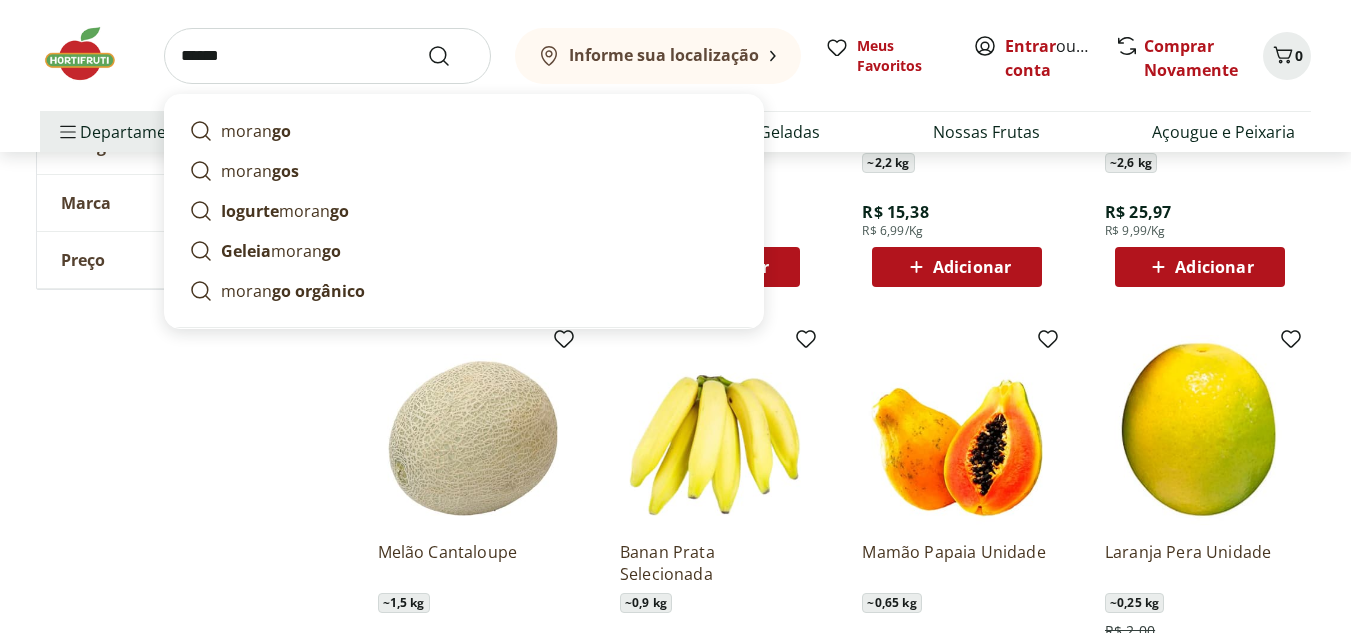 type on "*******" 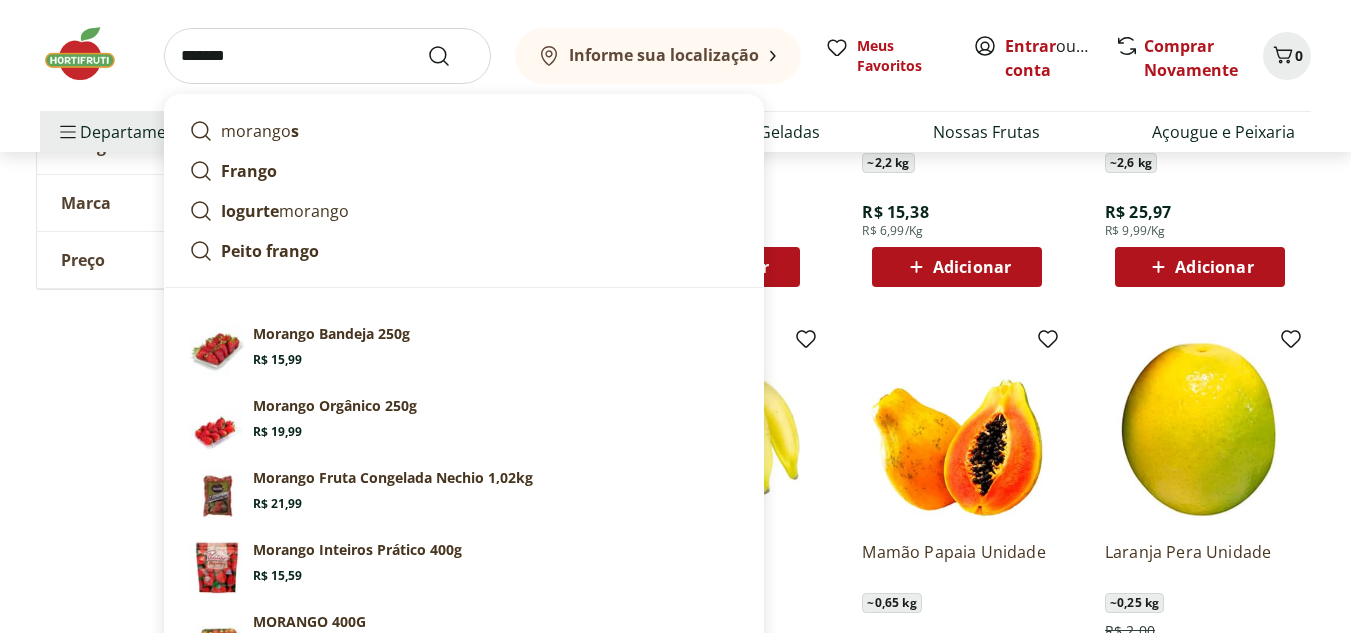 click at bounding box center (451, 56) 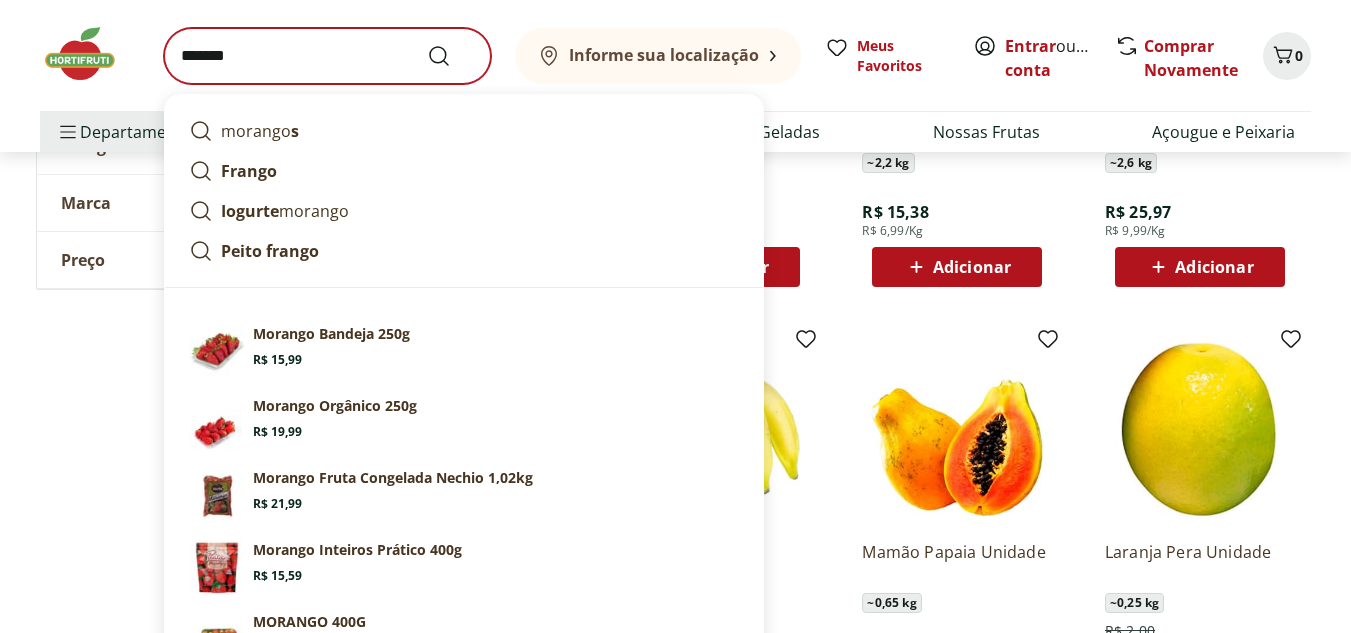 scroll, scrollTop: 0, scrollLeft: 0, axis: both 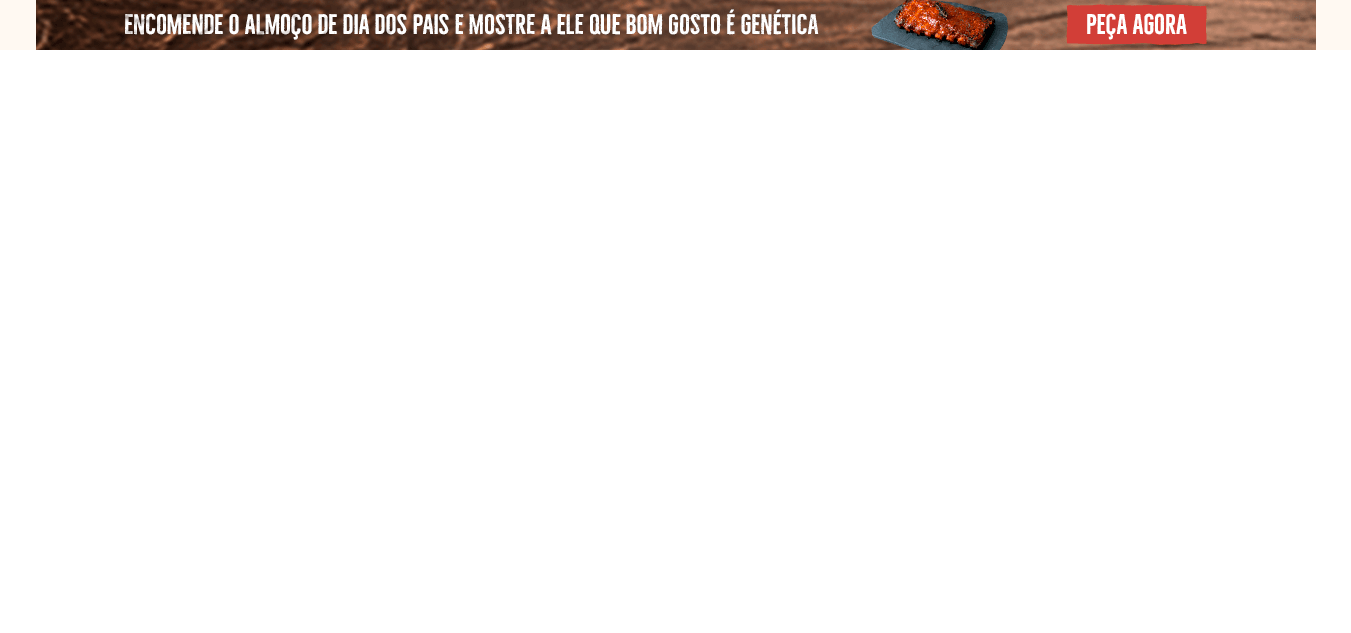 select on "**********" 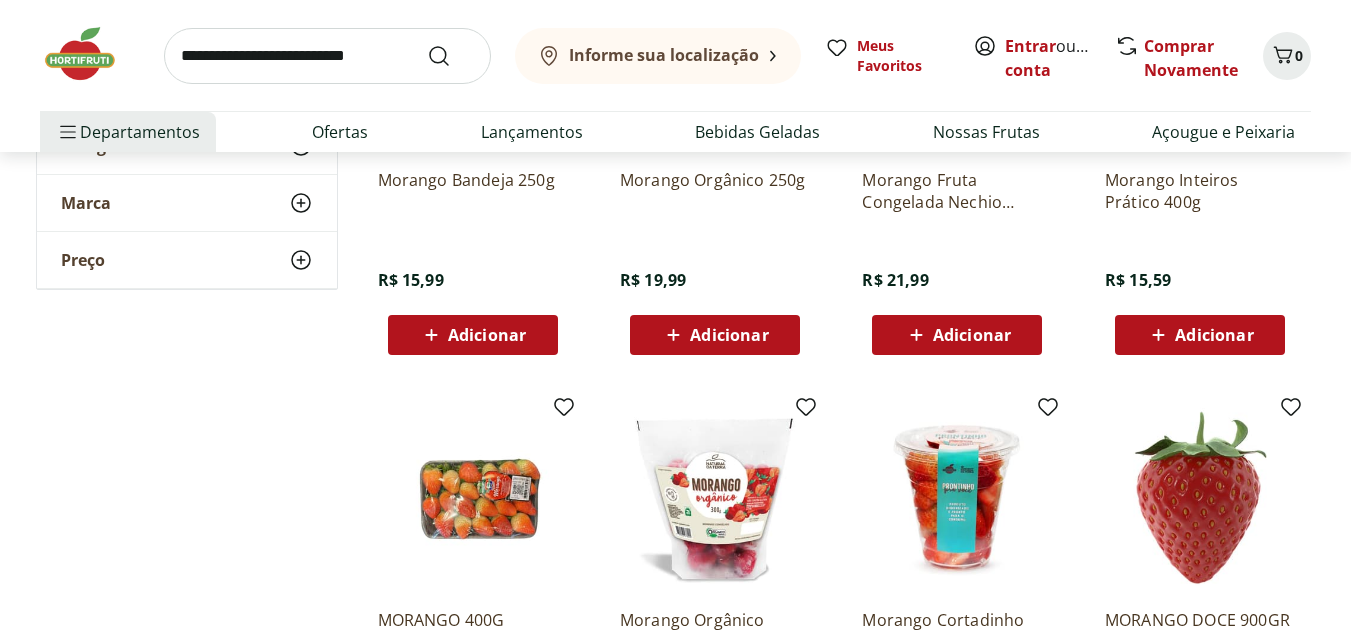 scroll, scrollTop: 0, scrollLeft: 0, axis: both 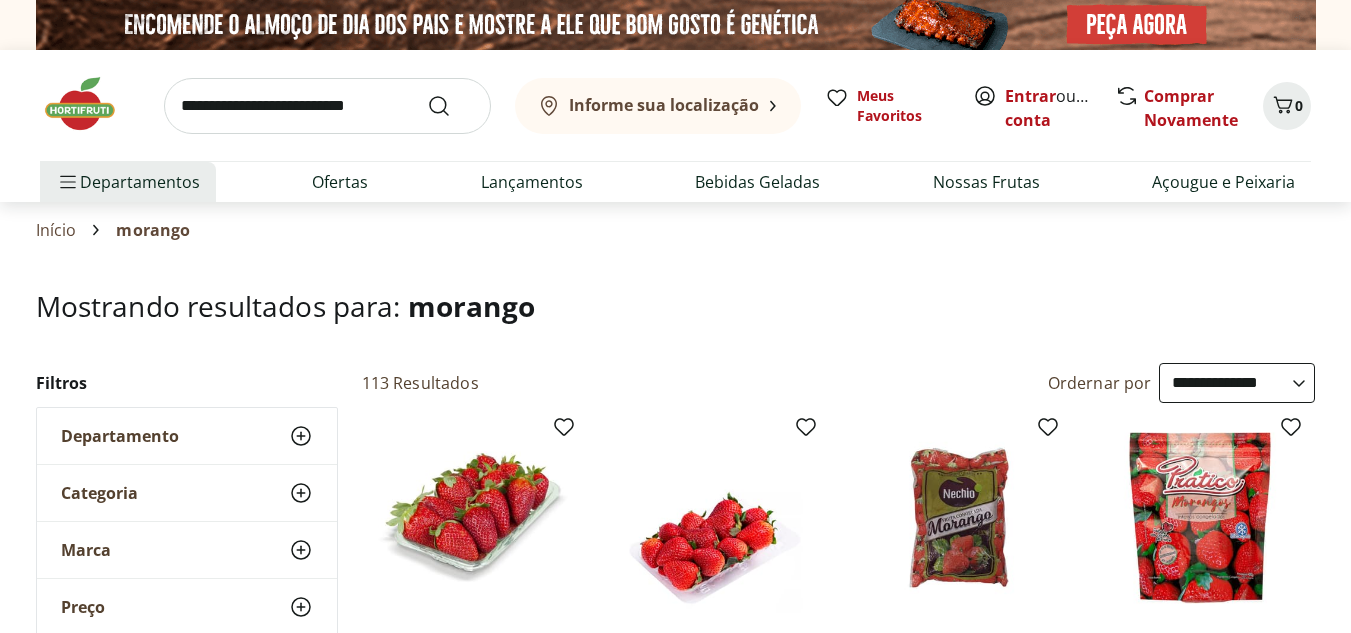 click at bounding box center (90, 104) 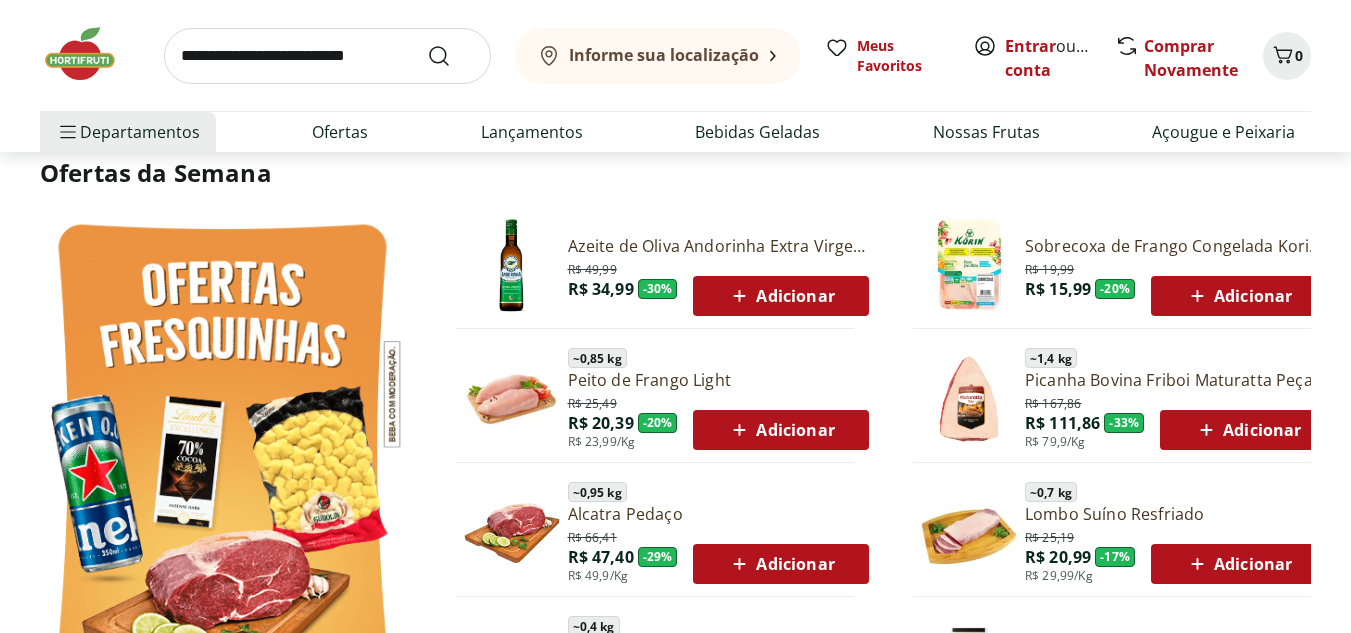 scroll, scrollTop: 1050, scrollLeft: 0, axis: vertical 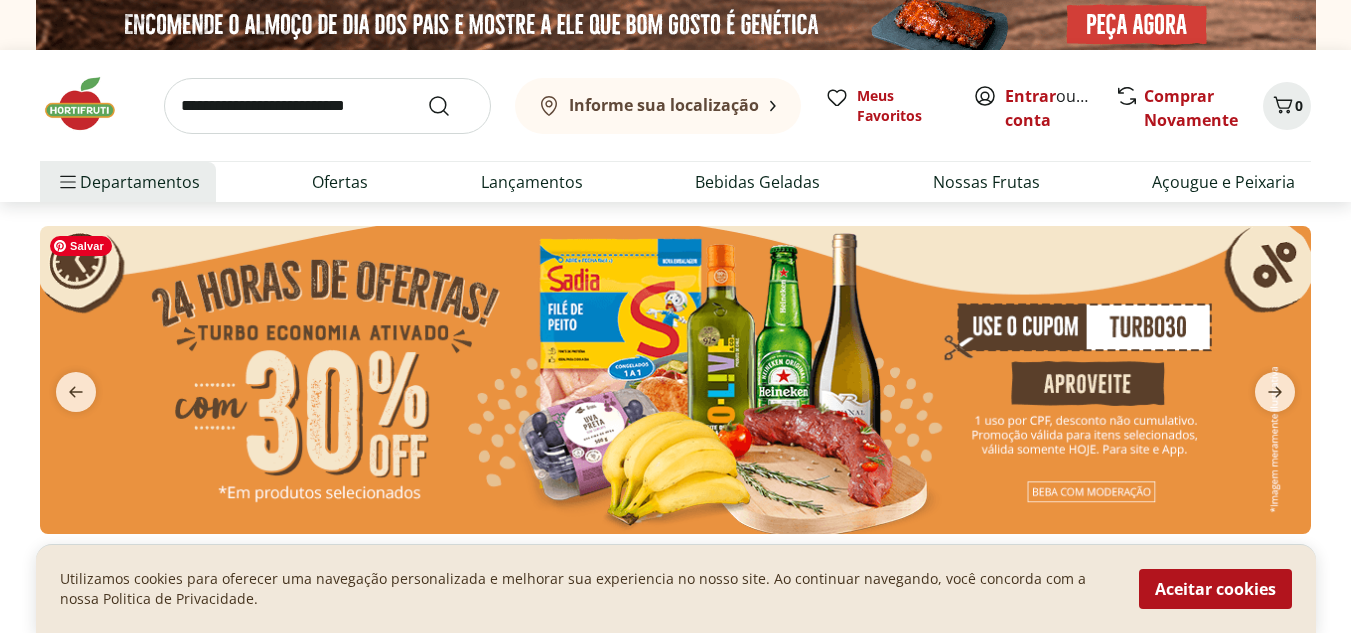 click at bounding box center (675, 380) 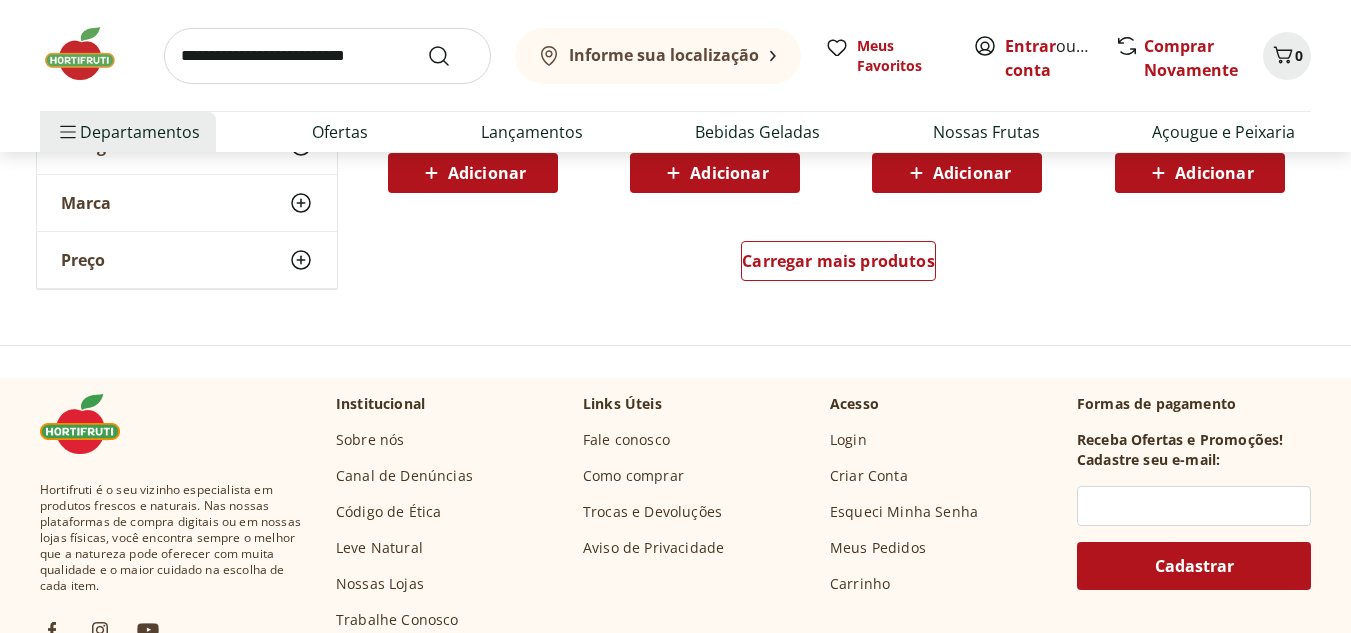 scroll, scrollTop: 1435, scrollLeft: 0, axis: vertical 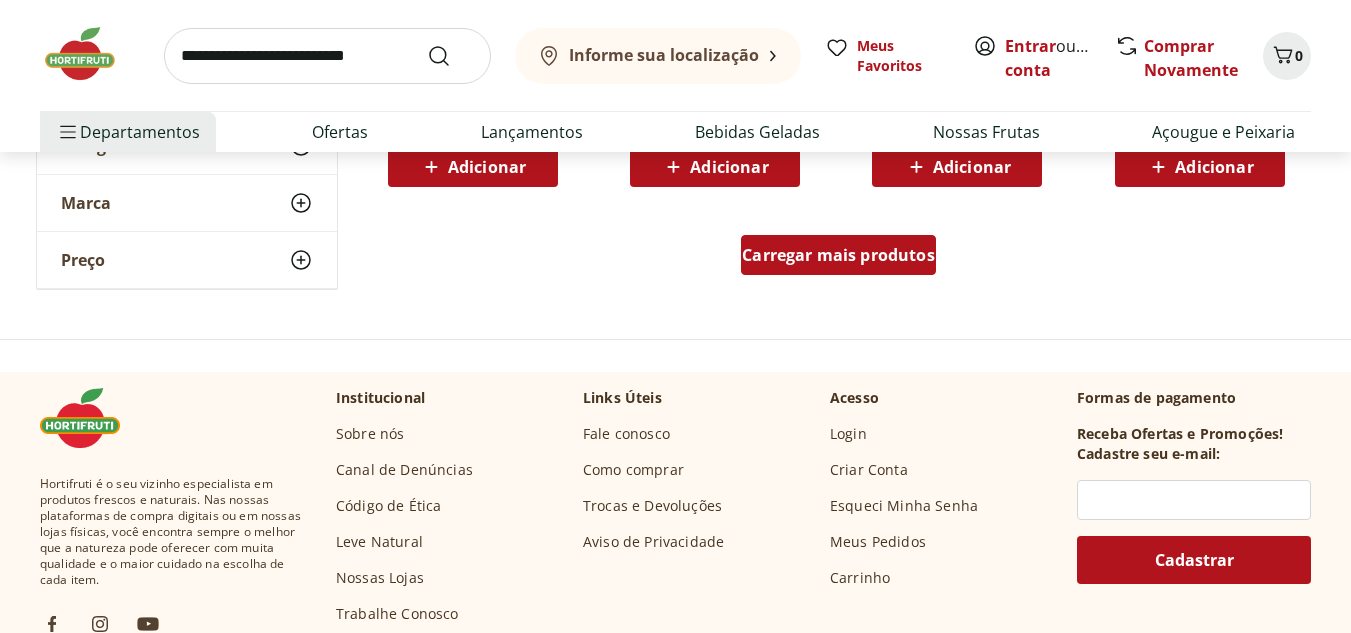 click on "Carregar mais produtos" at bounding box center [838, 255] 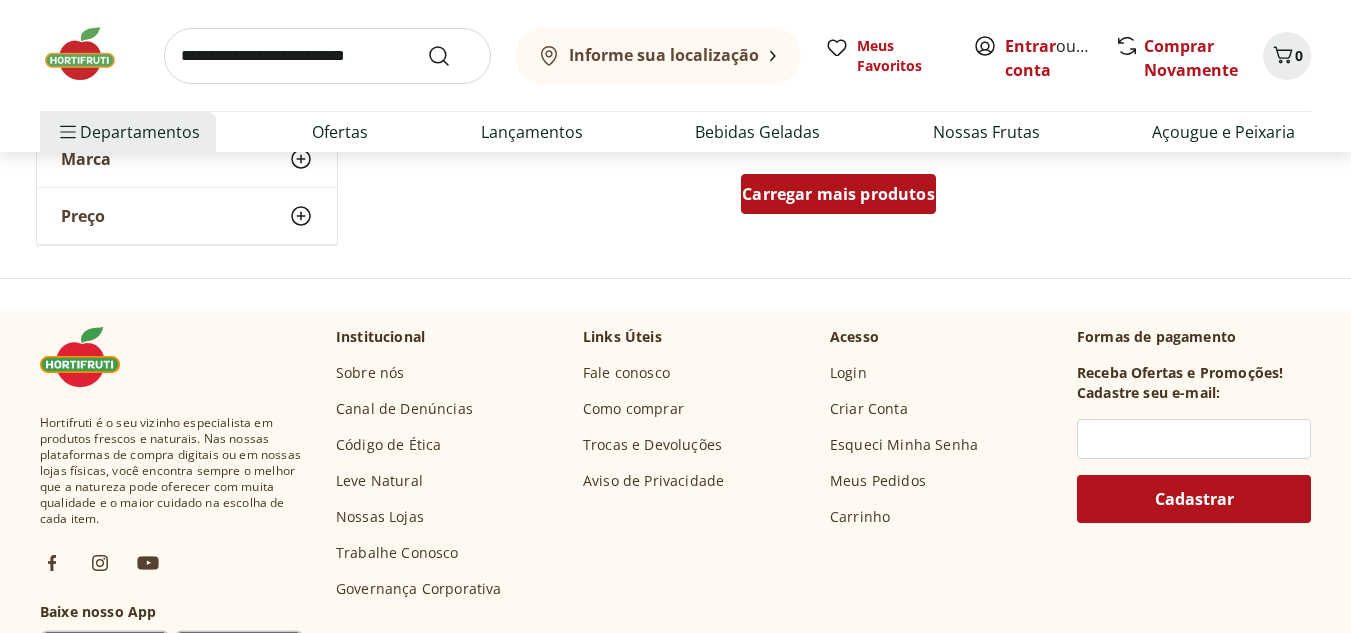 scroll, scrollTop: 2805, scrollLeft: 0, axis: vertical 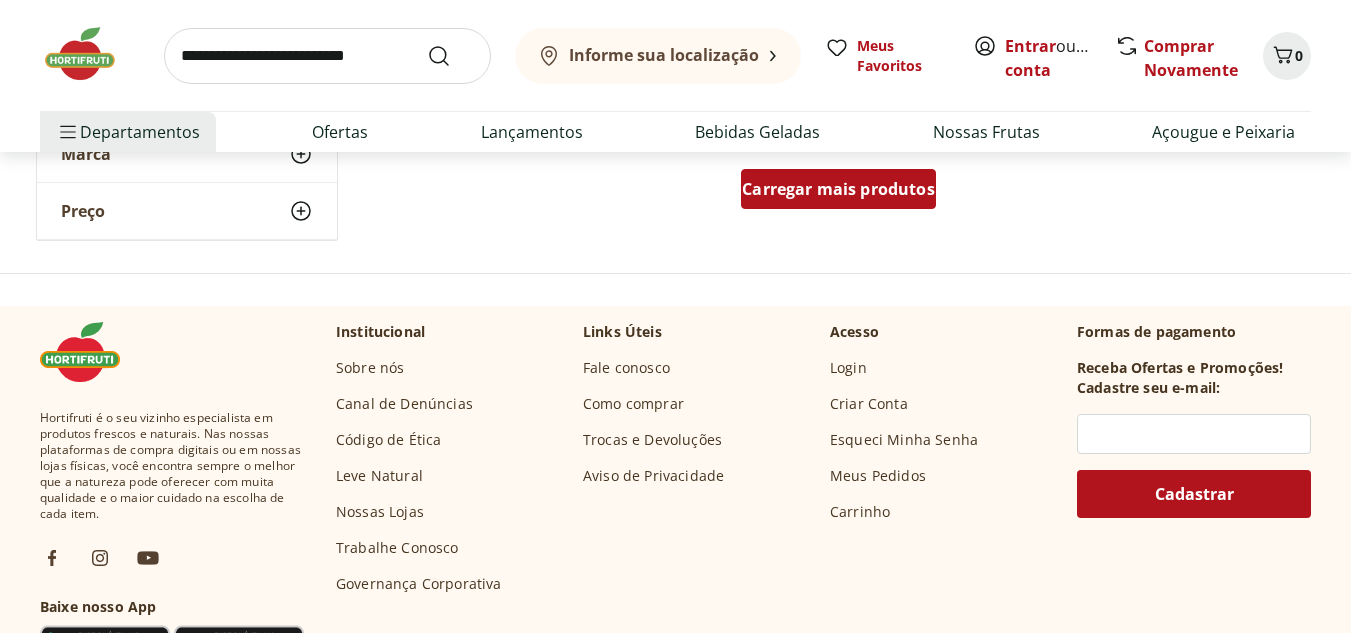 click on "Carregar mais produtos" at bounding box center (838, 189) 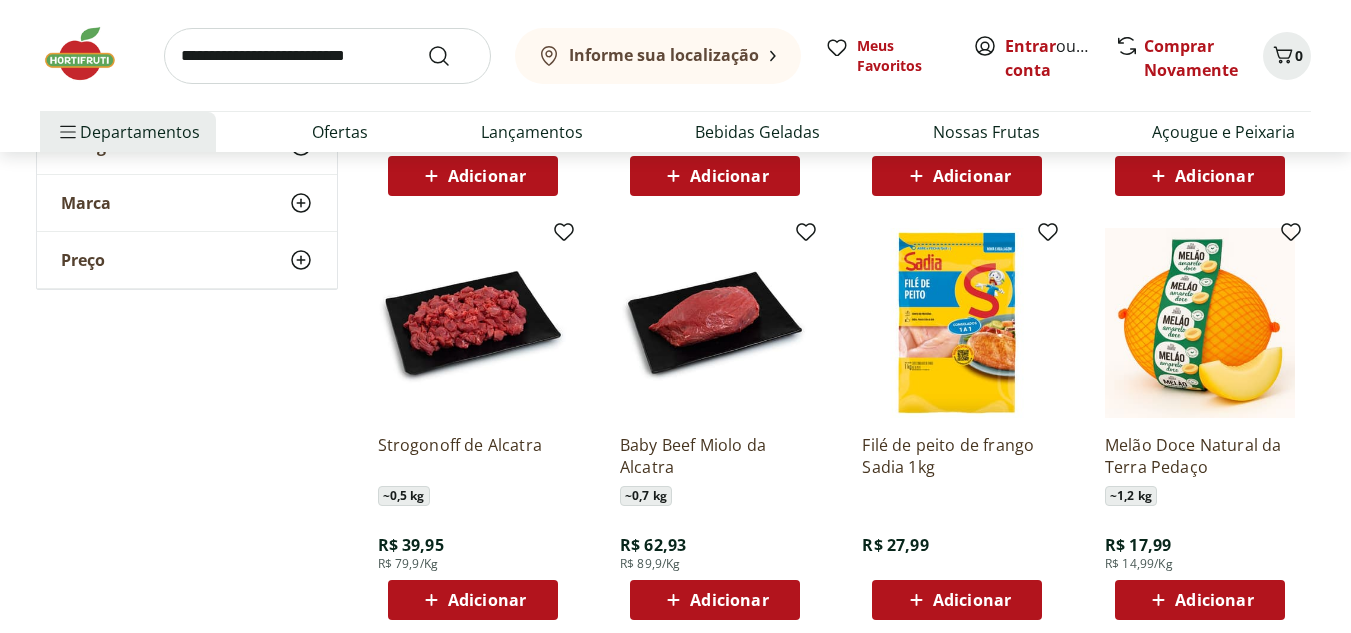 scroll, scrollTop: 1427, scrollLeft: 0, axis: vertical 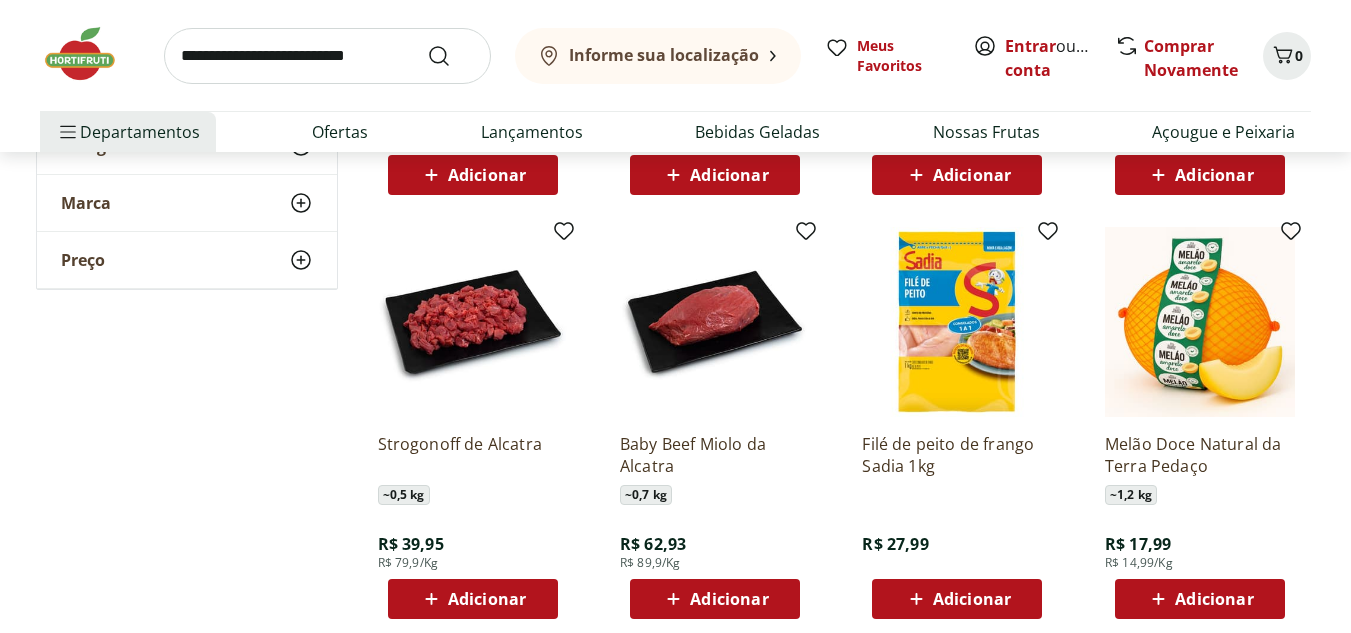click on "Adicionar" at bounding box center (972, 599) 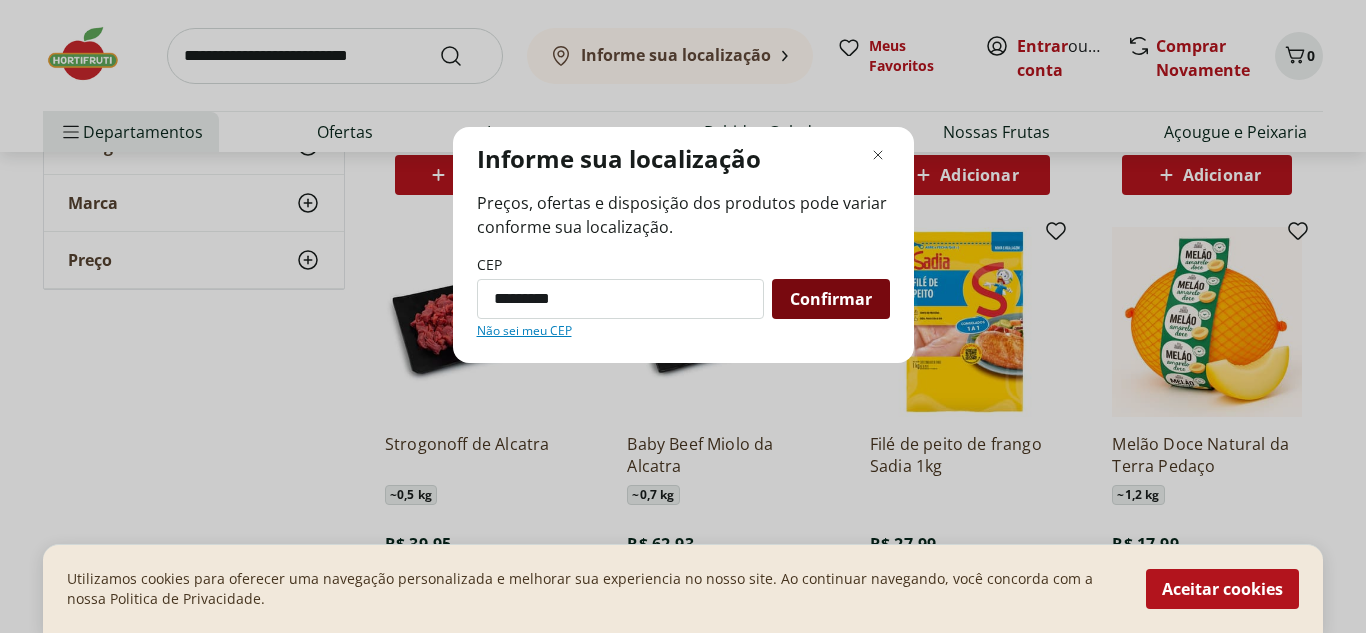 type on "*********" 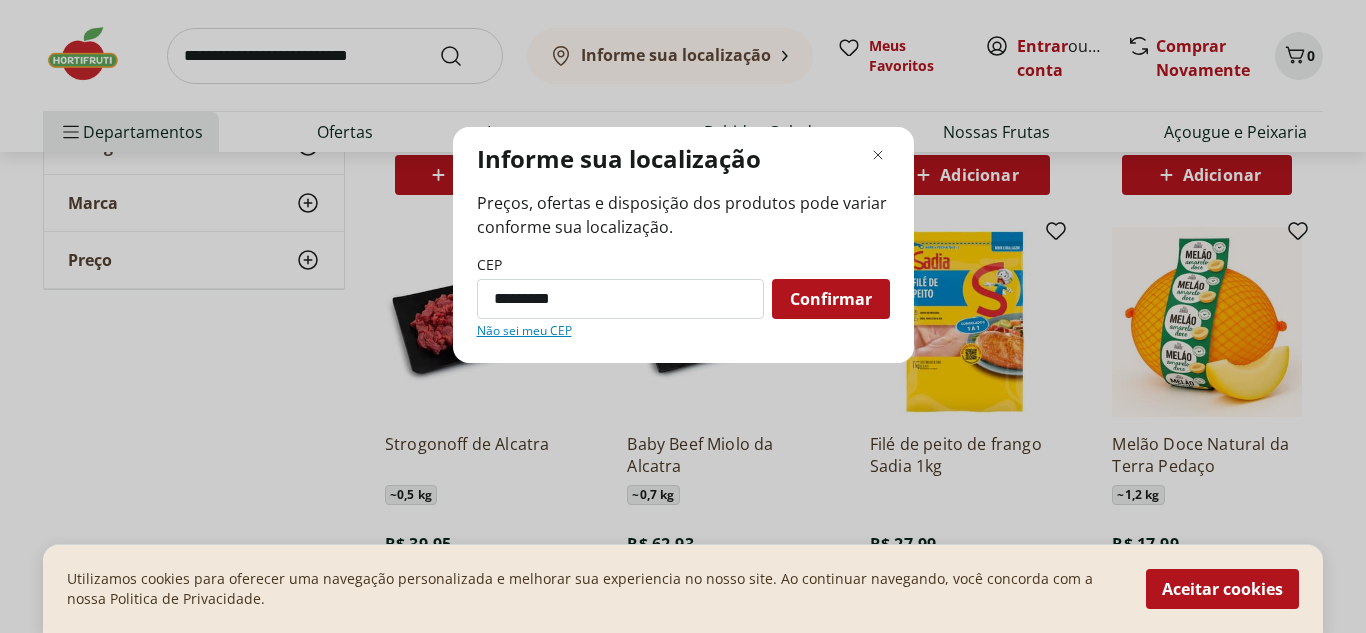 click on "Confirmar" at bounding box center [831, 299] 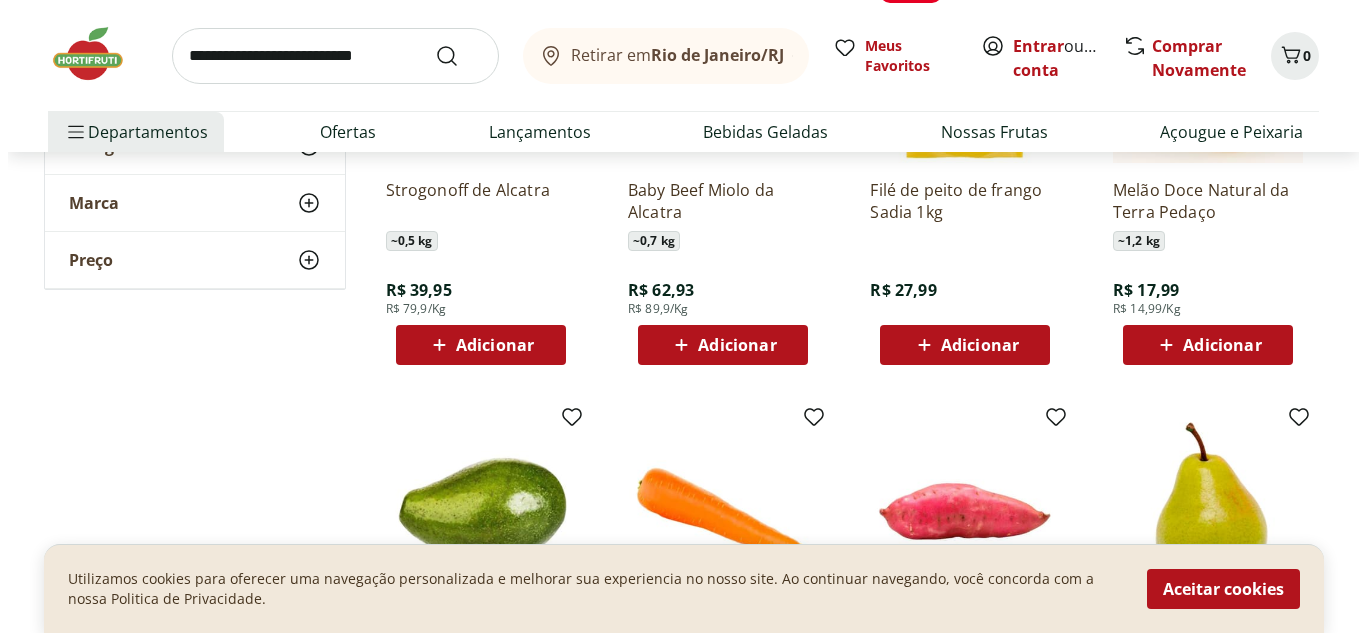 scroll, scrollTop: 1682, scrollLeft: 0, axis: vertical 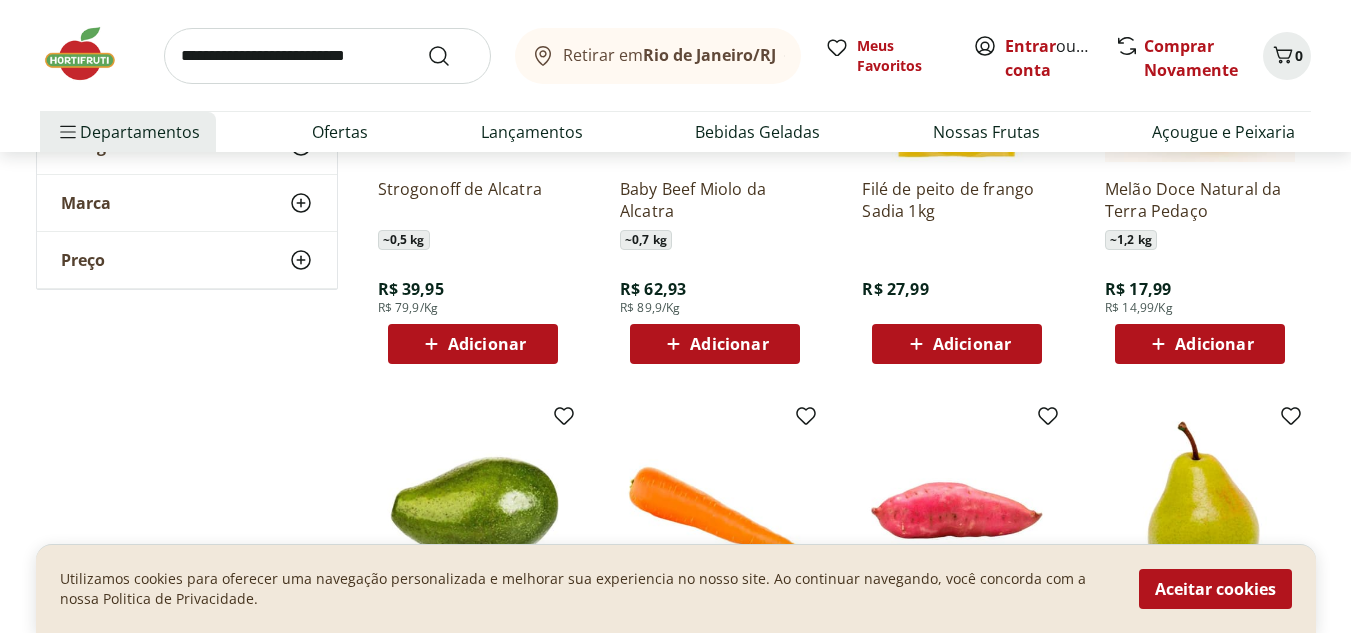click on "Adicionar" at bounding box center (972, 344) 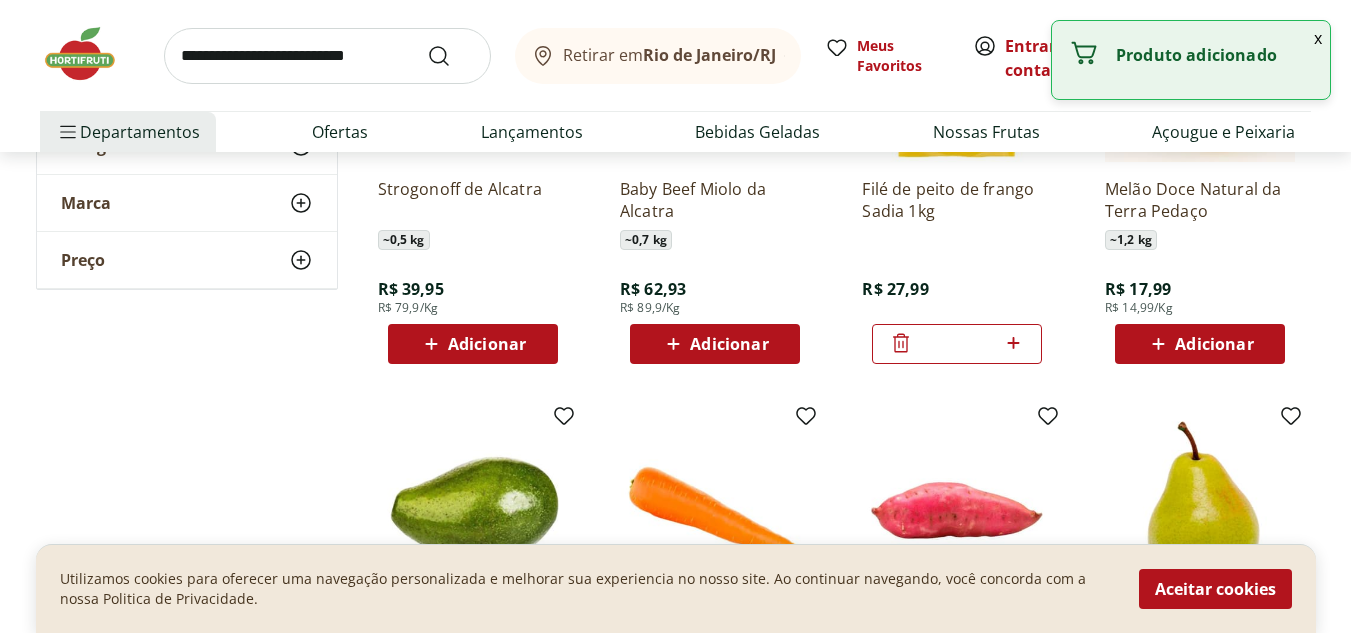 click on "x" at bounding box center (1318, 38) 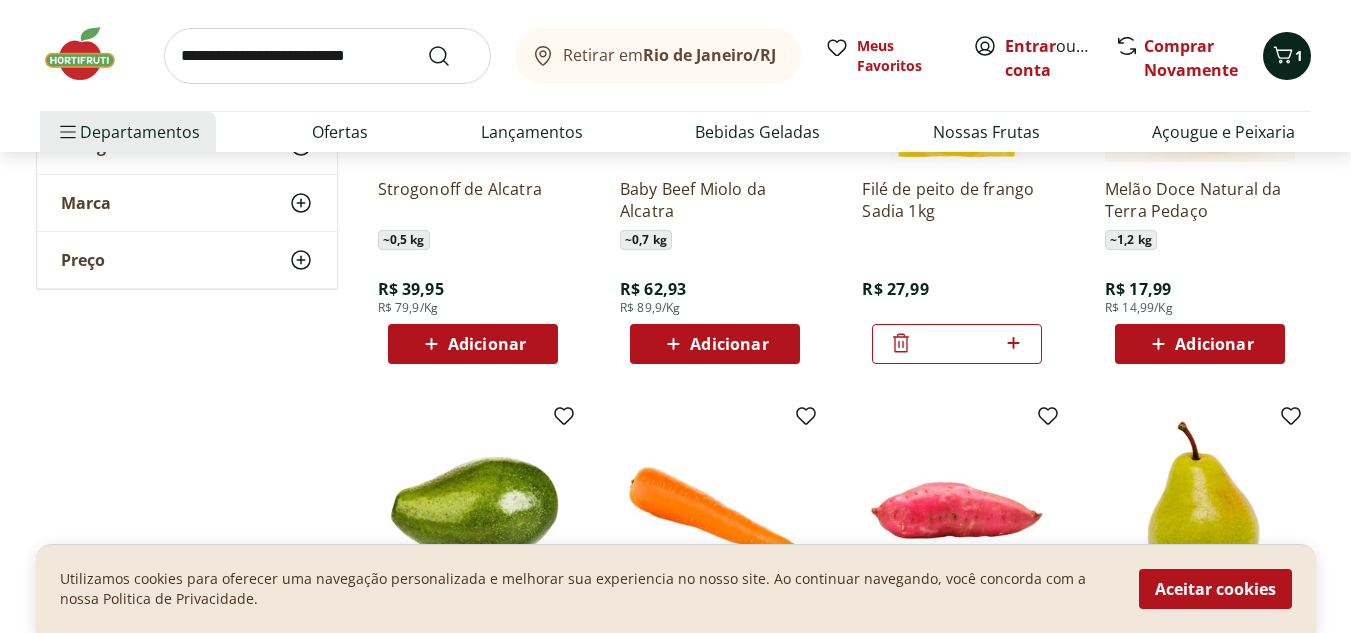 click 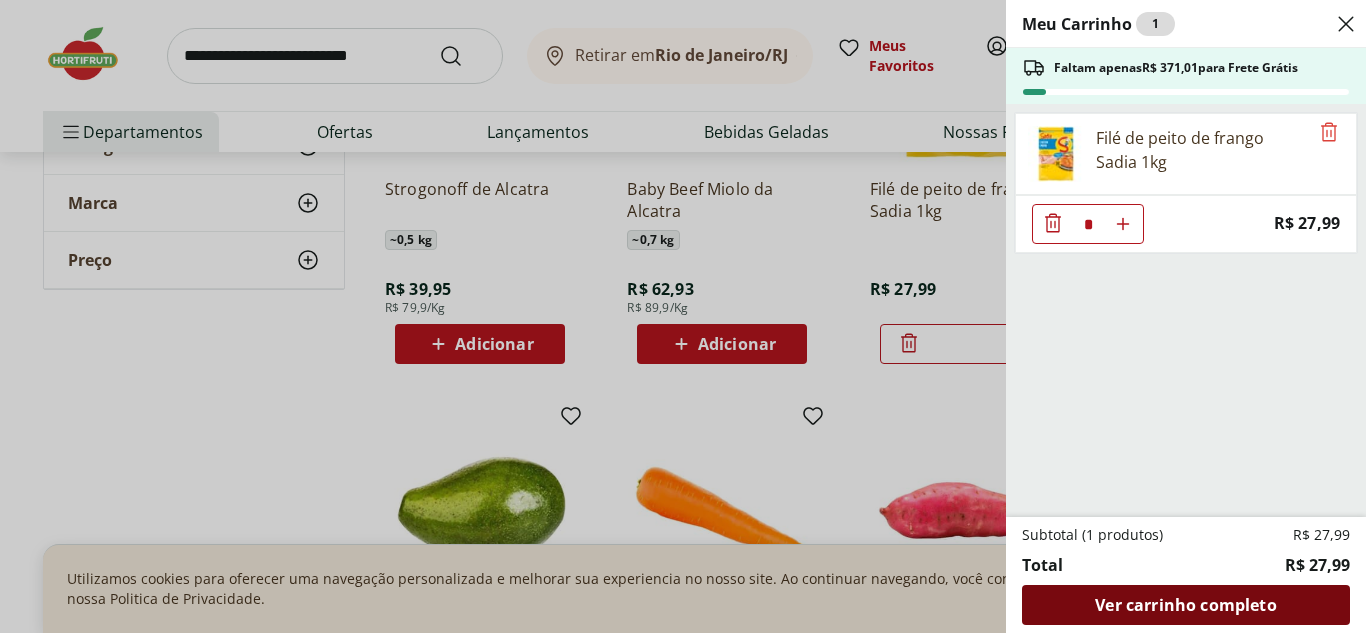 click on "Ver carrinho completo" at bounding box center (1185, 605) 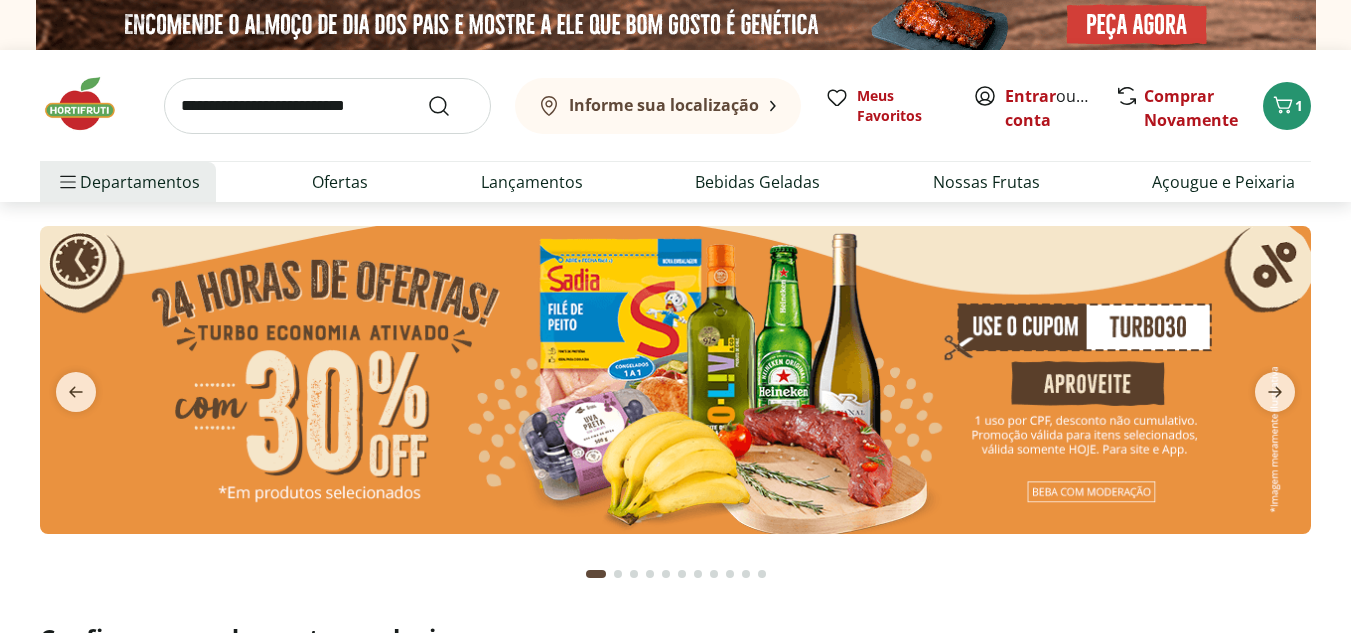 scroll, scrollTop: 0, scrollLeft: 0, axis: both 